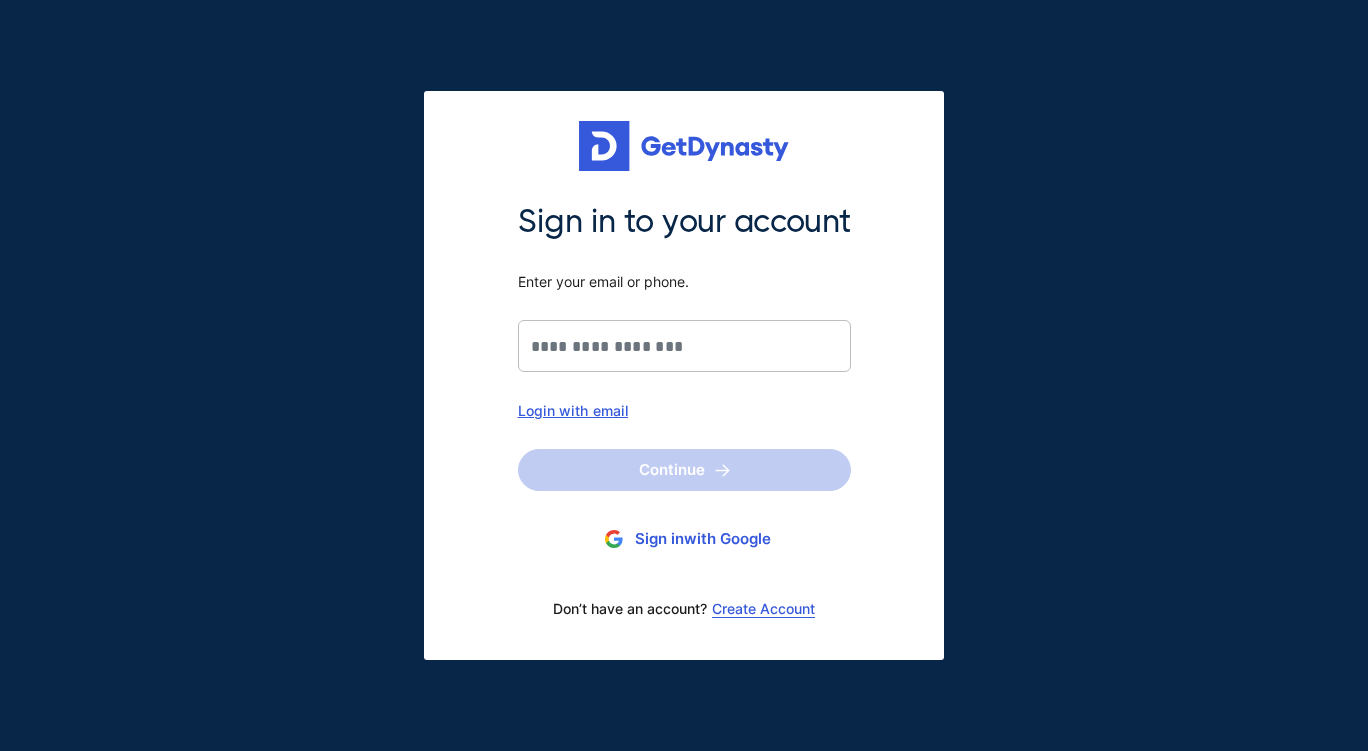 scroll, scrollTop: 0, scrollLeft: 0, axis: both 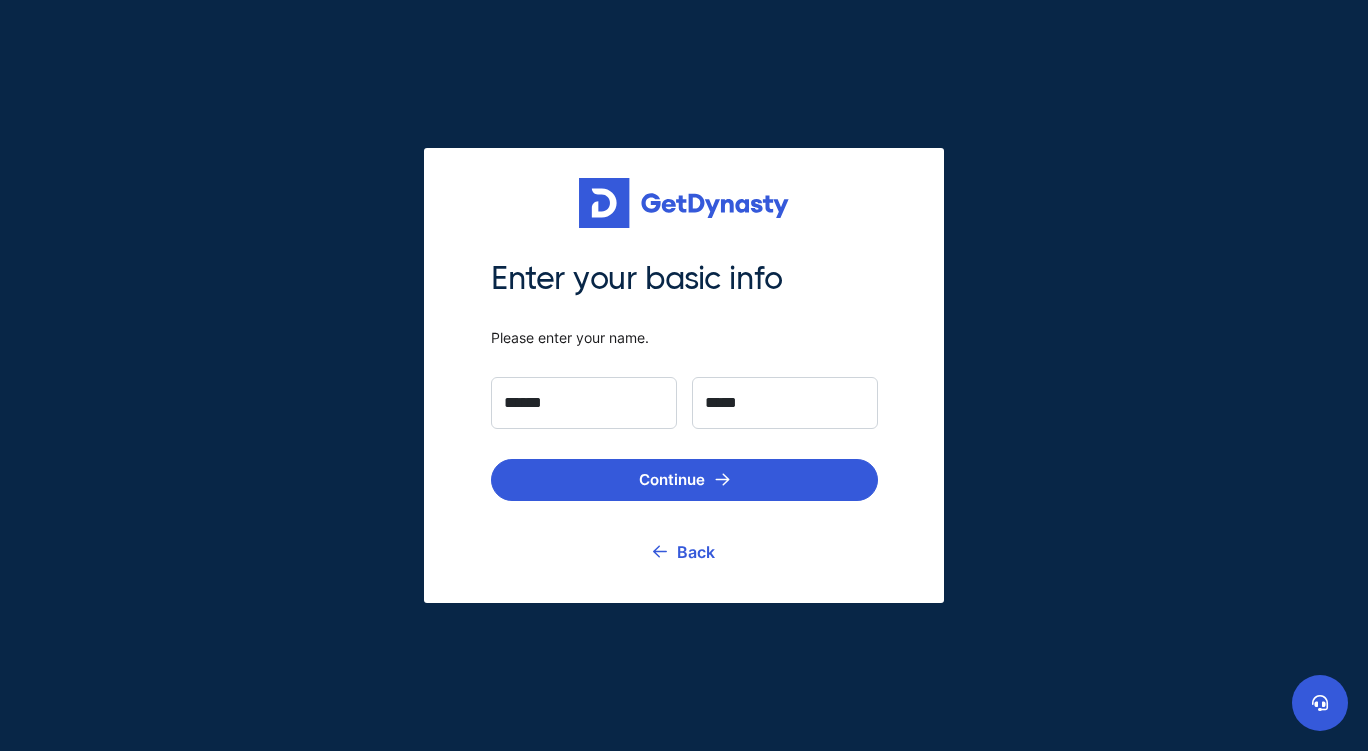 type on "******" 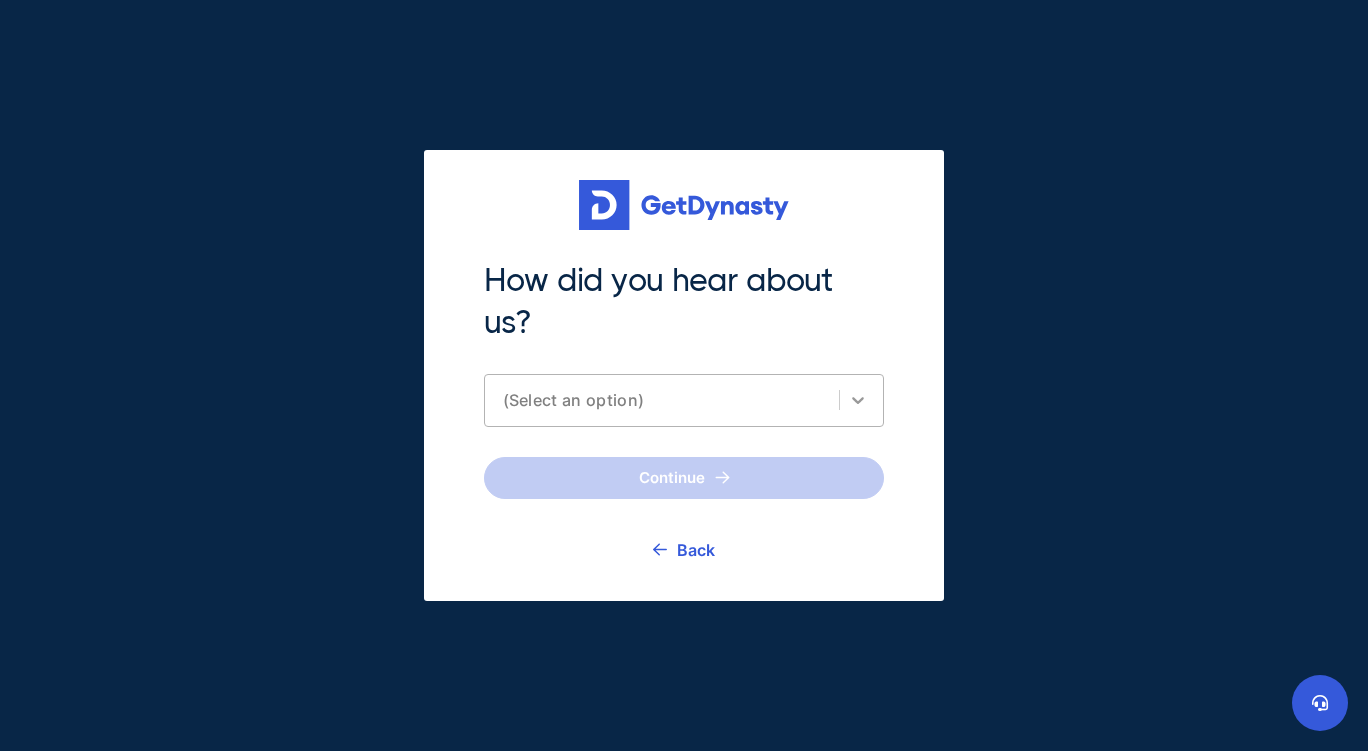 click at bounding box center [858, 400] 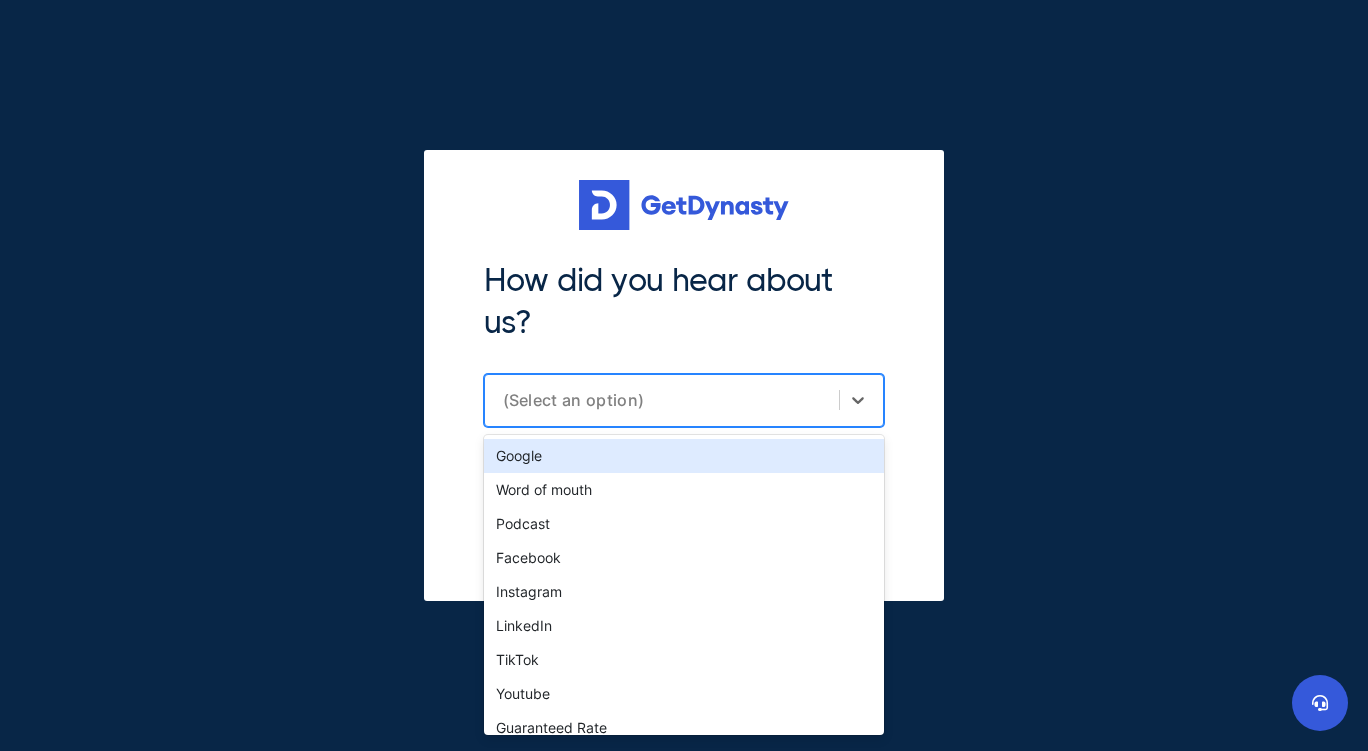 type 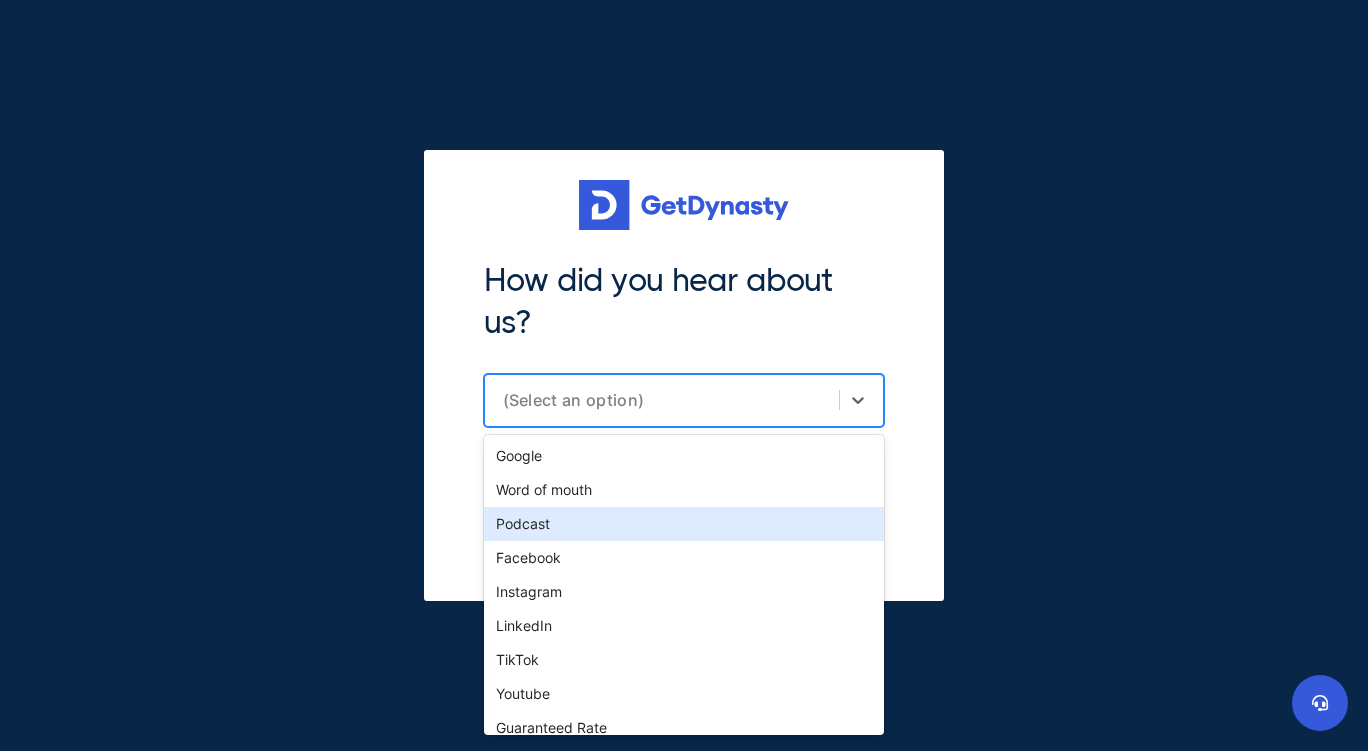 click on "Podcast" at bounding box center [684, 524] 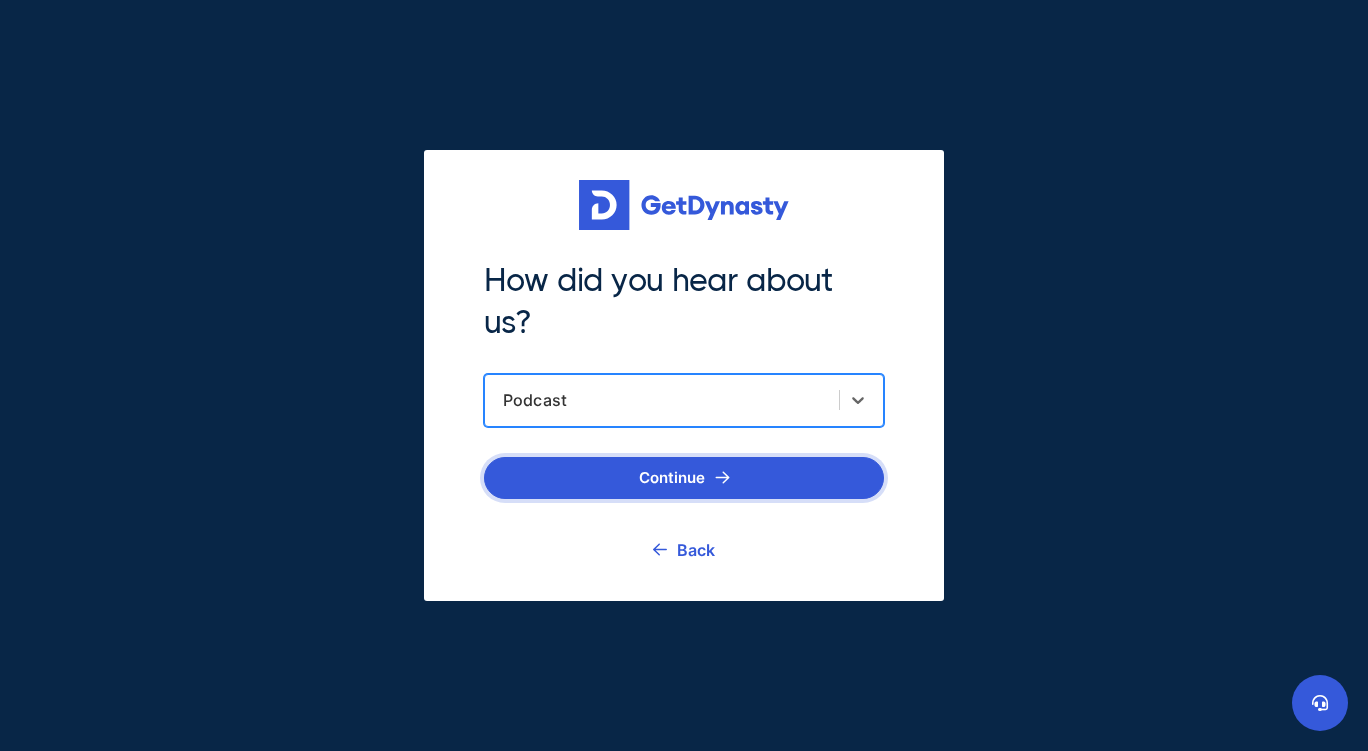 click at bounding box center [722, 477] 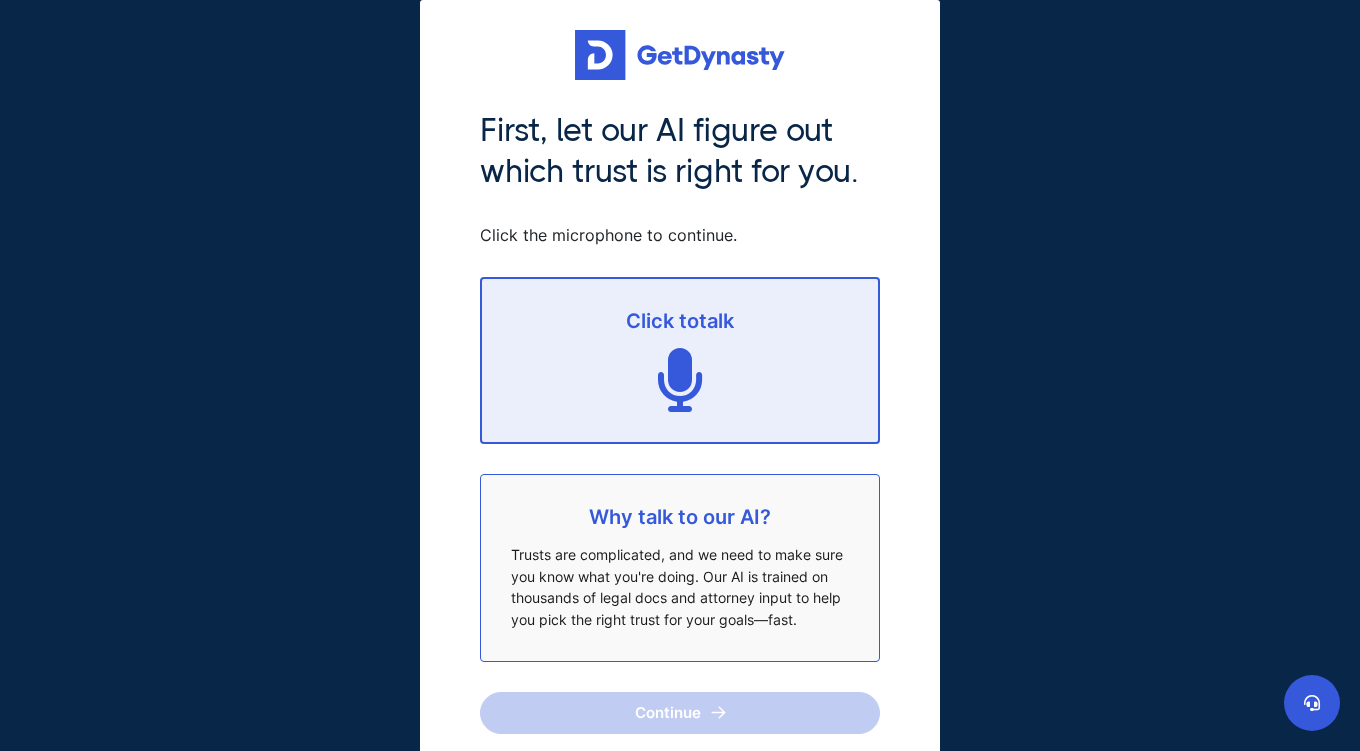 click at bounding box center [680, 380] 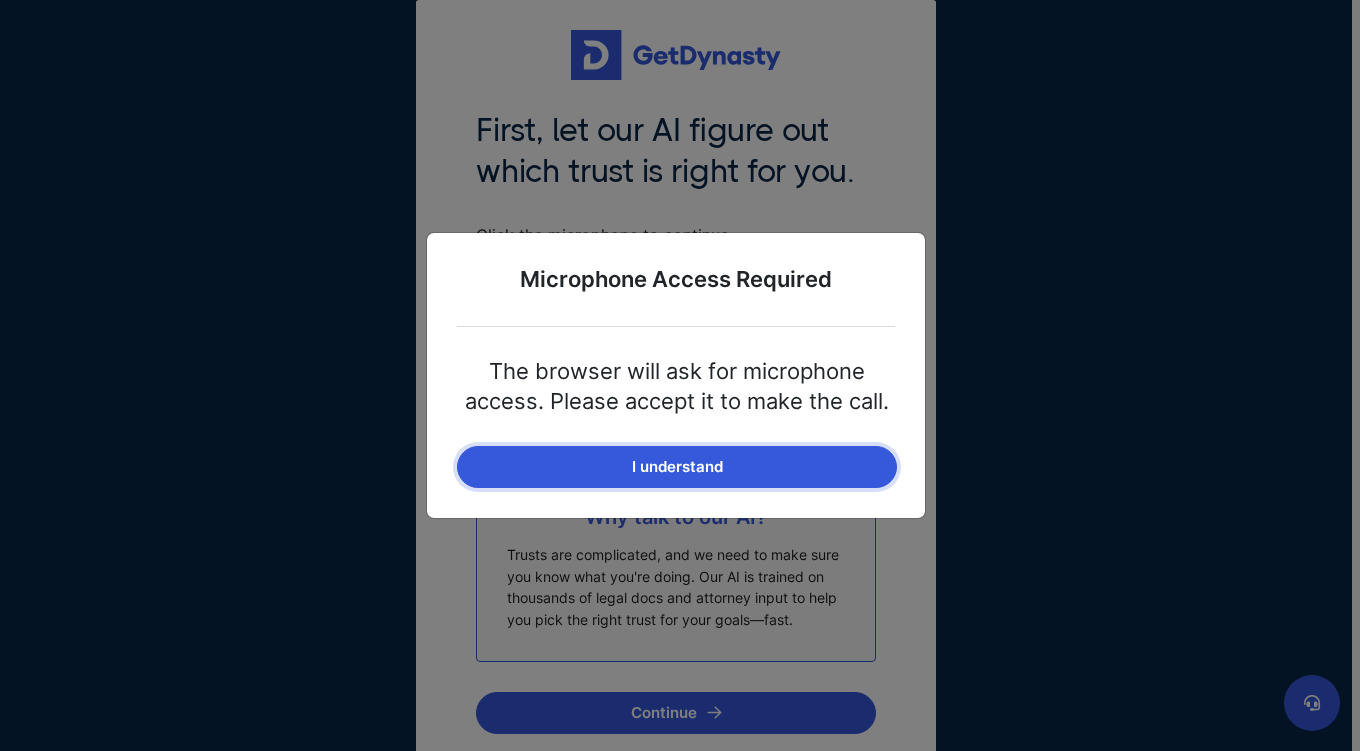 click on "I understand" at bounding box center (677, 467) 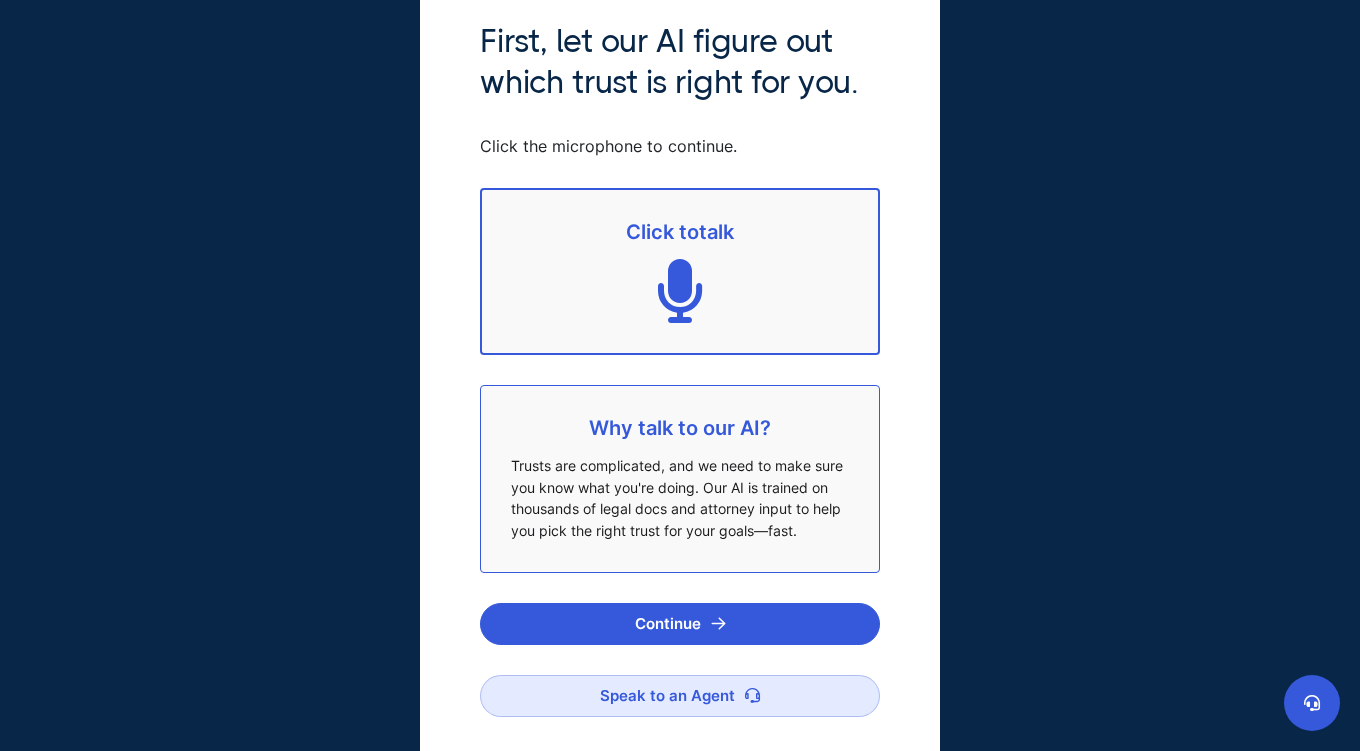 scroll, scrollTop: 157, scrollLeft: 0, axis: vertical 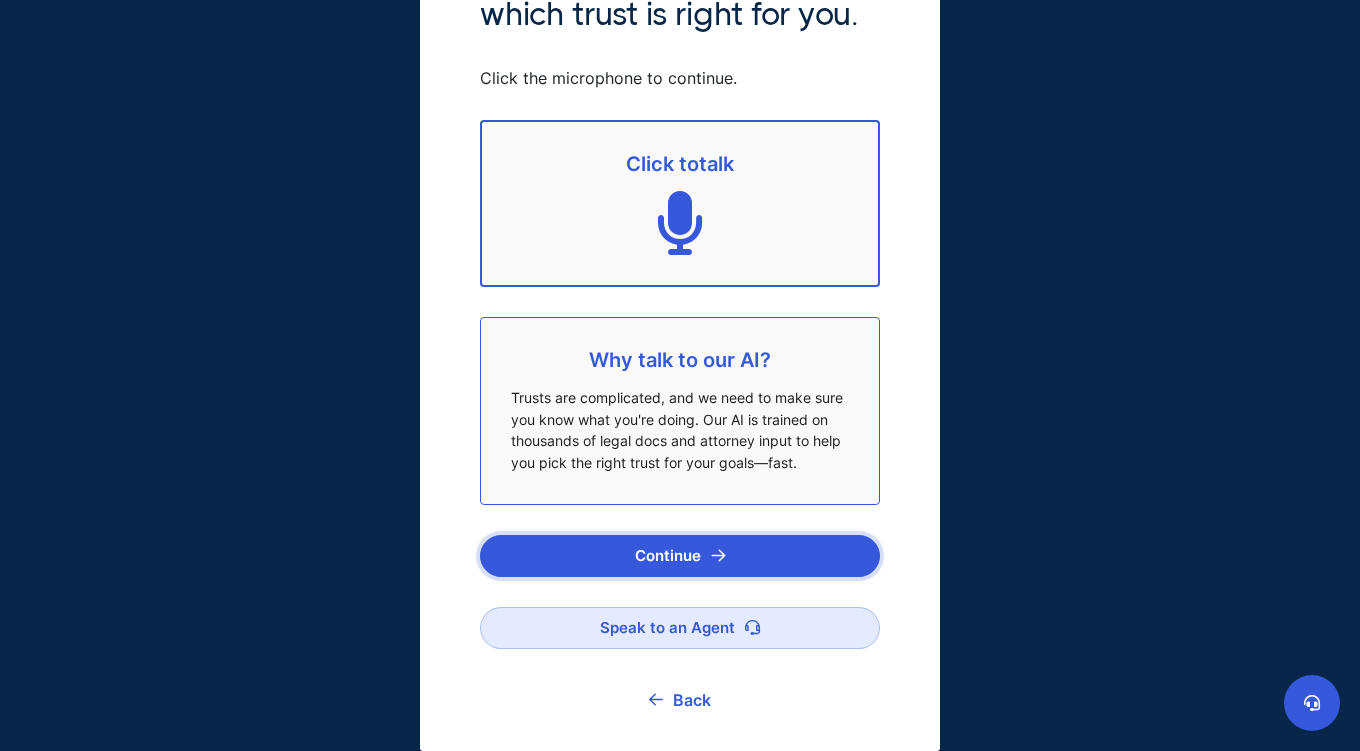 click on "Continue" at bounding box center (680, 556) 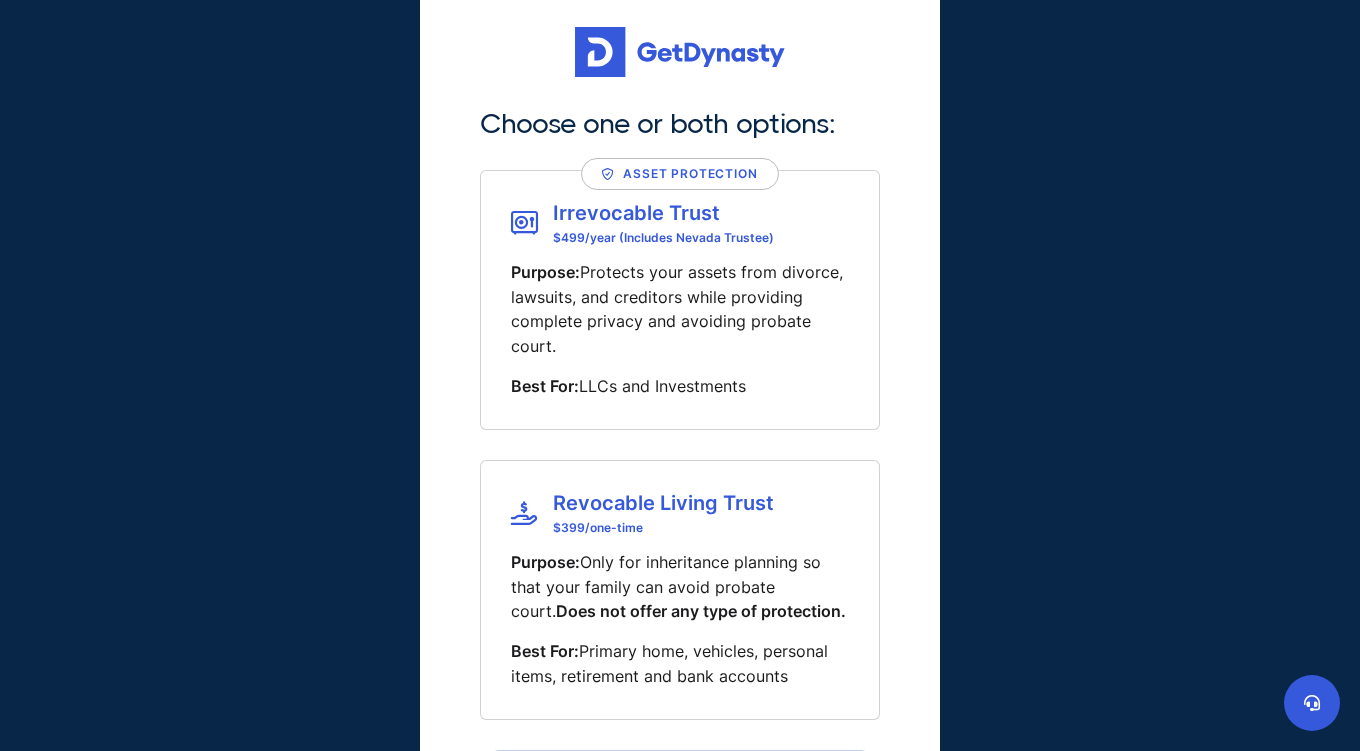 scroll, scrollTop: 0, scrollLeft: 0, axis: both 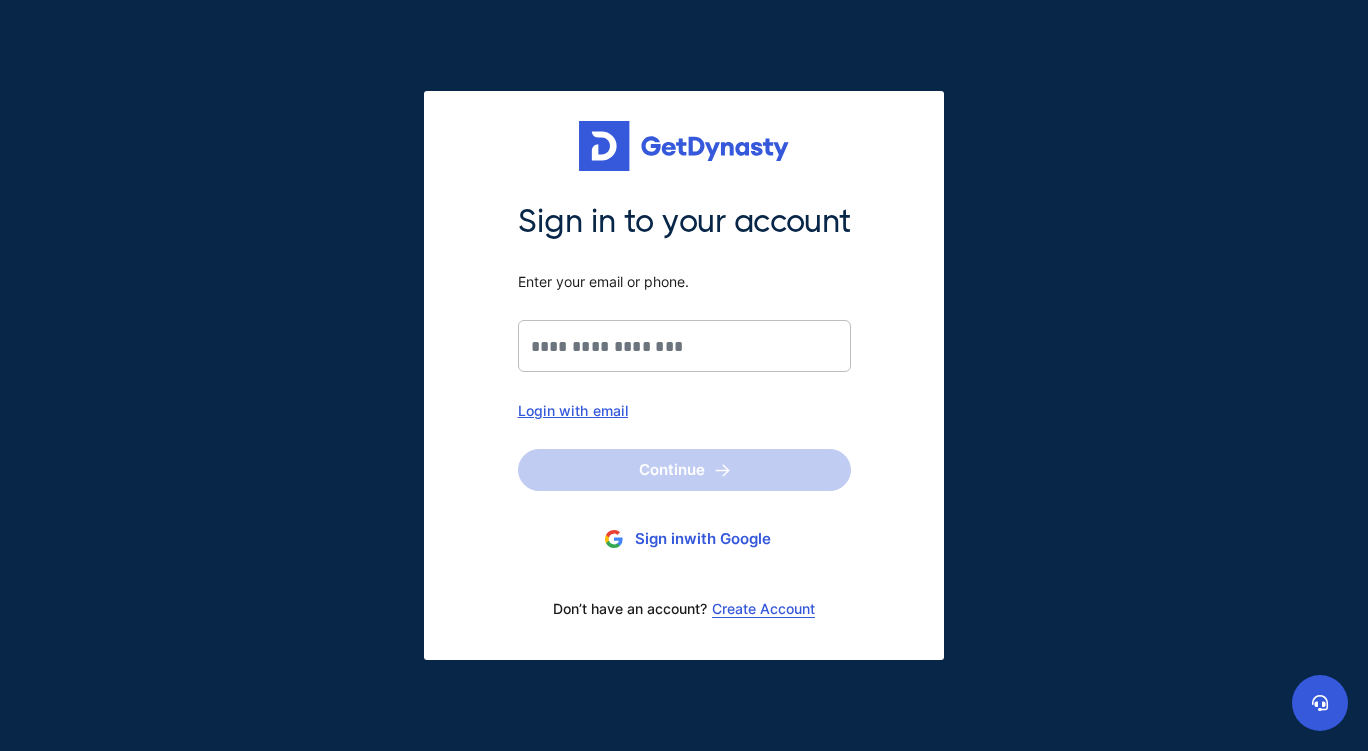 click on "Sign in  with Google" at bounding box center [684, 539] 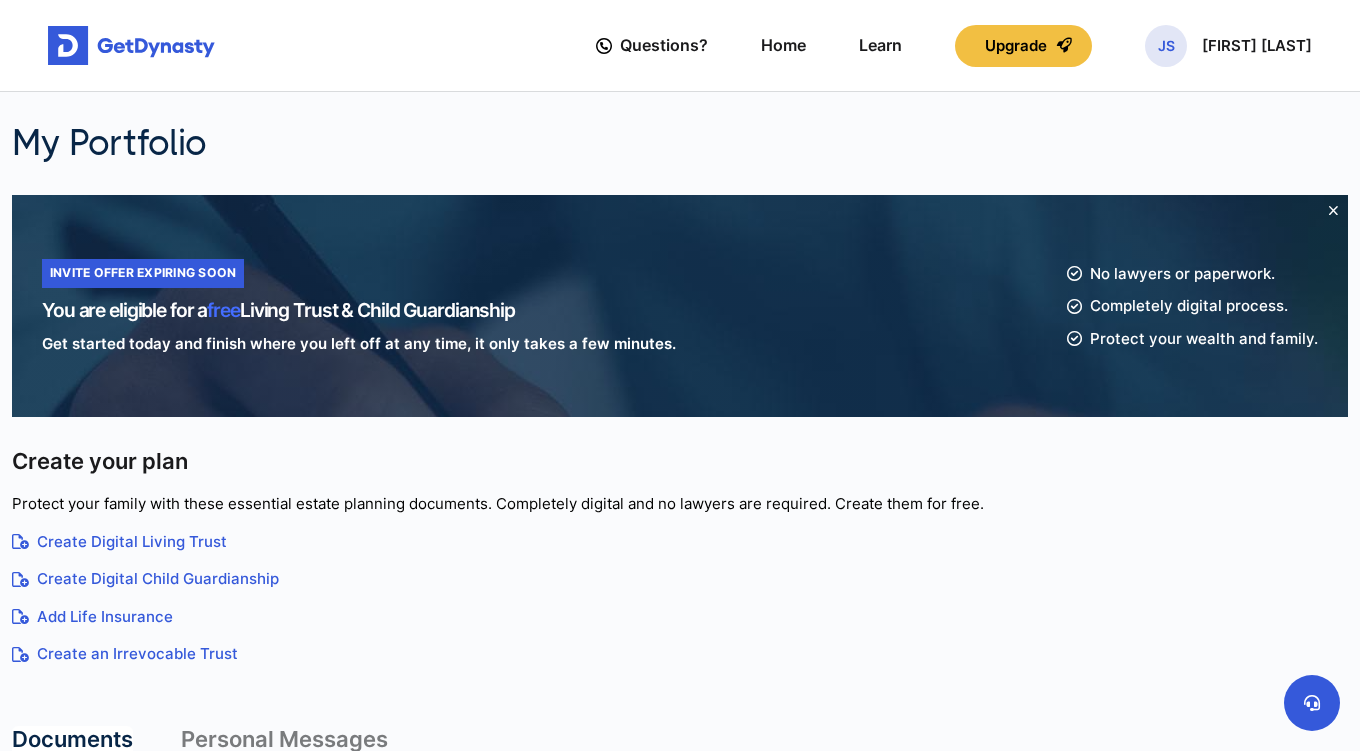 scroll, scrollTop: 0, scrollLeft: 0, axis: both 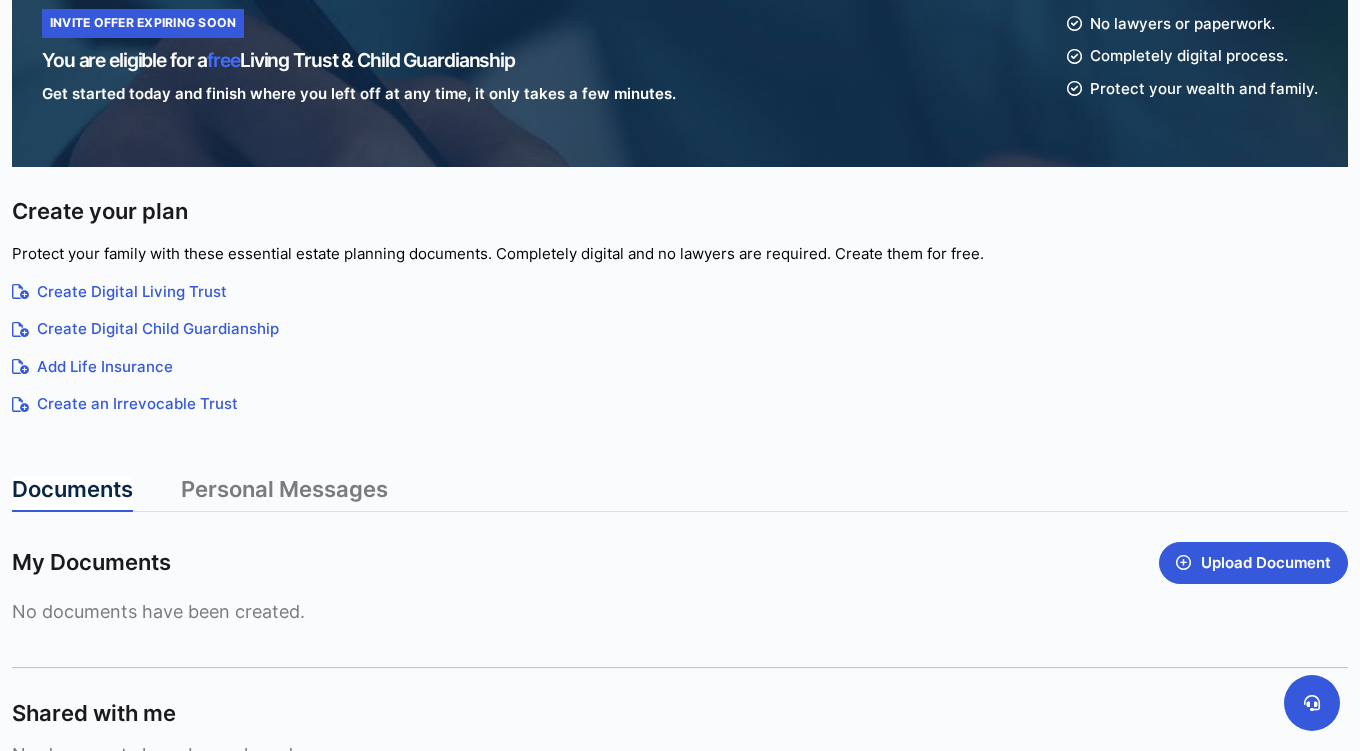 click on "Create Digital Living Trust" at bounding box center (680, 292) 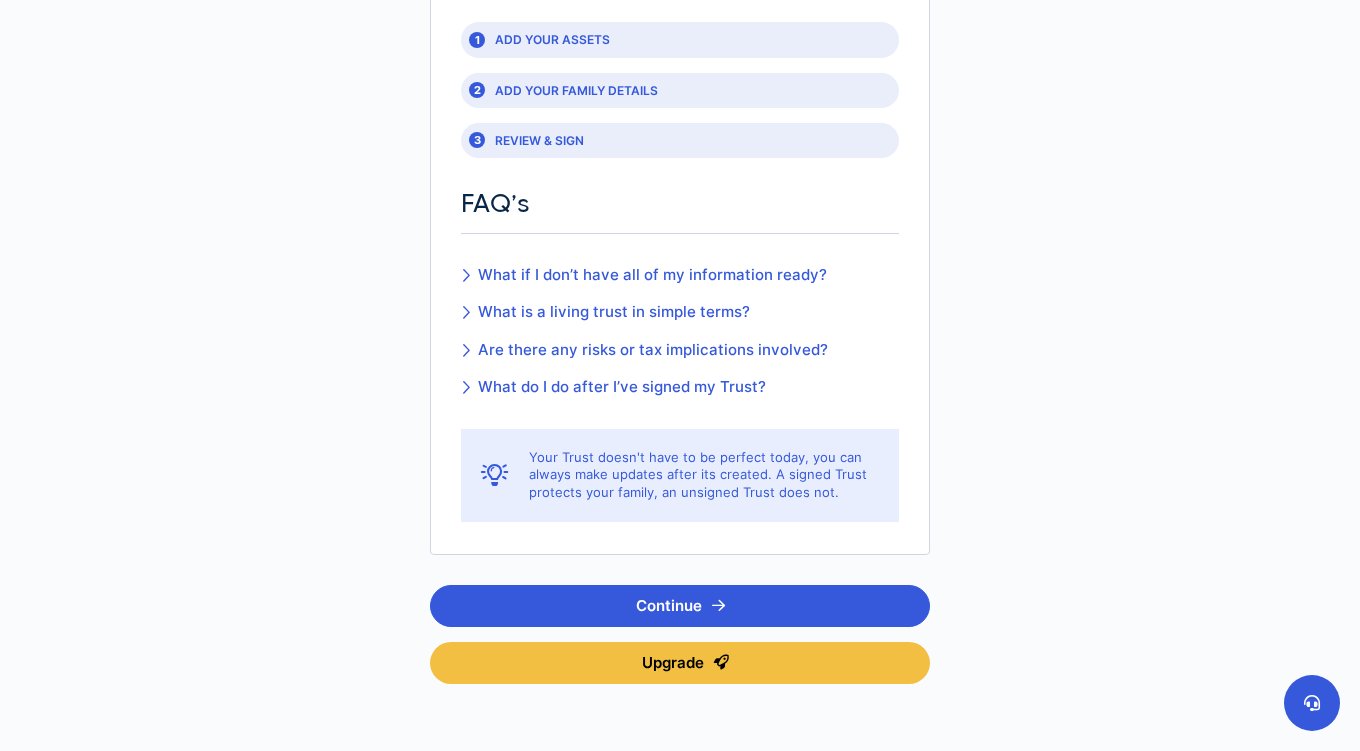 scroll, scrollTop: 333, scrollLeft: 0, axis: vertical 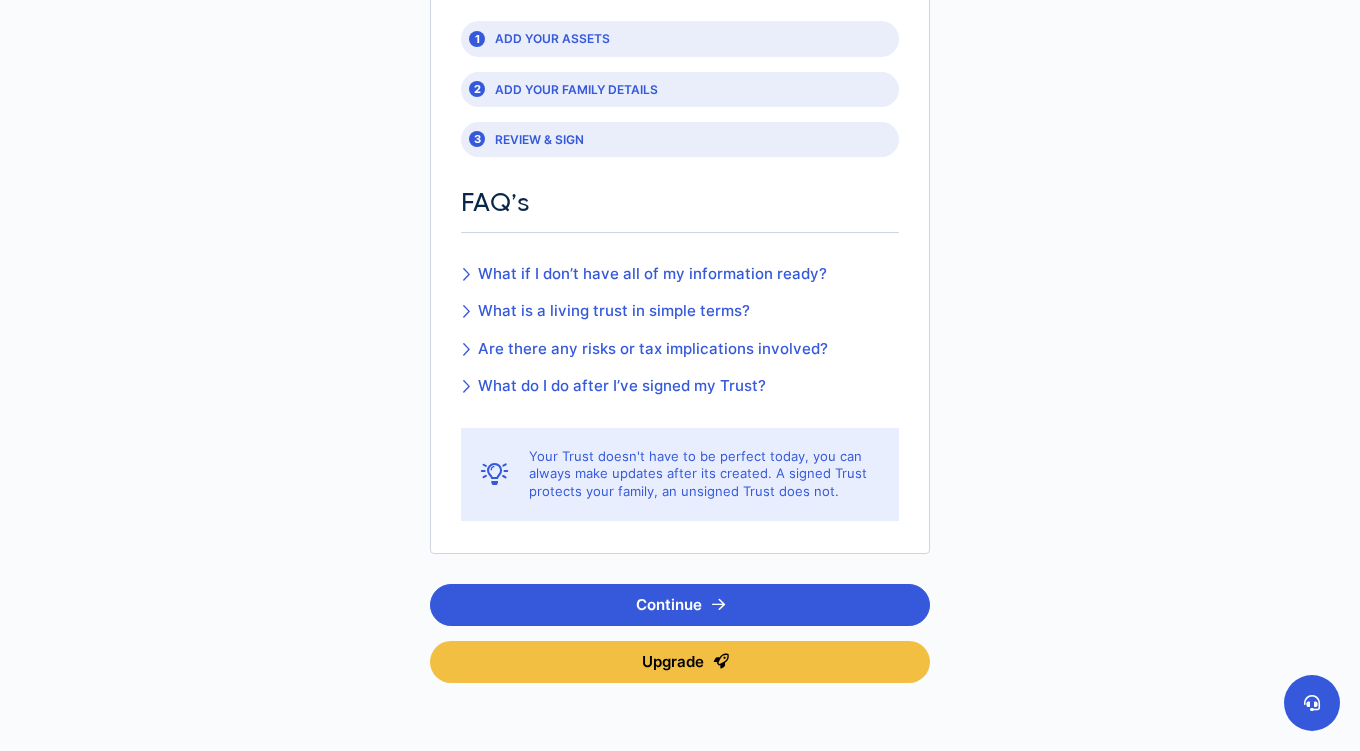 click on "What do I do after I’ve signed my Trust?" at bounding box center (644, 386) 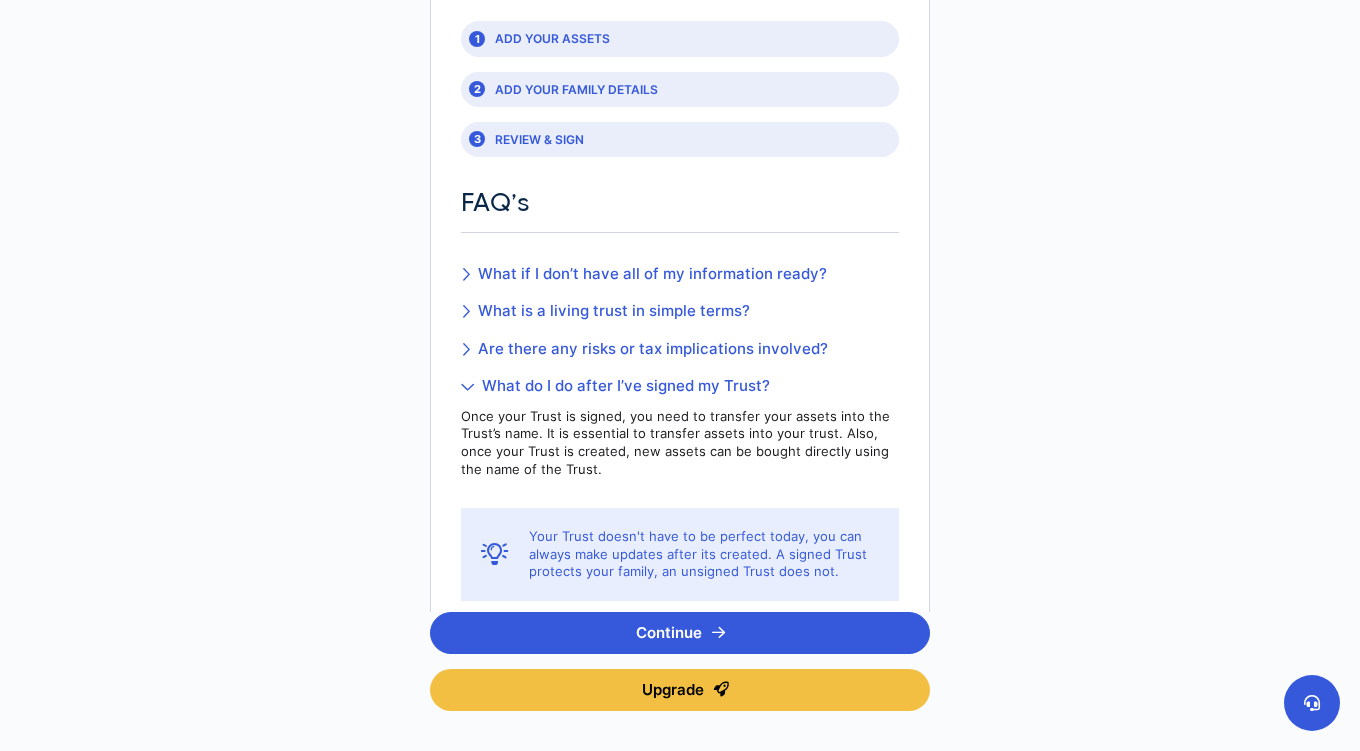 click at bounding box center (467, 386) 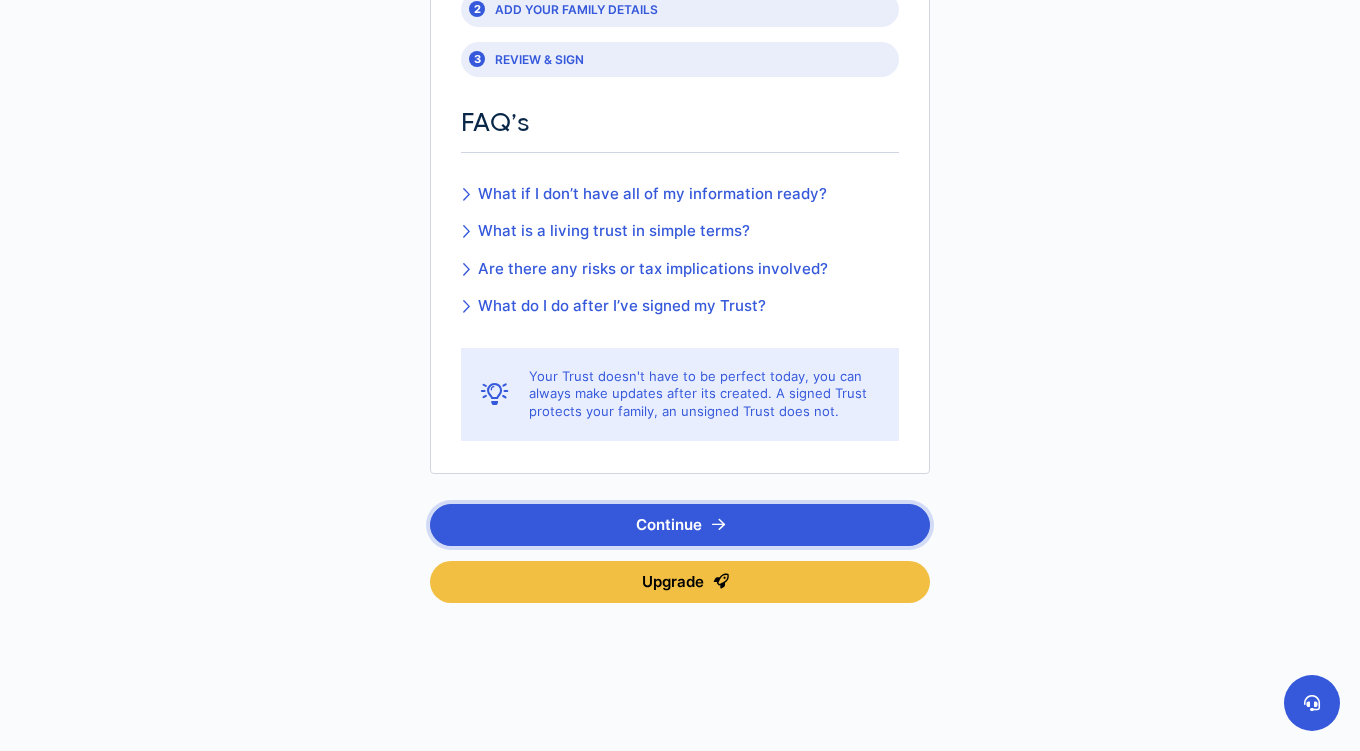 scroll, scrollTop: 422, scrollLeft: 0, axis: vertical 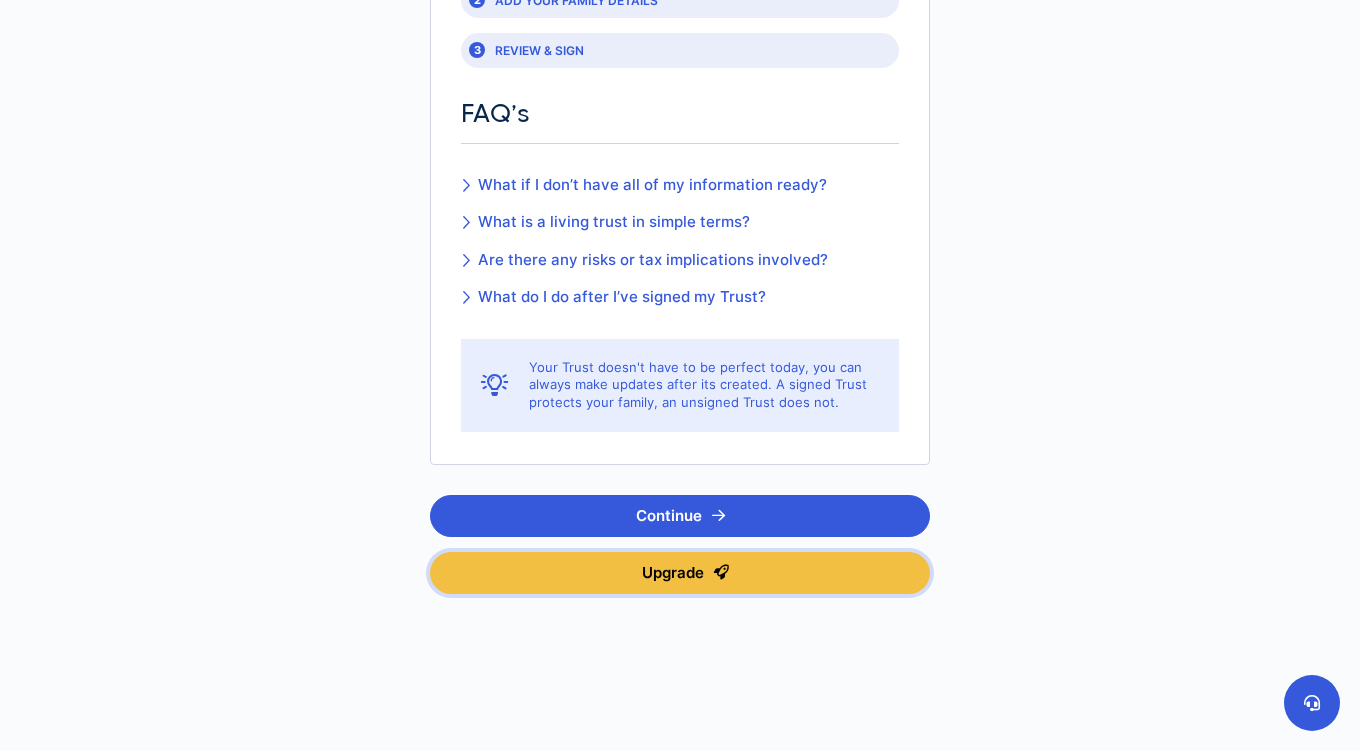 click on "Upgrade" at bounding box center (680, 573) 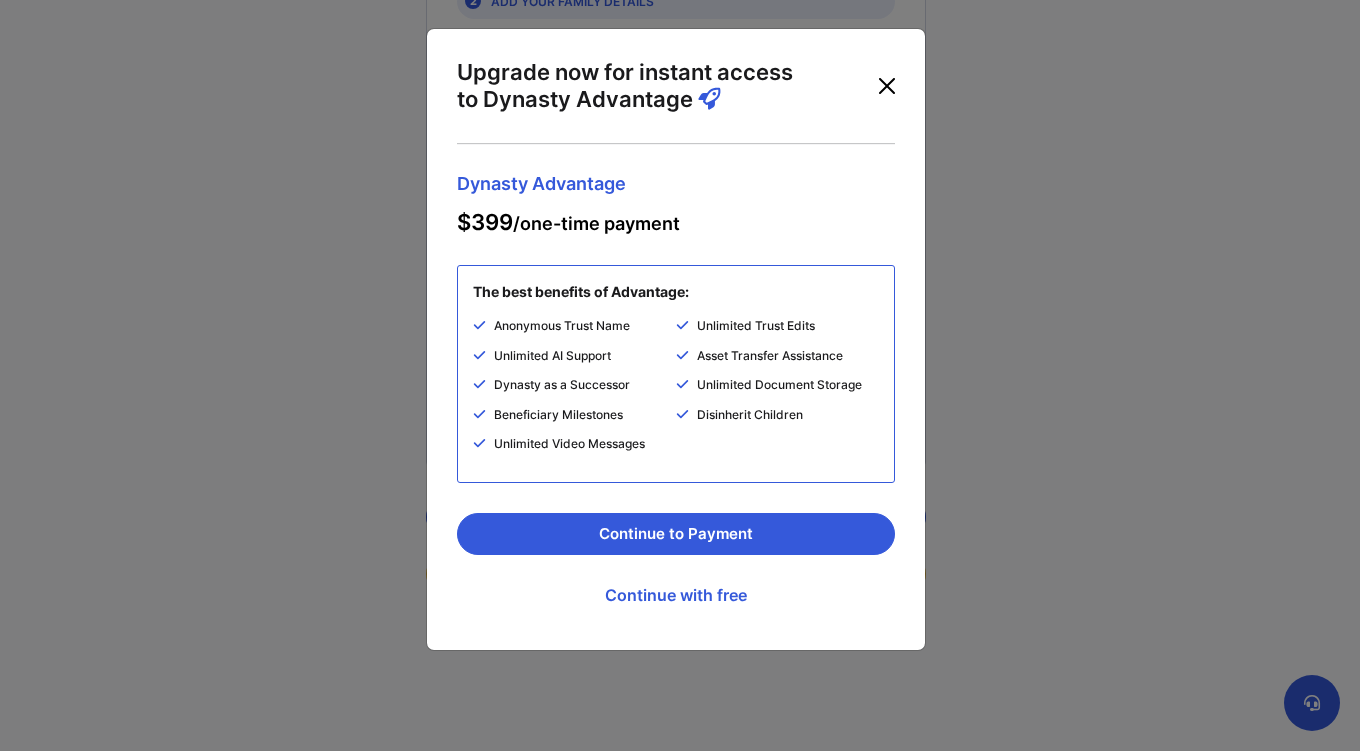 click at bounding box center (887, 86) 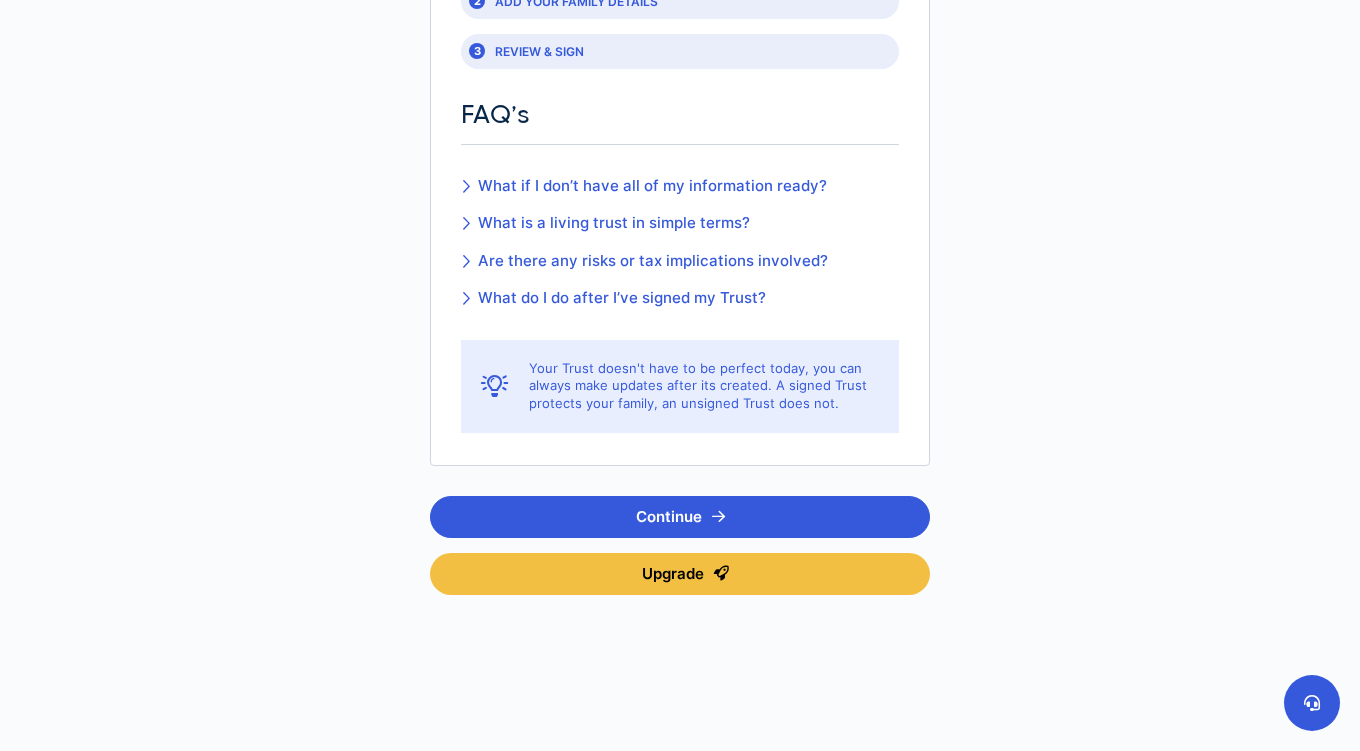 click on "What if I don’t have all of my information ready?" at bounding box center [644, 186] 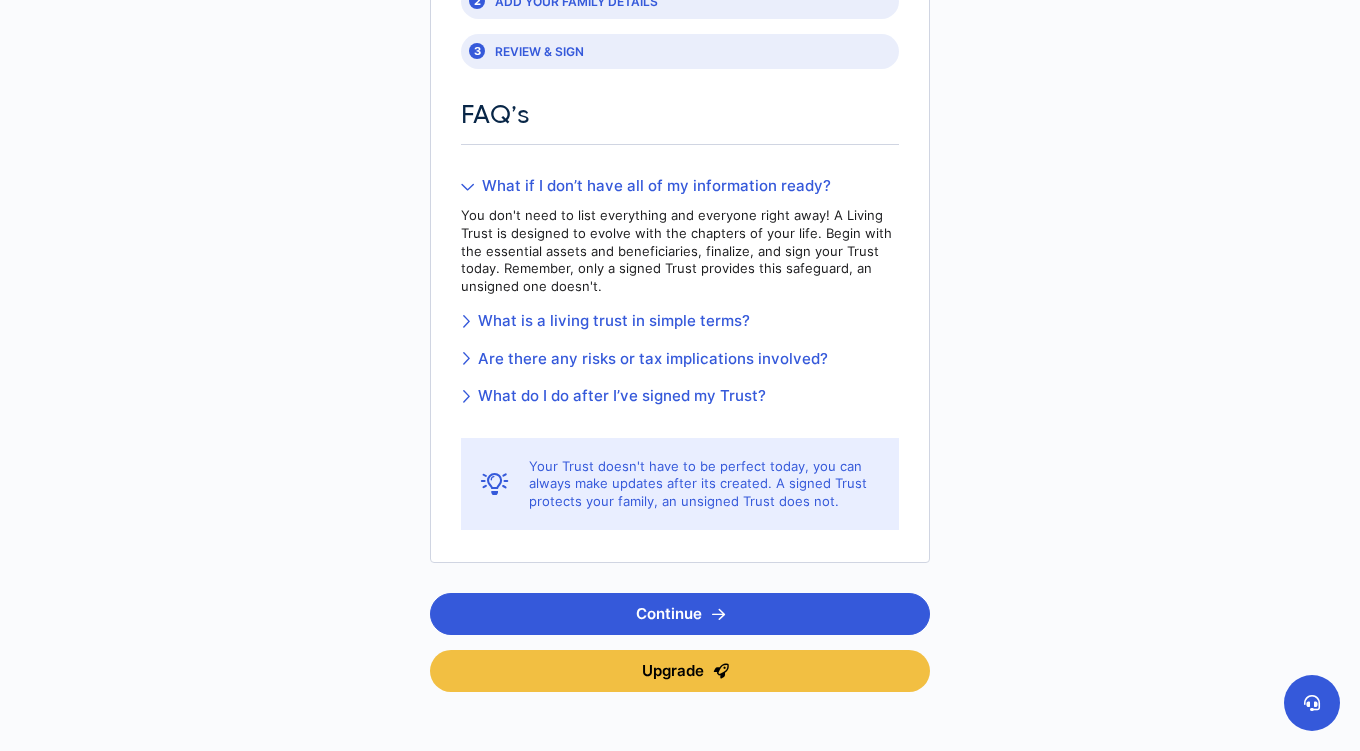 click on "What if I don’t have all of my information ready?" at bounding box center (680, 186) 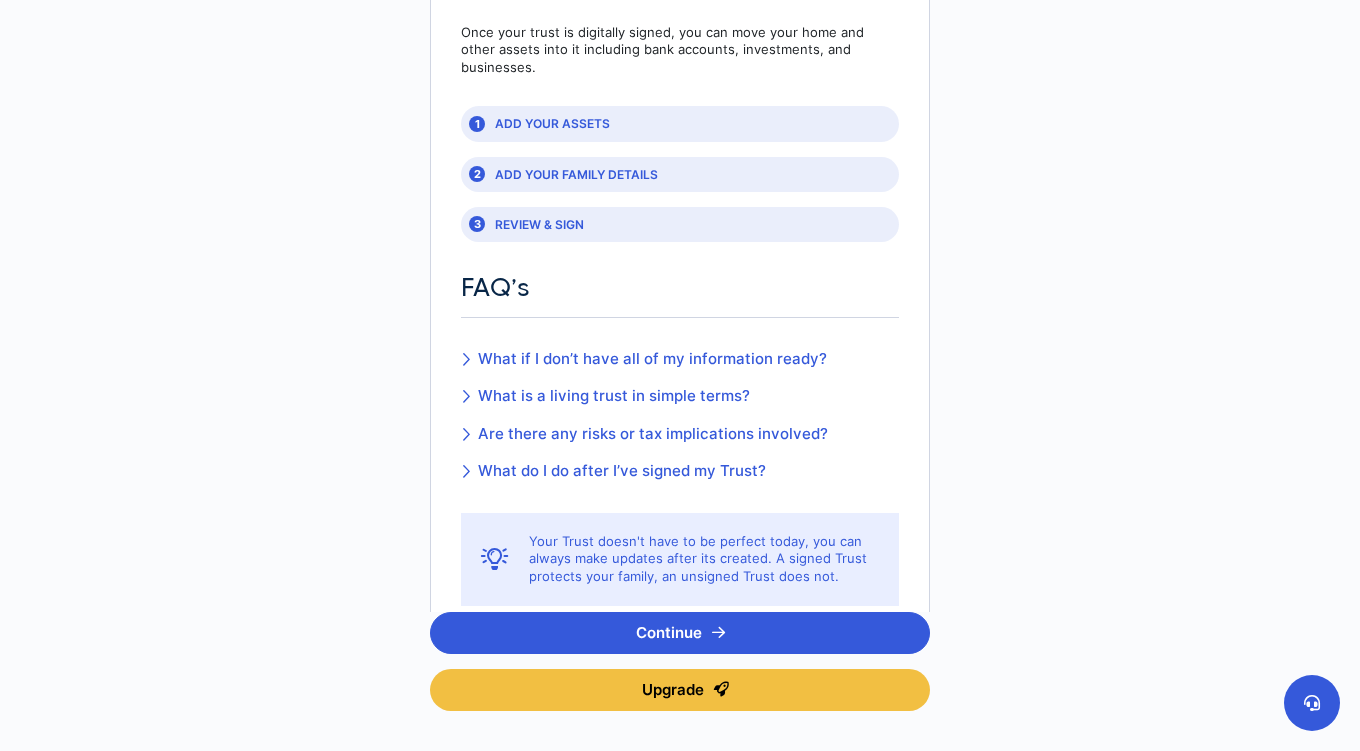 scroll, scrollTop: 266, scrollLeft: 0, axis: vertical 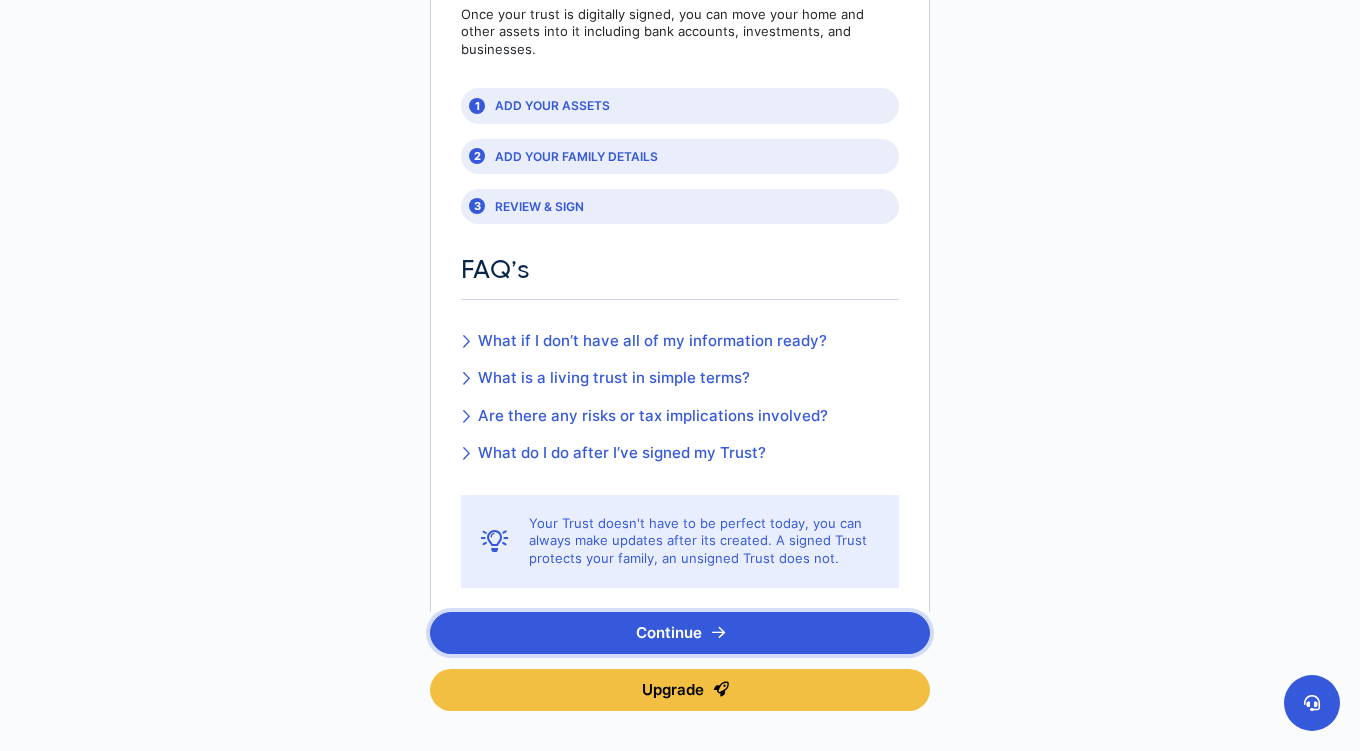 click on "Continue" at bounding box center [680, 633] 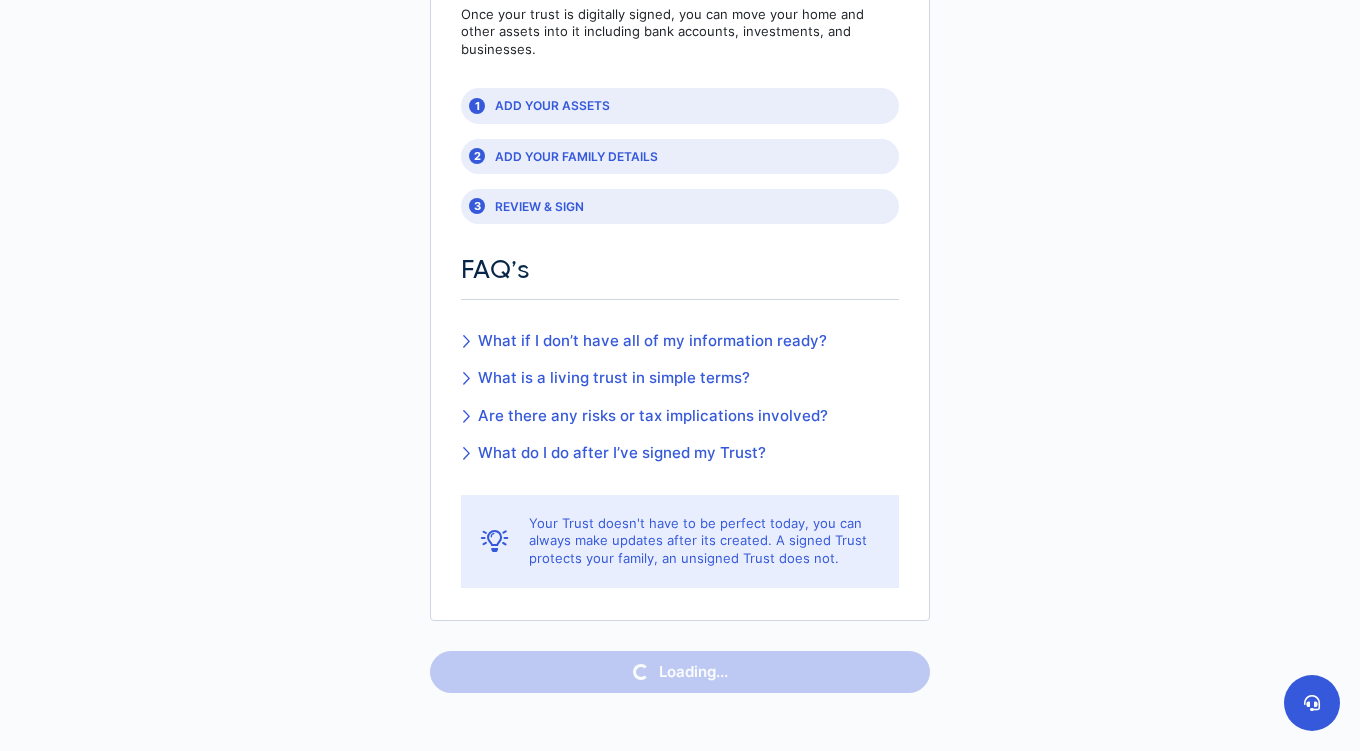 scroll, scrollTop: 0, scrollLeft: 0, axis: both 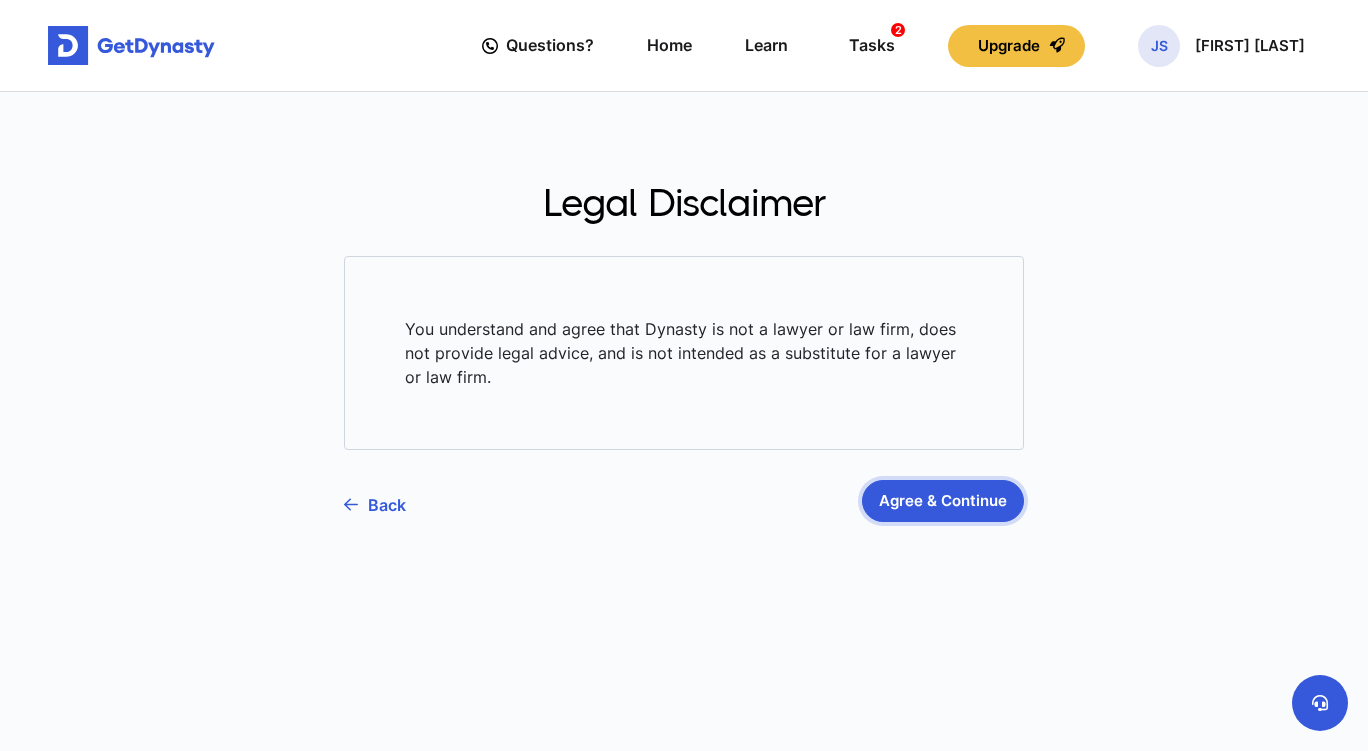 click on "Agree & Continue" at bounding box center [943, 501] 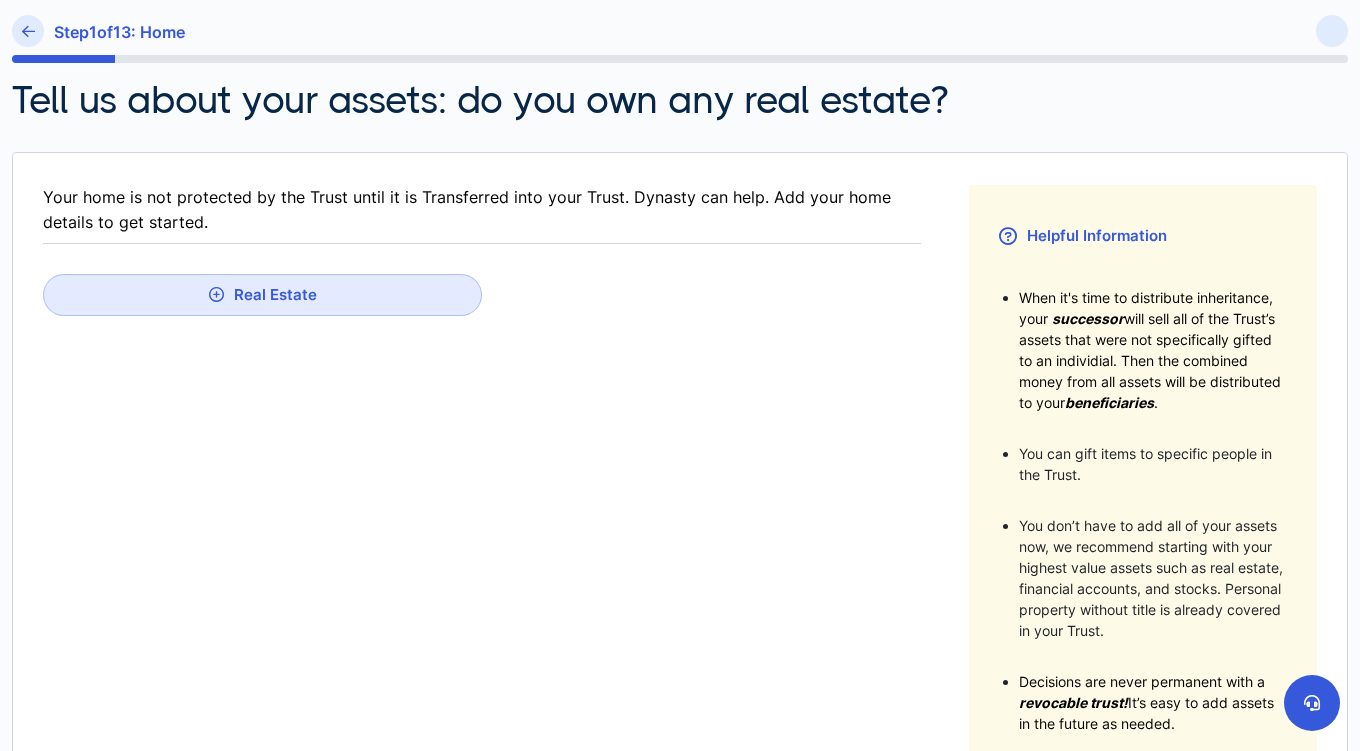 scroll, scrollTop: 93, scrollLeft: 0, axis: vertical 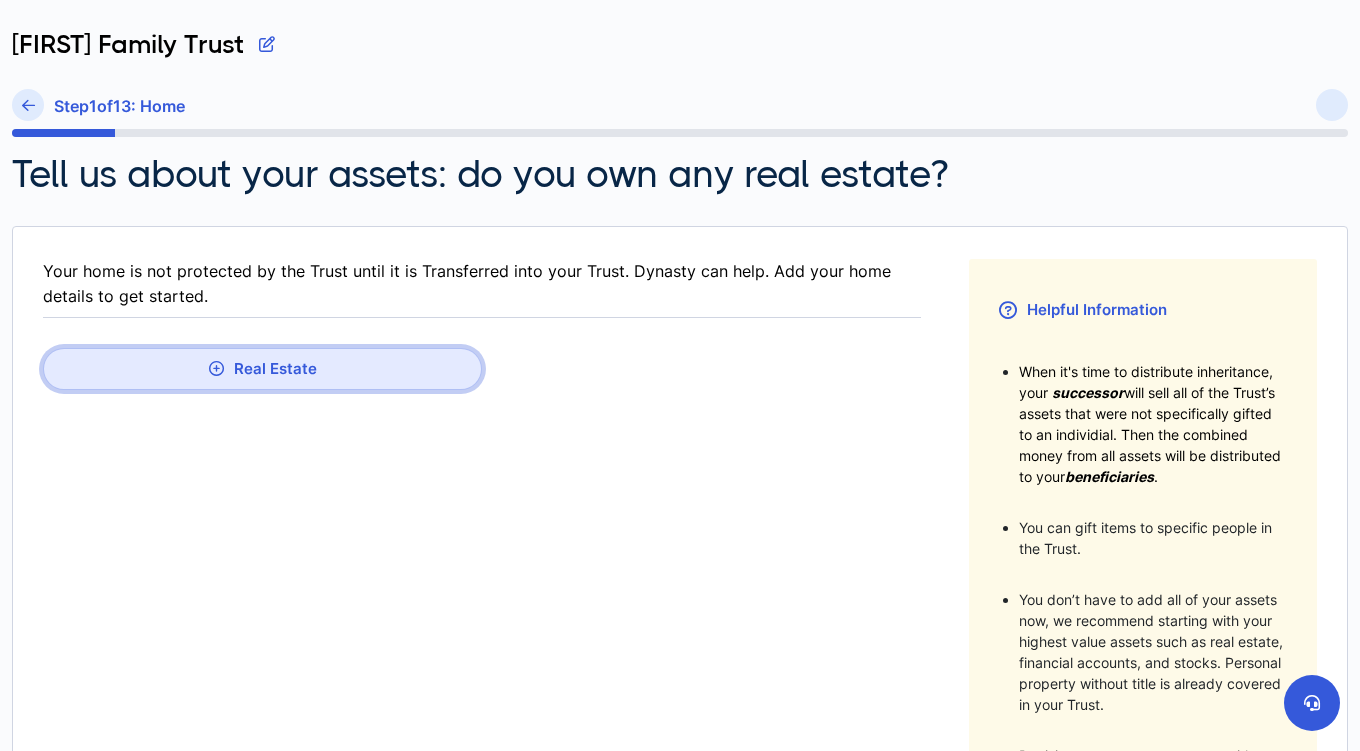 click at bounding box center (216, 368) 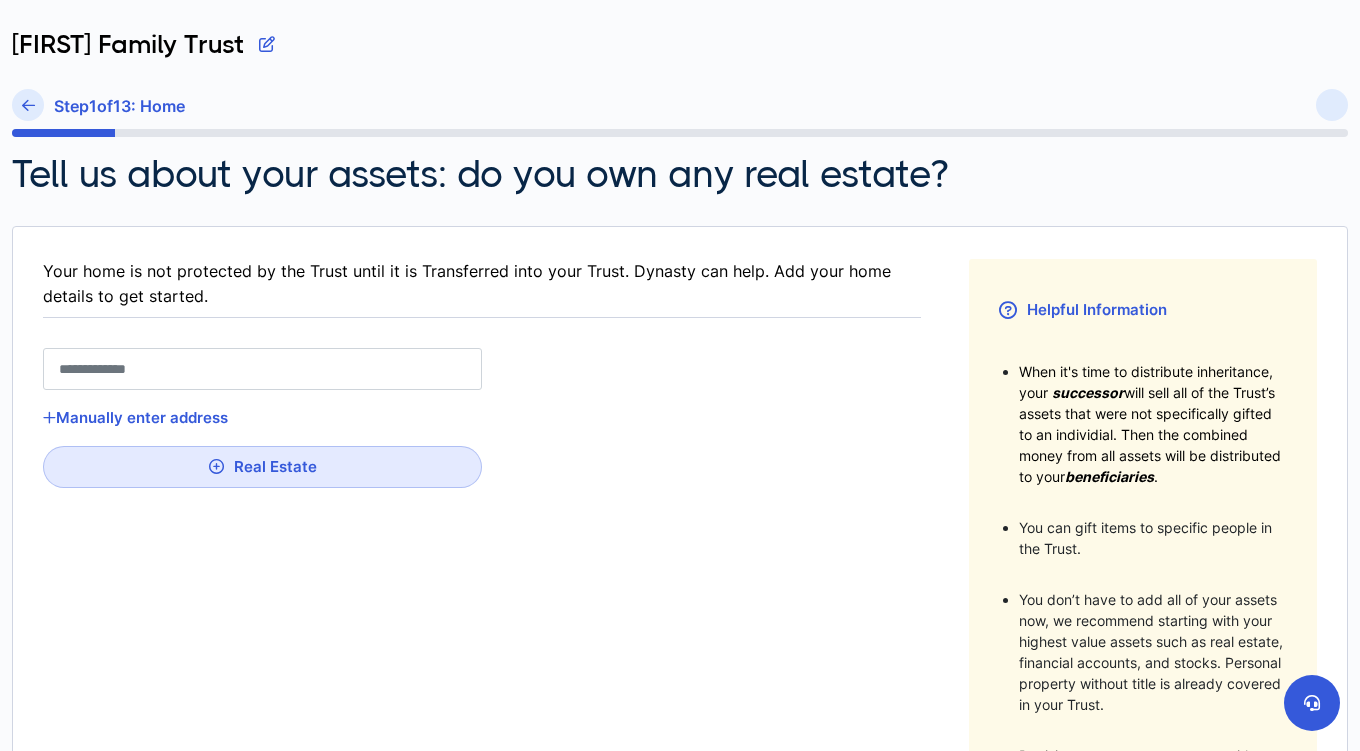 click at bounding box center [262, 369] 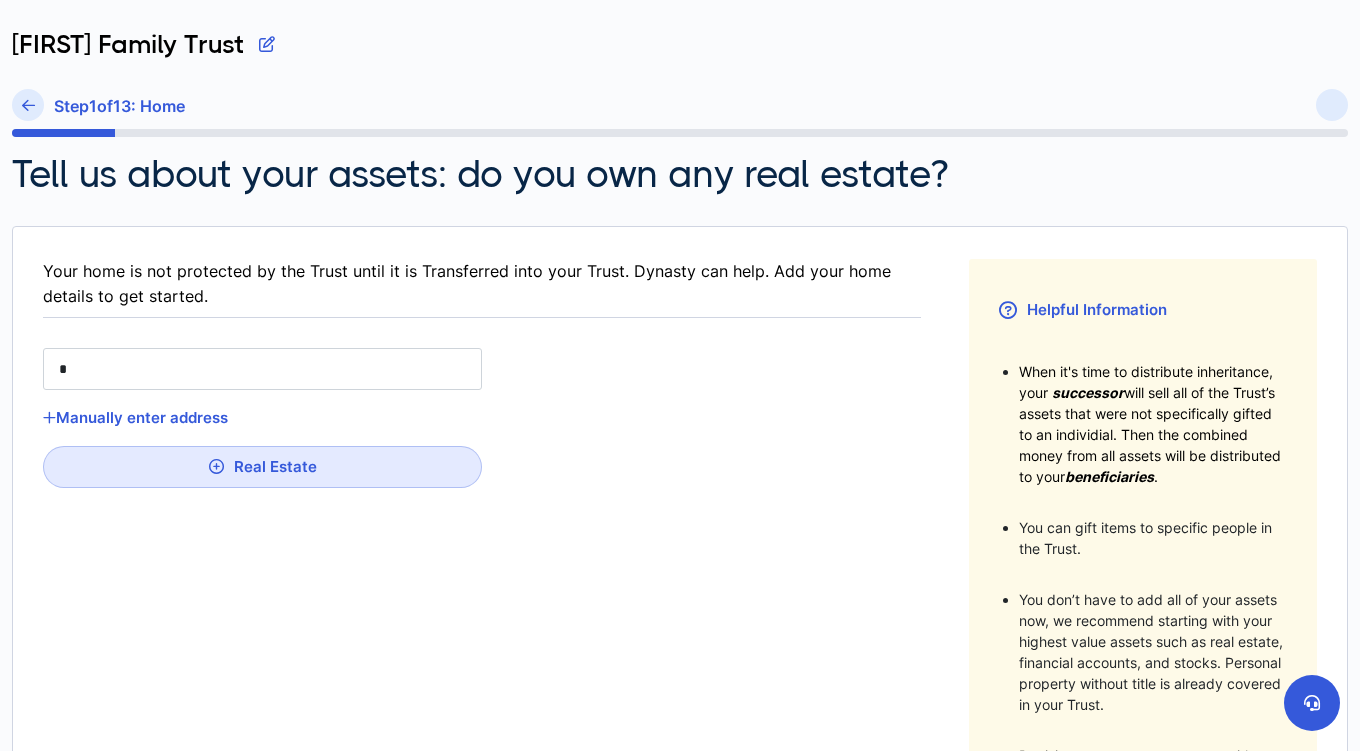 type 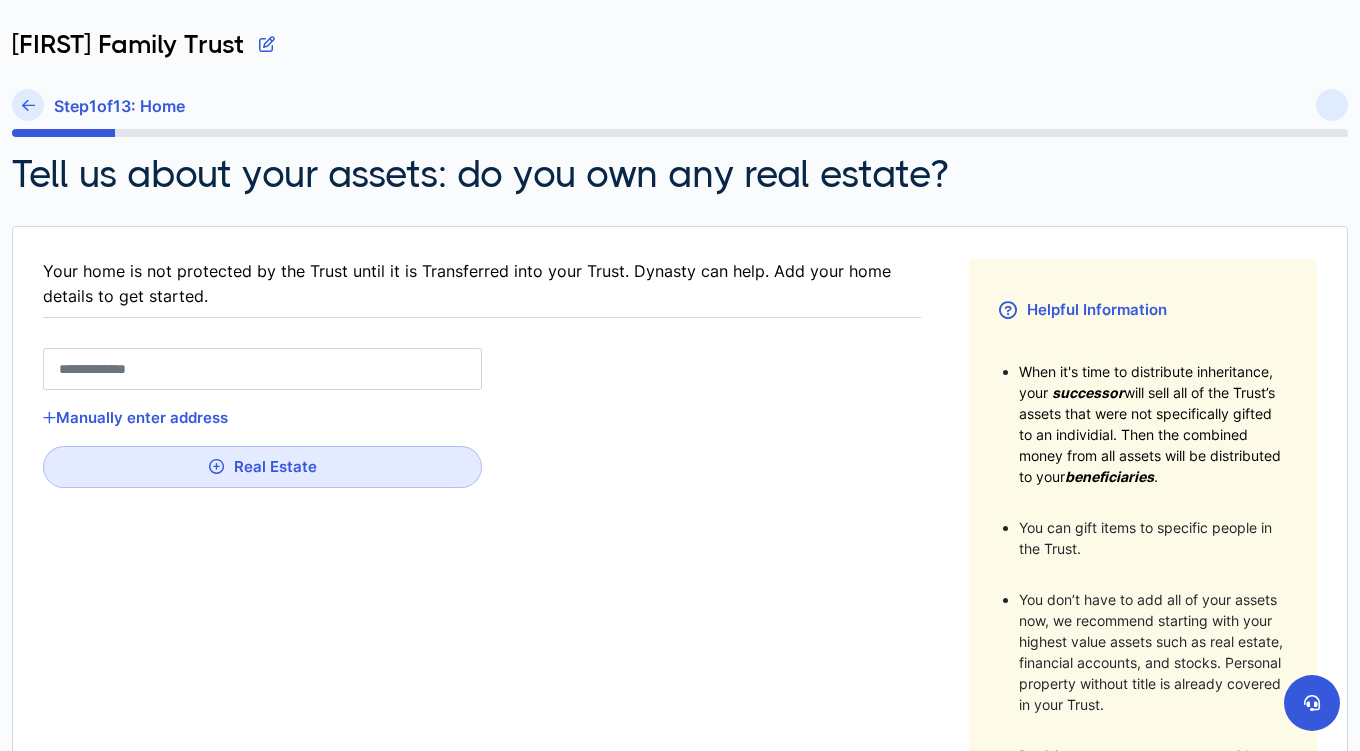 type on "*" 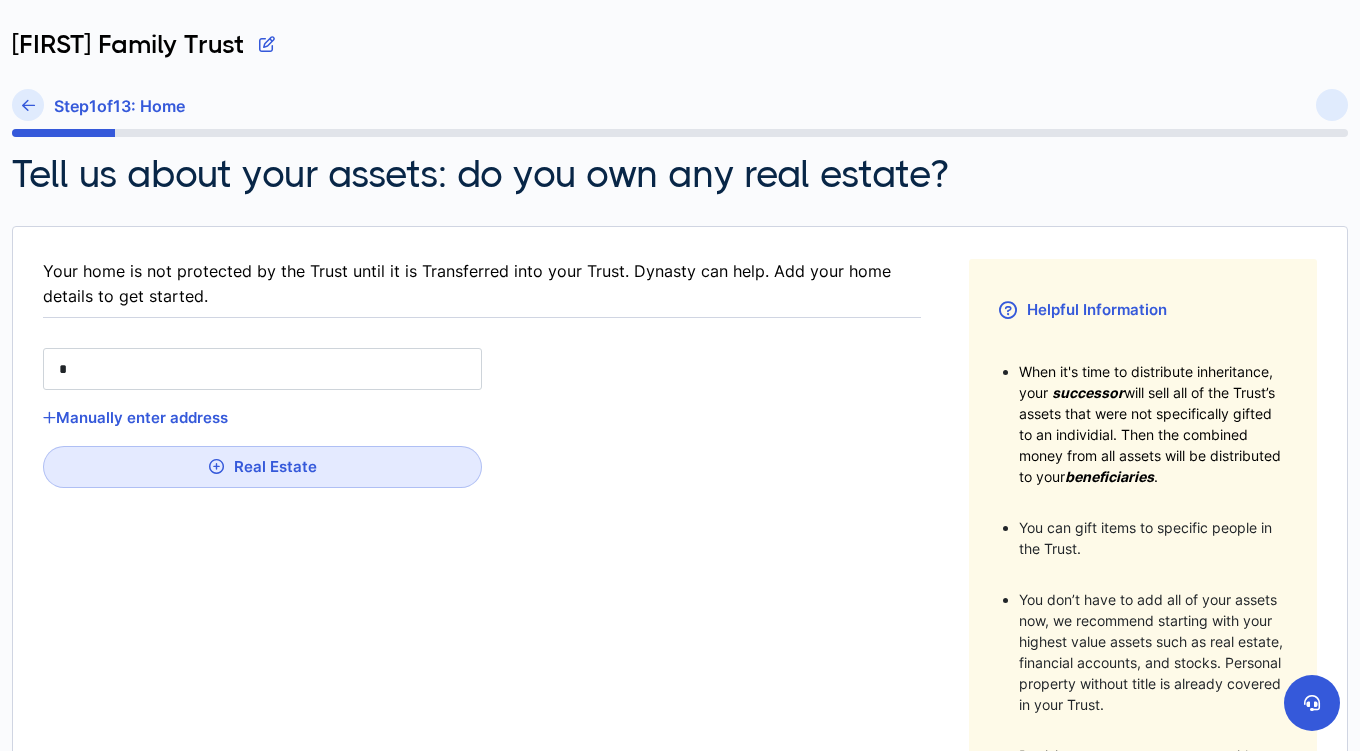 type on "**" 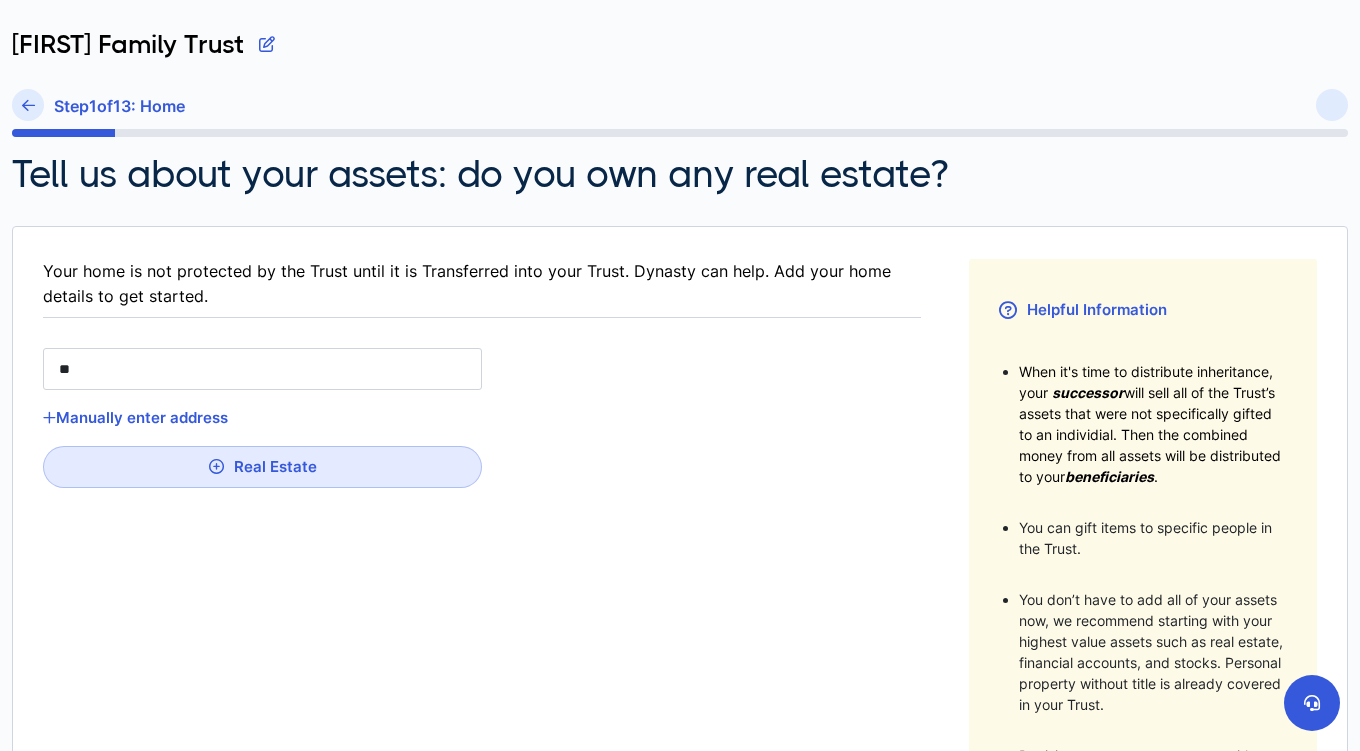 type on "***" 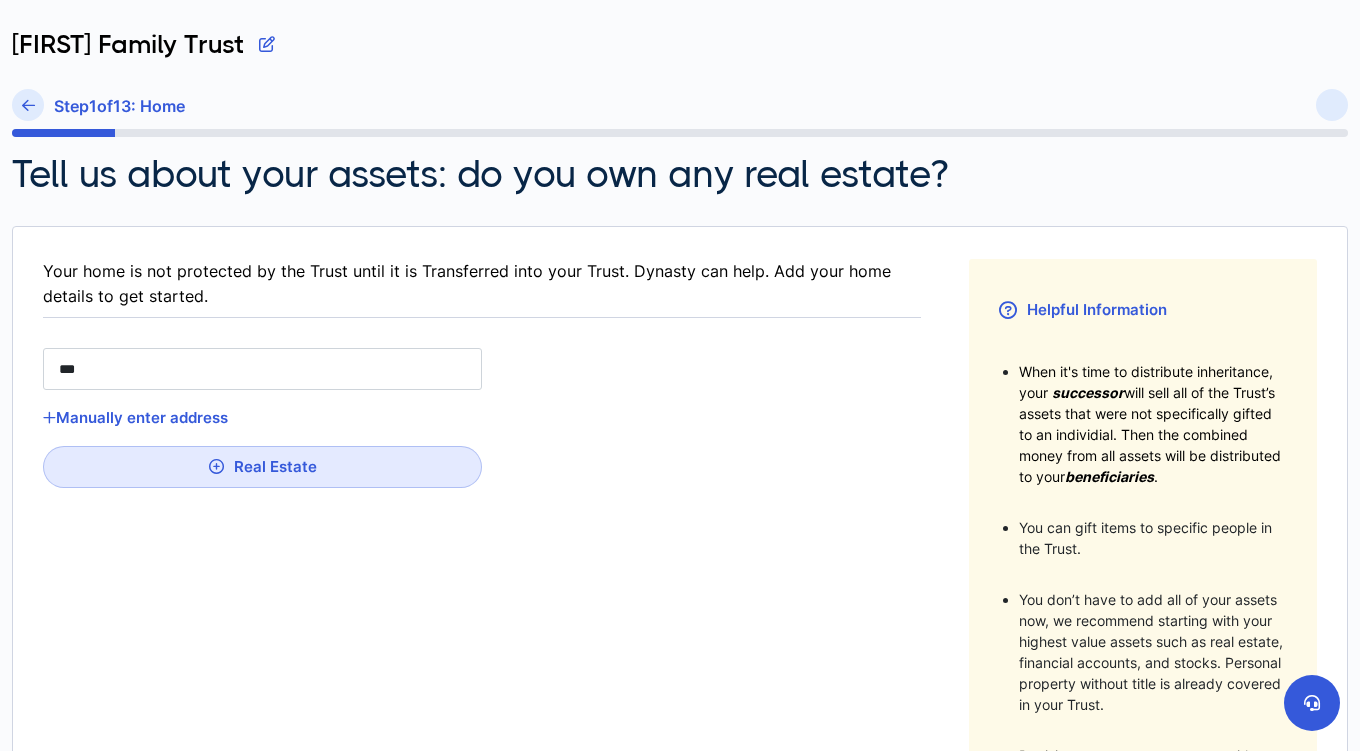 type on "****" 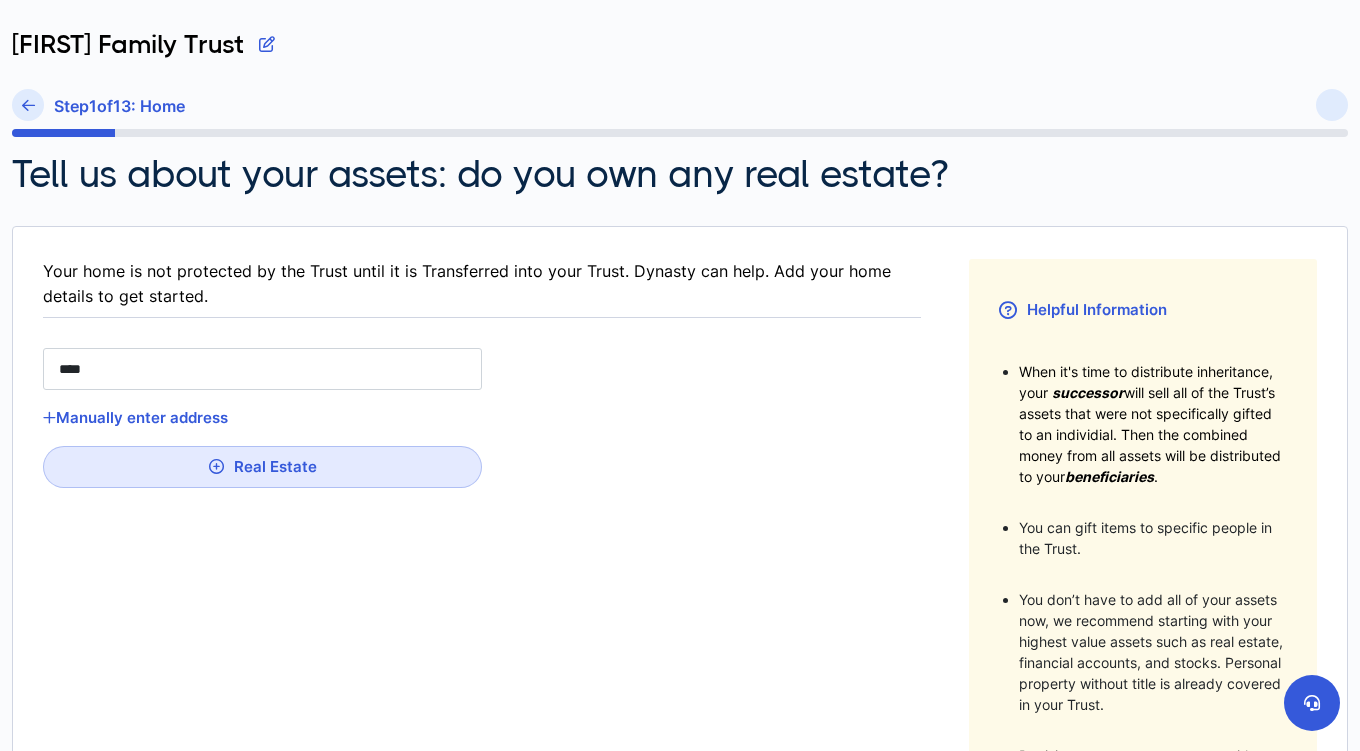 type on "****" 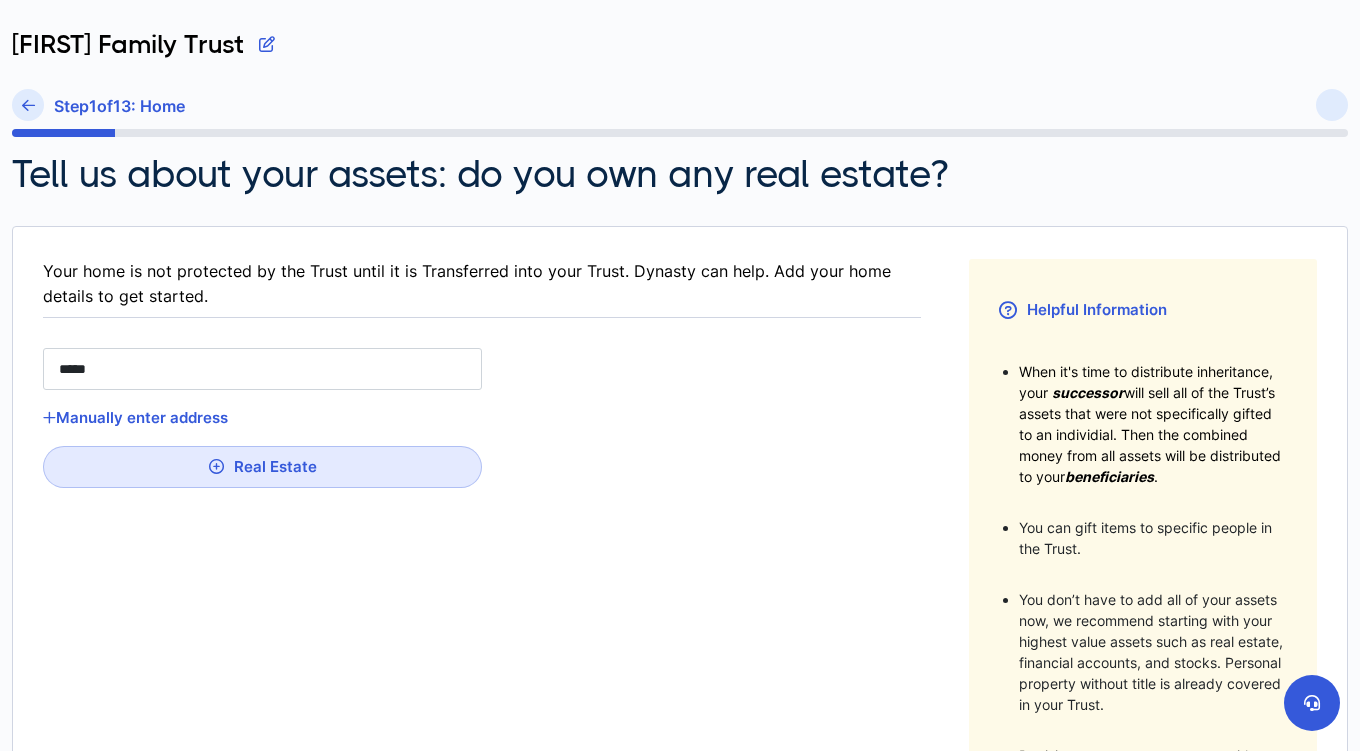 type on "******" 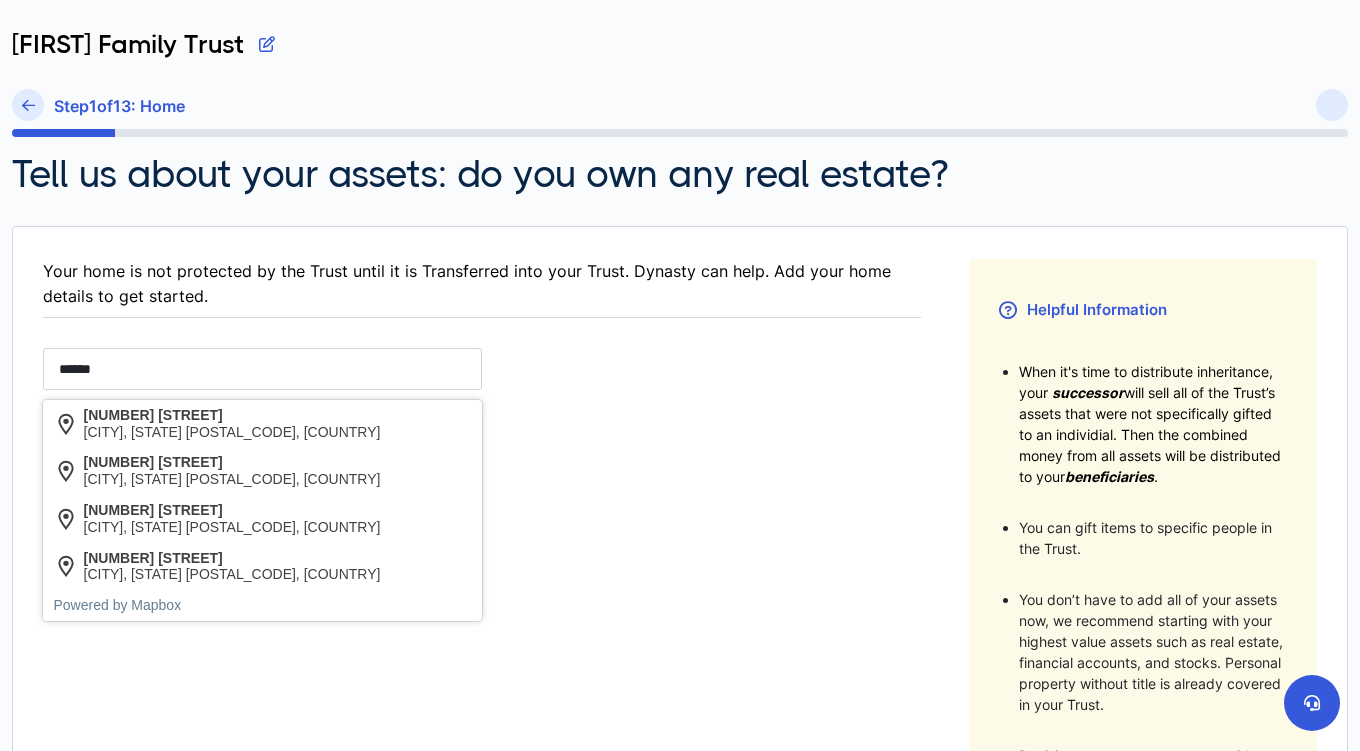 type on "*******" 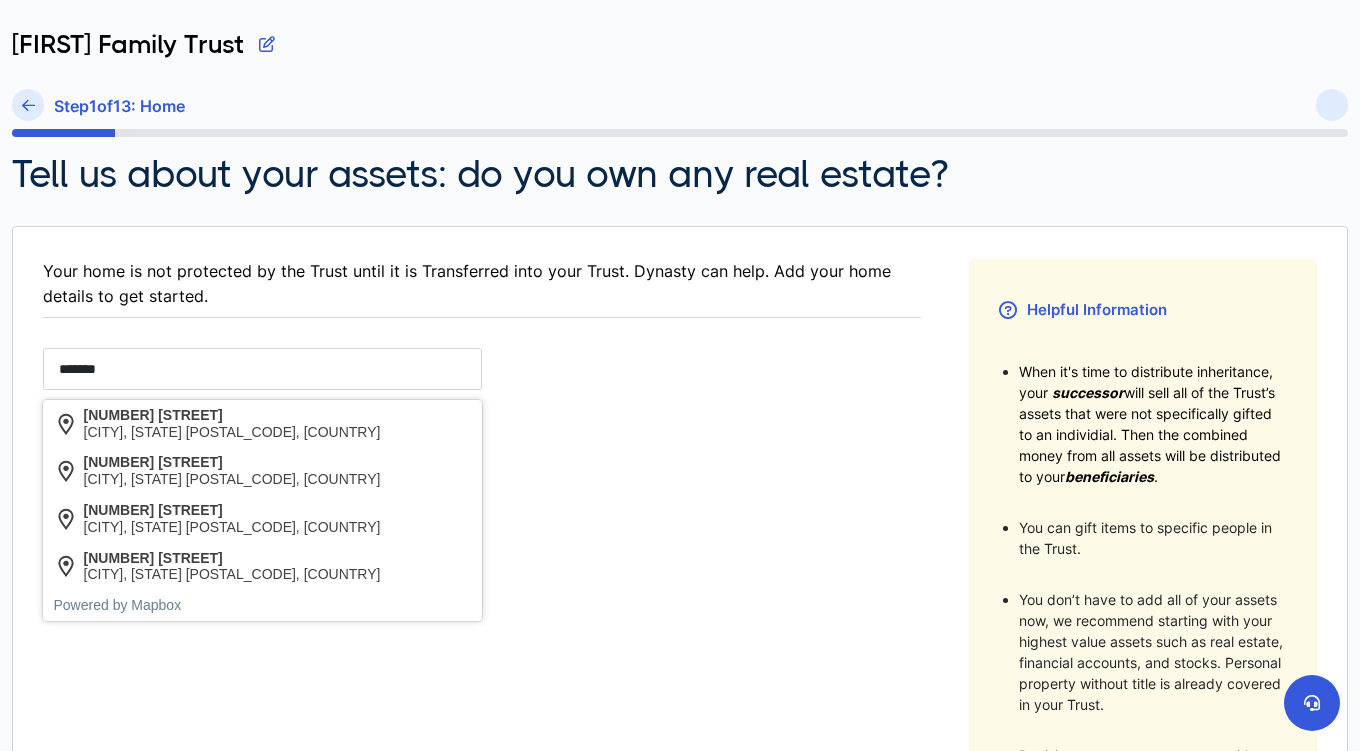type on "********" 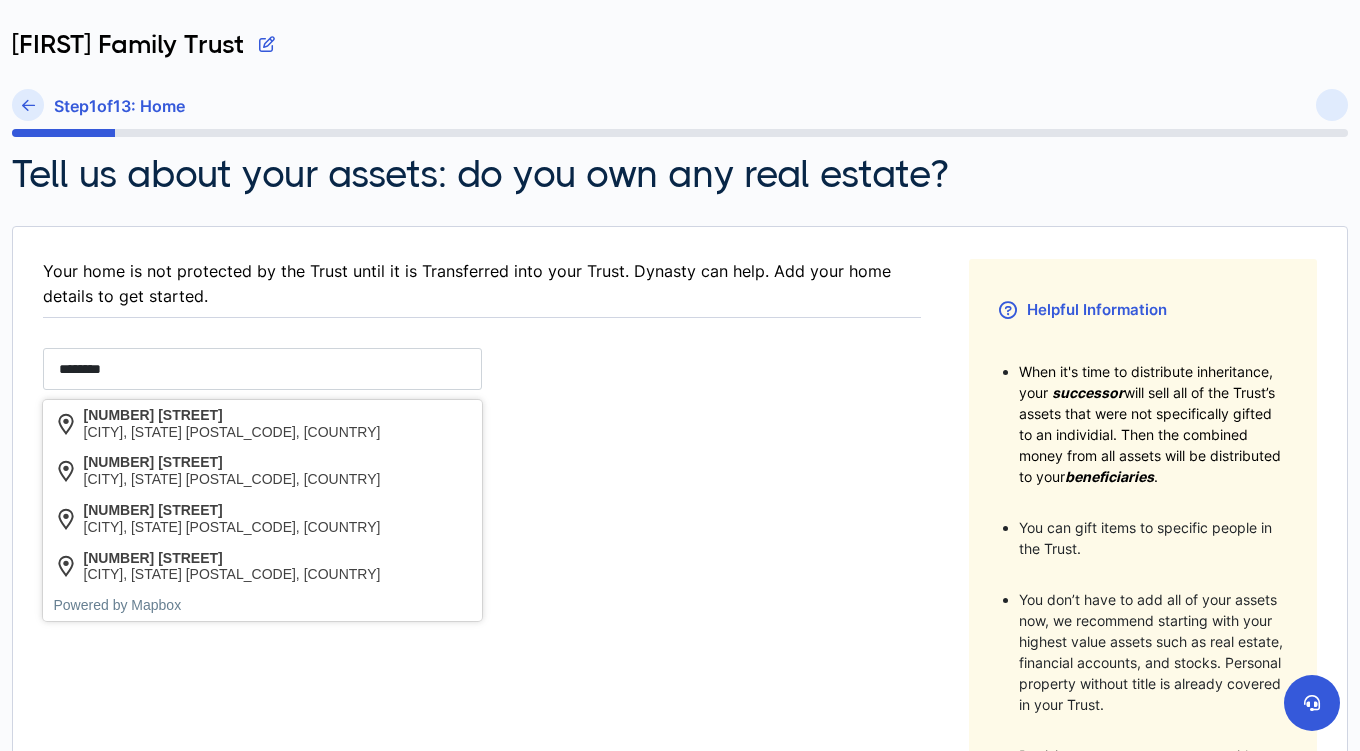 type on "*********" 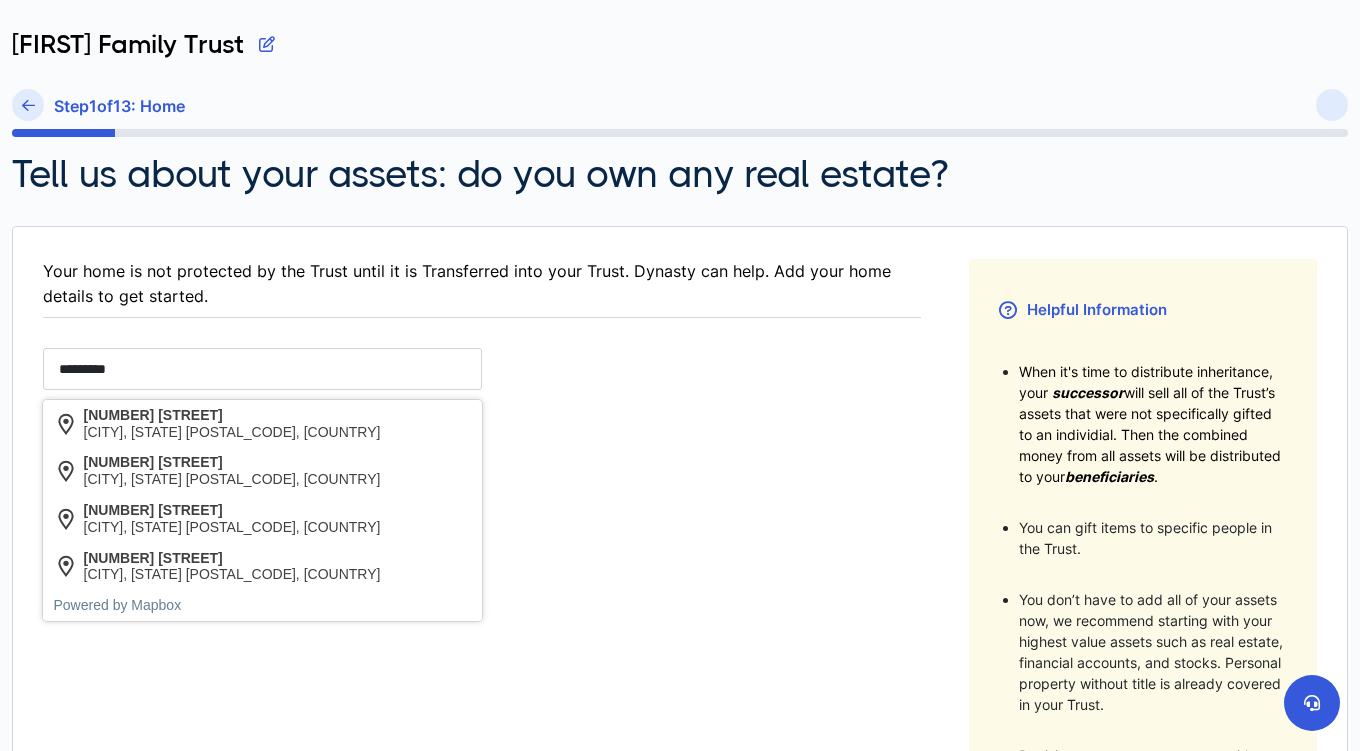 type on "**********" 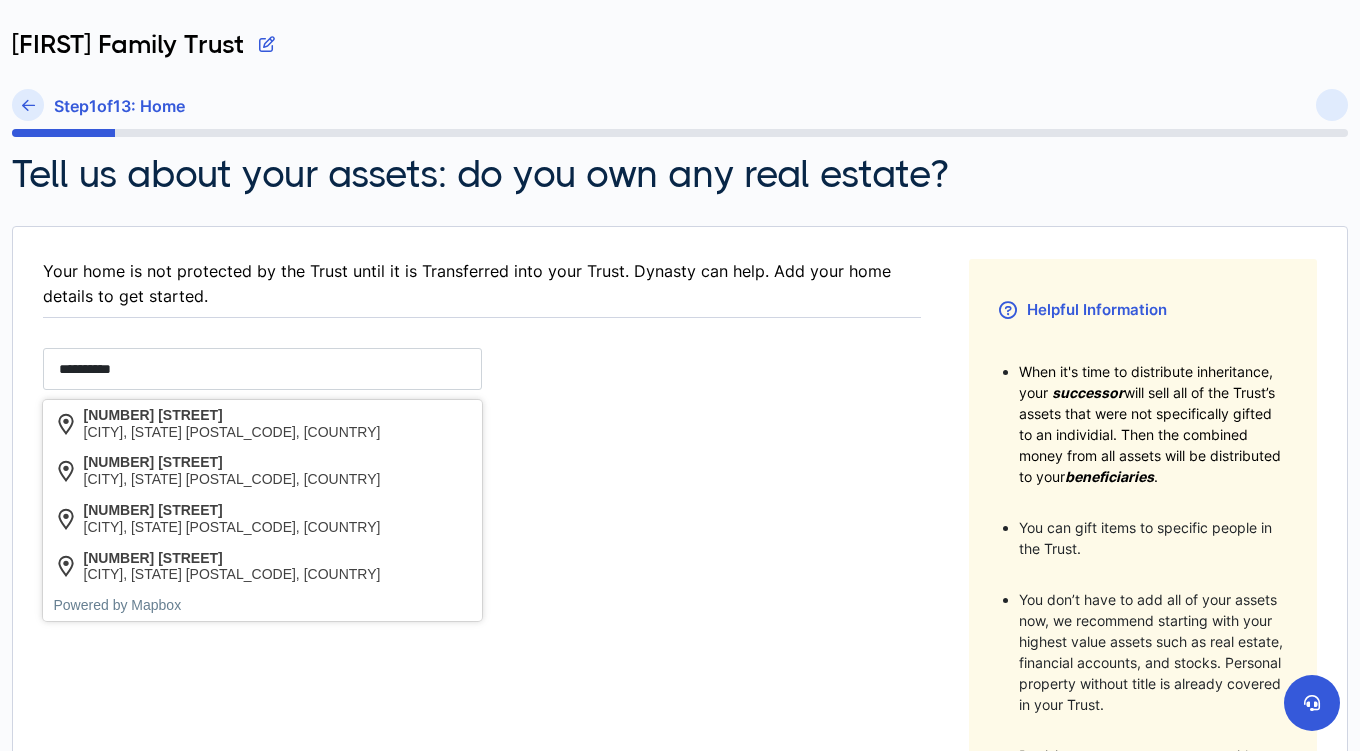 type on "**********" 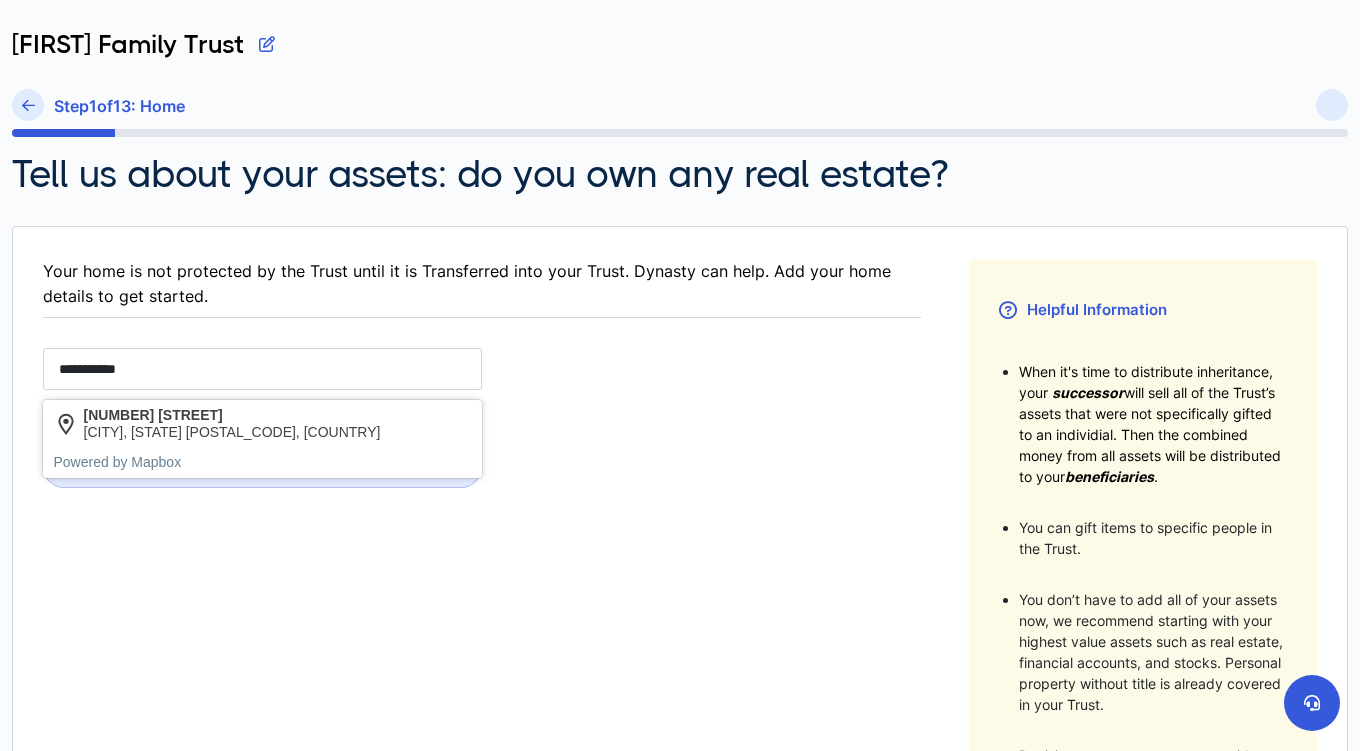 type on "**********" 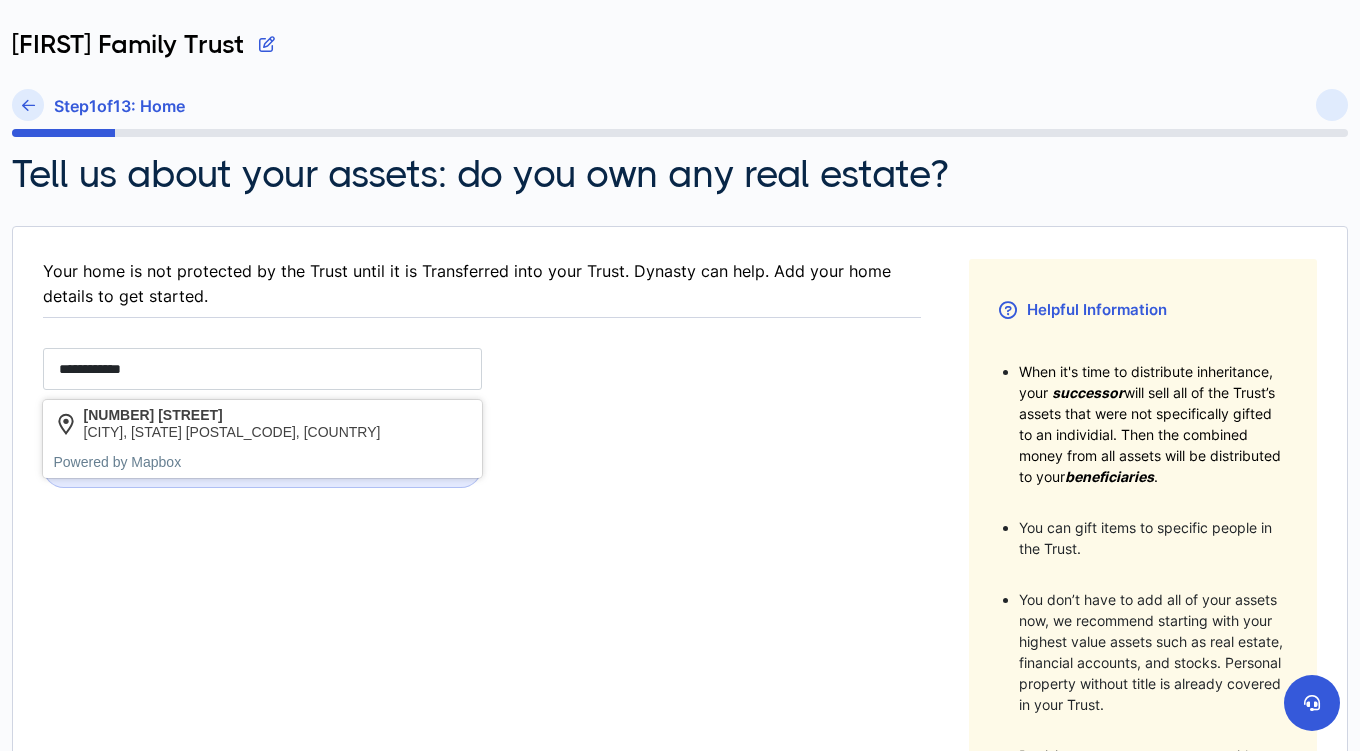 type on "**********" 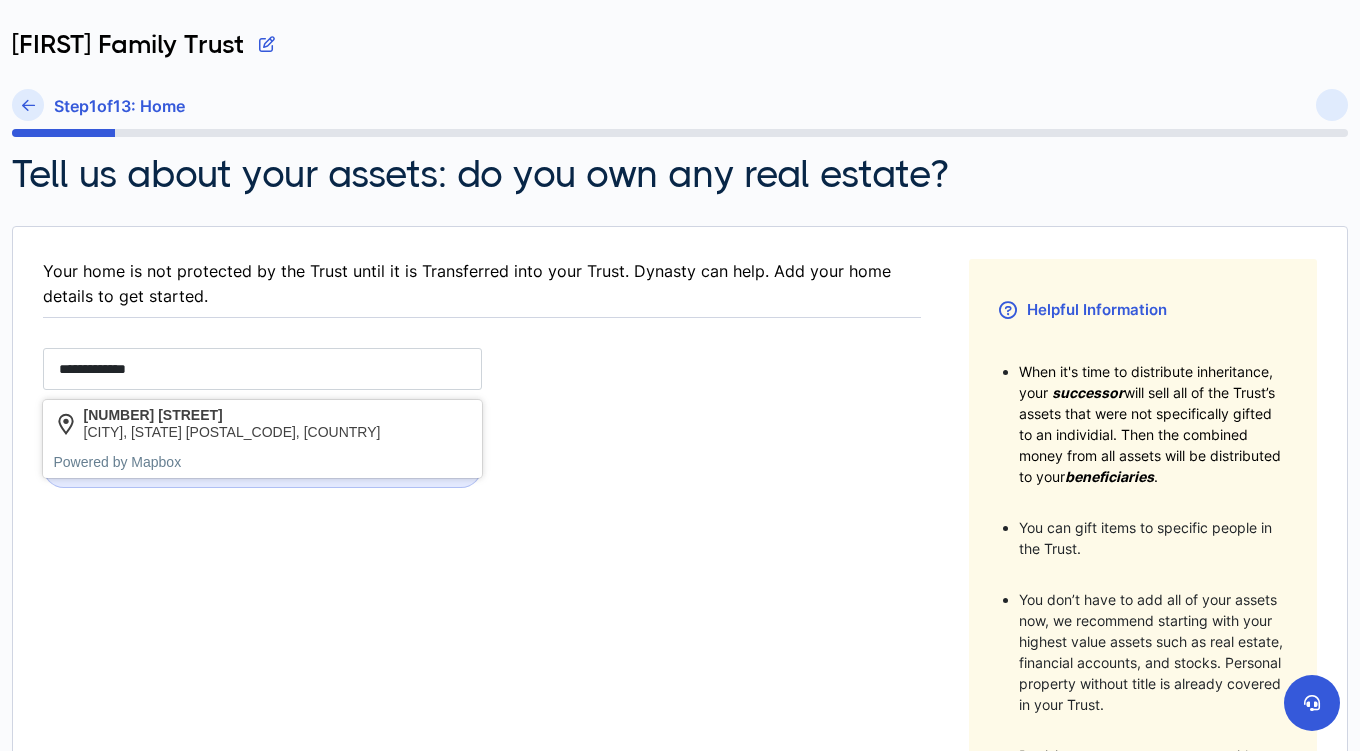 type on "**********" 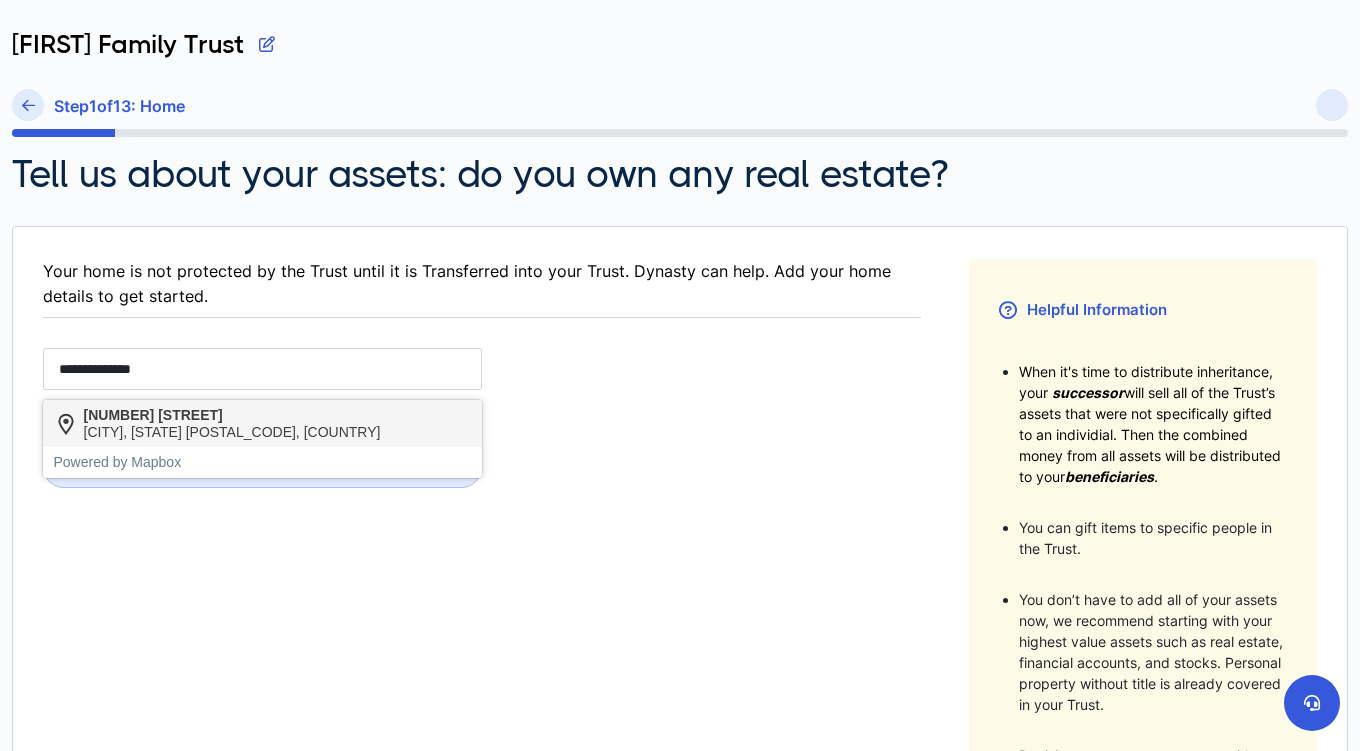 click on "[NUMBER] [STREET]" at bounding box center [232, 415] 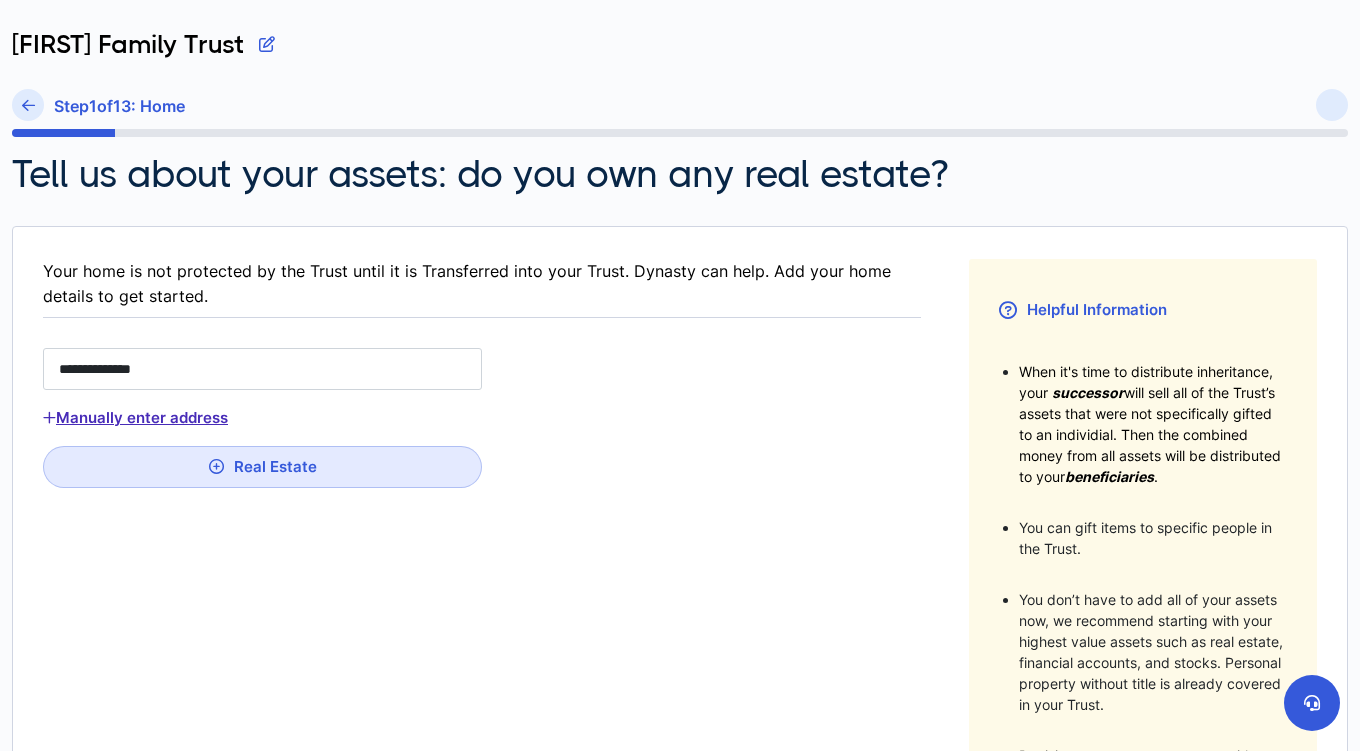 type on "**********" 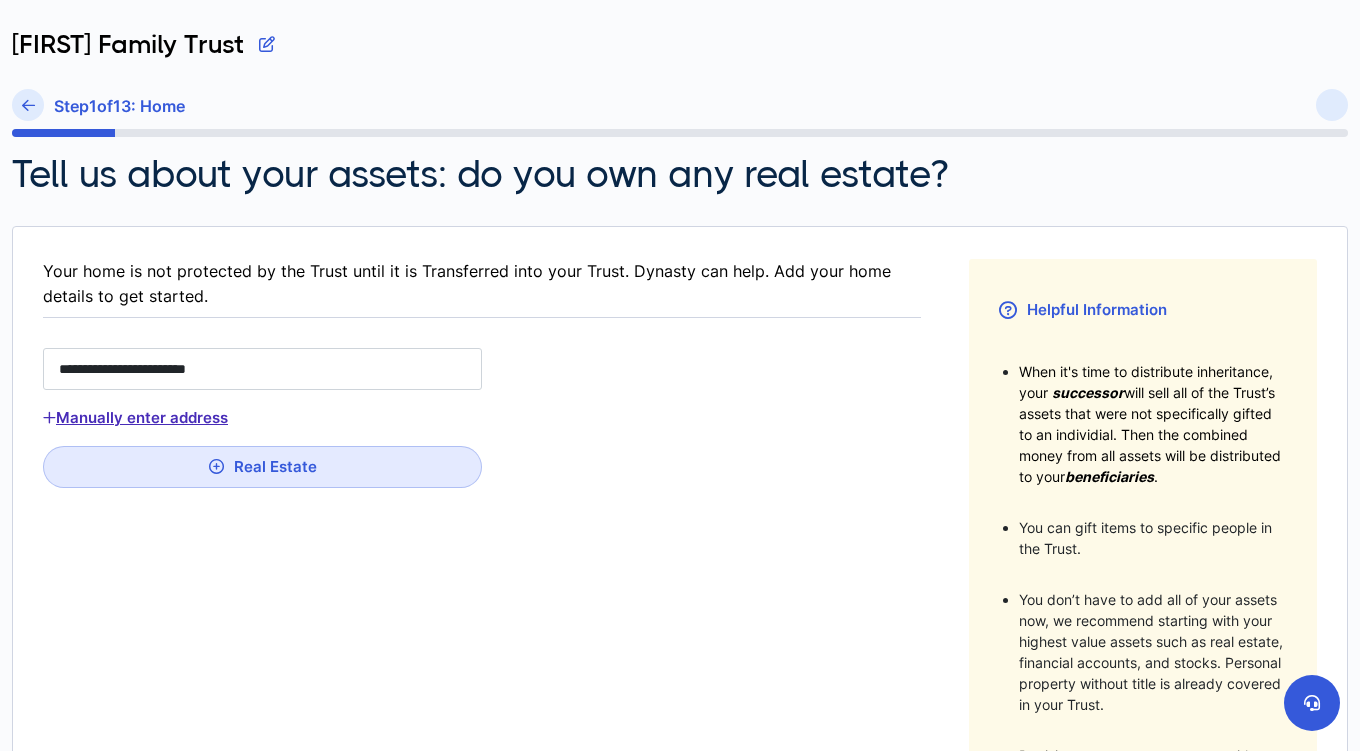 type on "**" 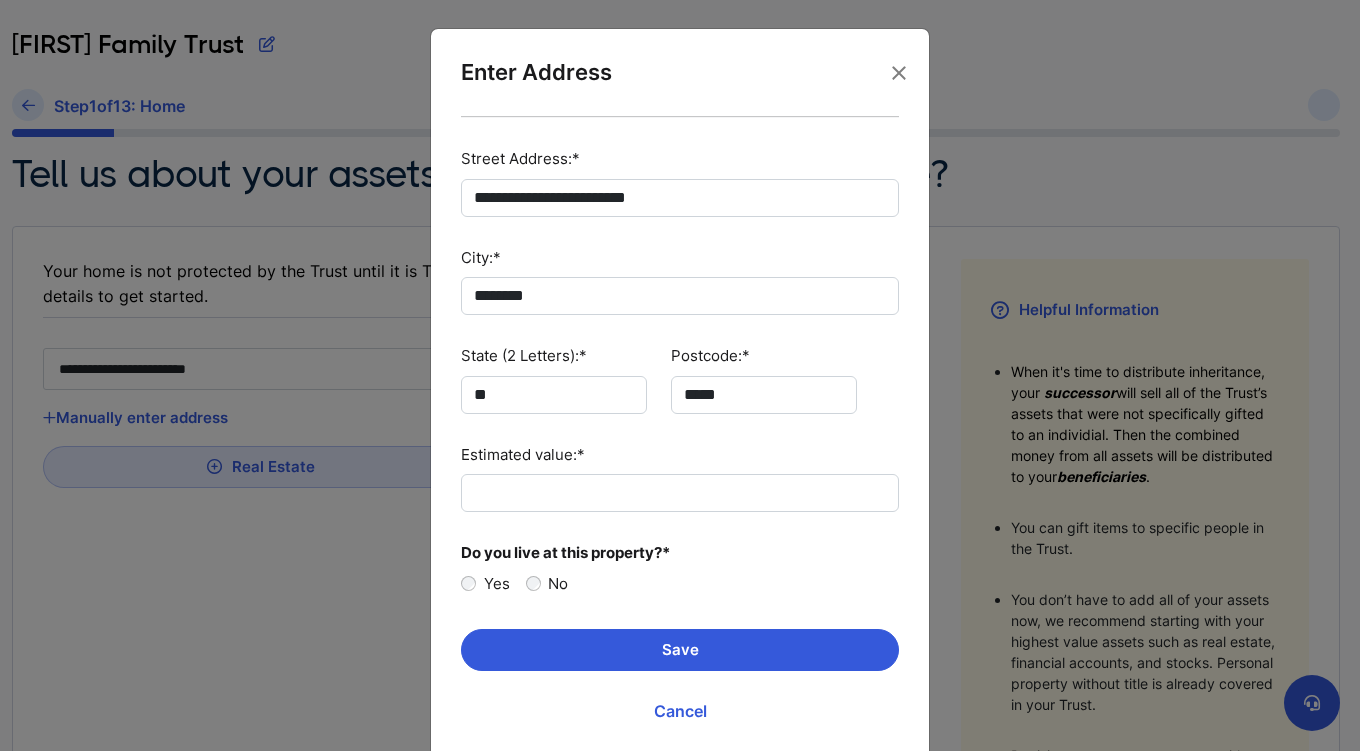 click on "Yes" at bounding box center [497, 584] 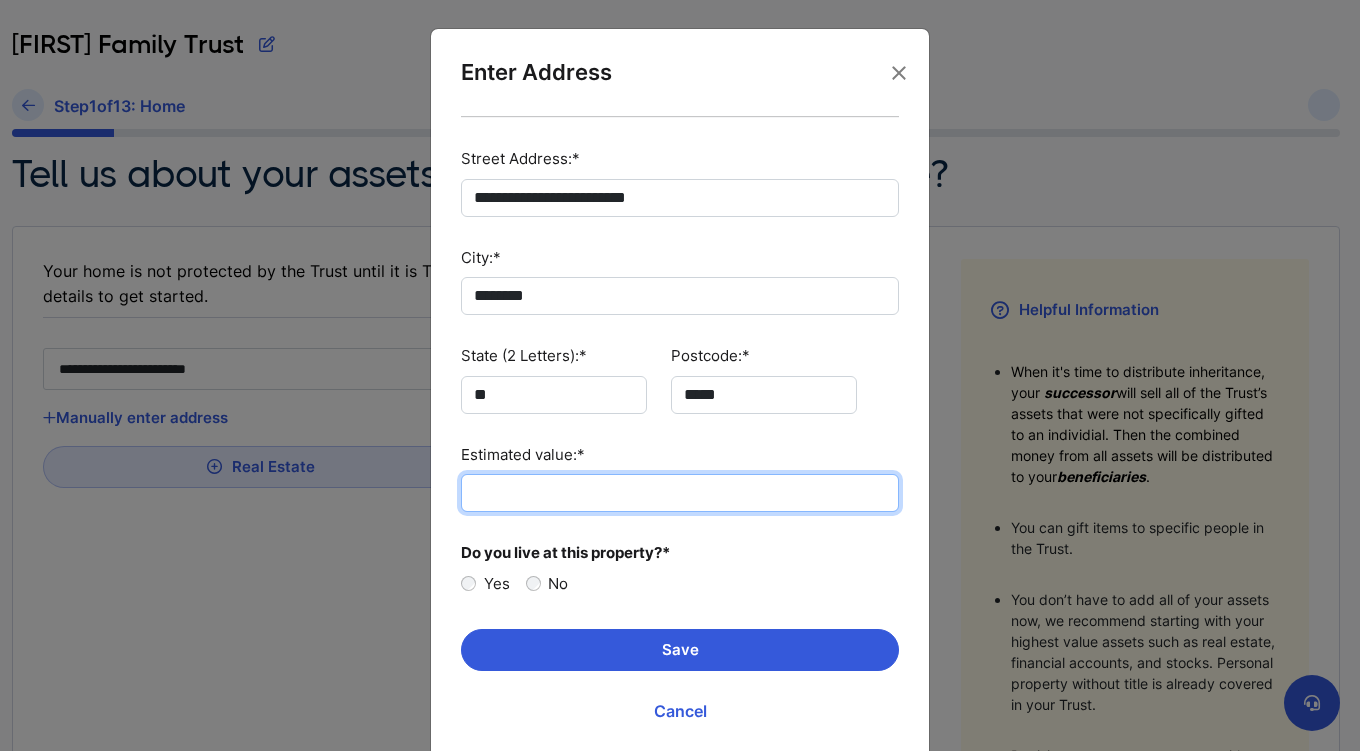 click on "Estimated value:*" at bounding box center [680, 493] 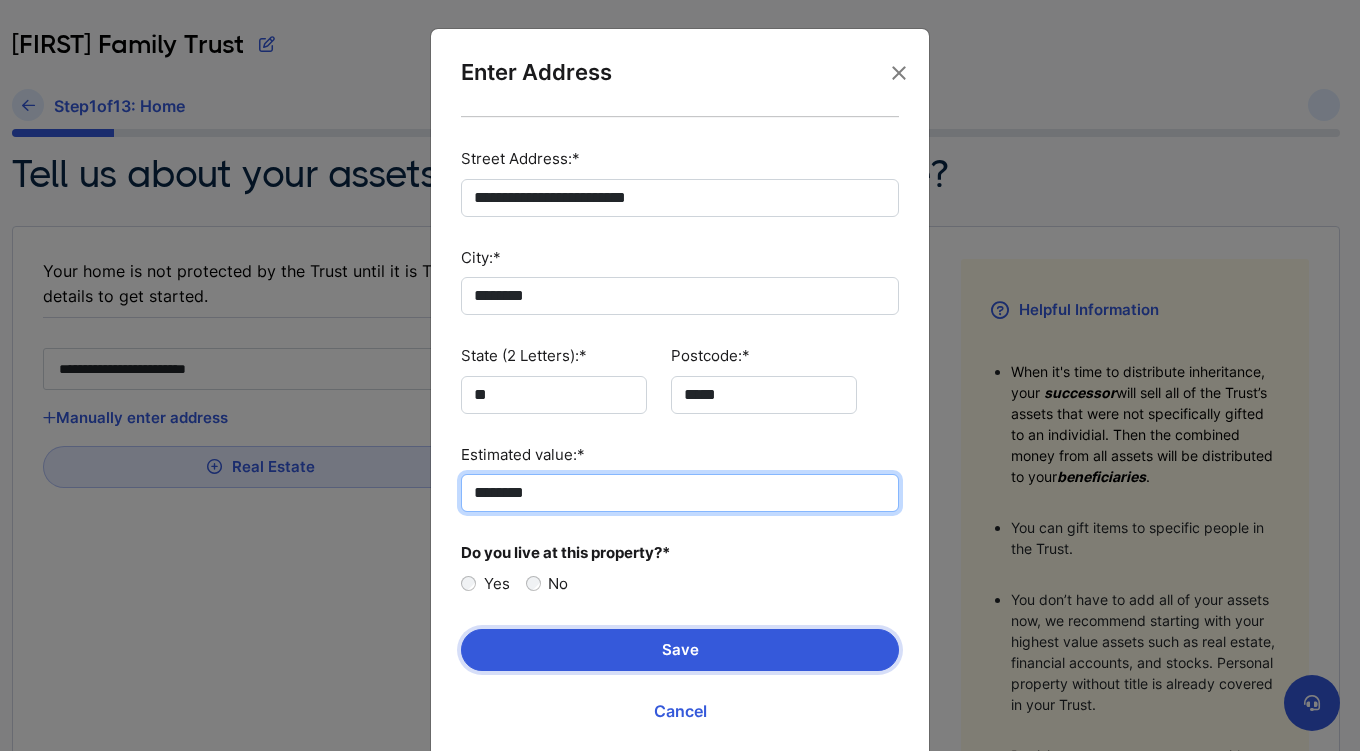 type on "********" 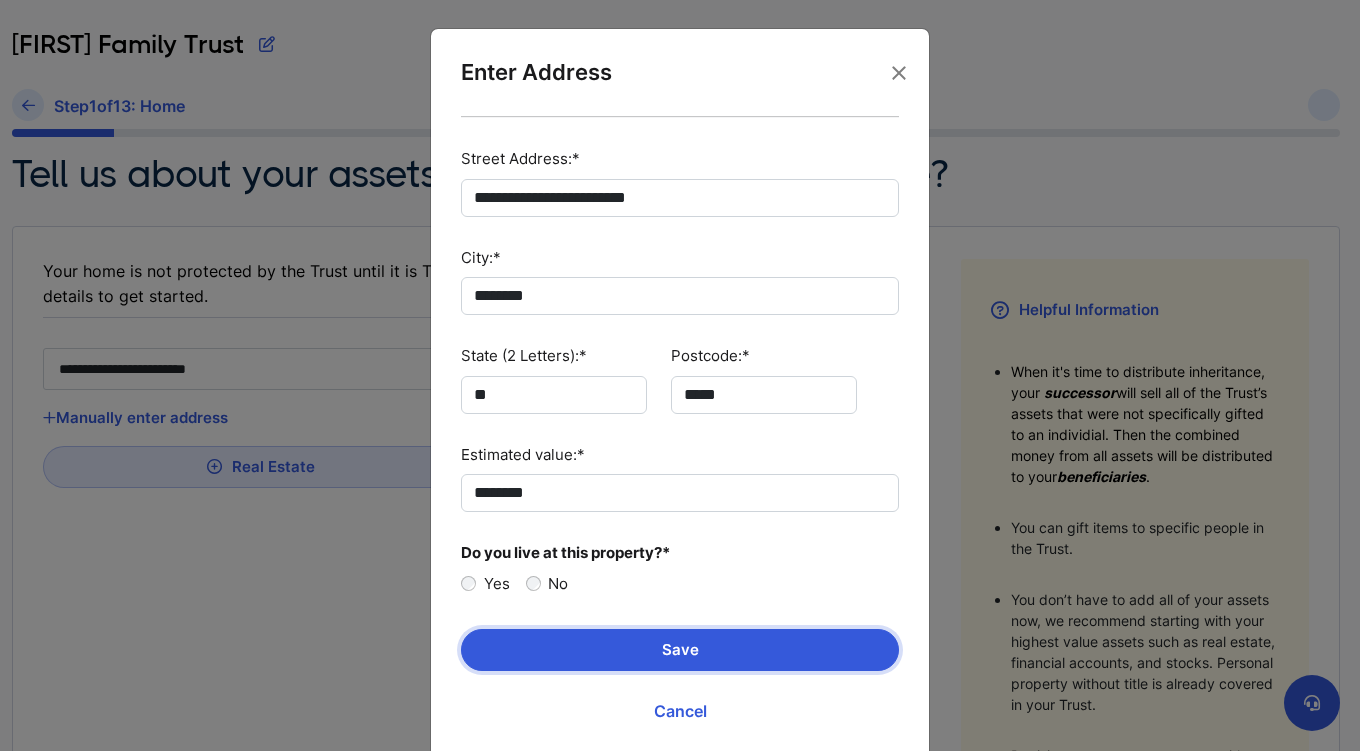 click on "Save" at bounding box center [680, 650] 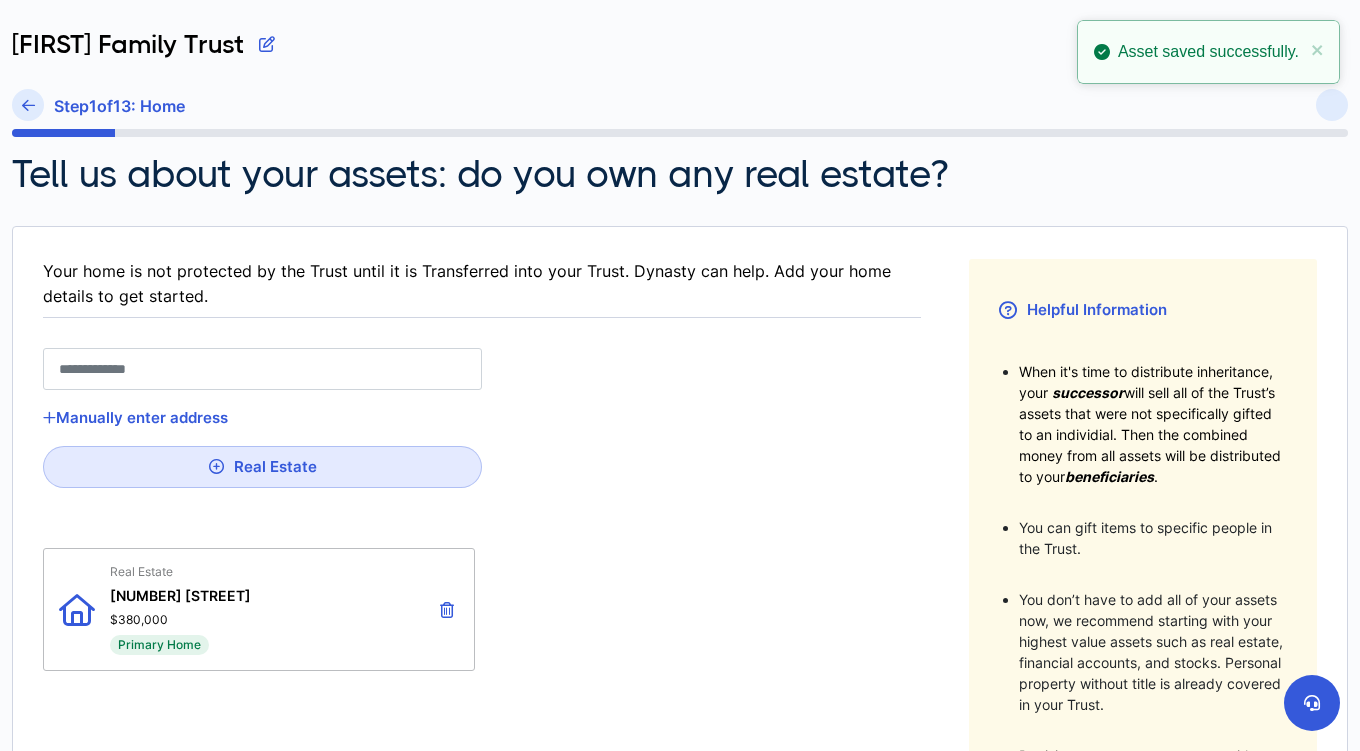 click at bounding box center (262, 369) 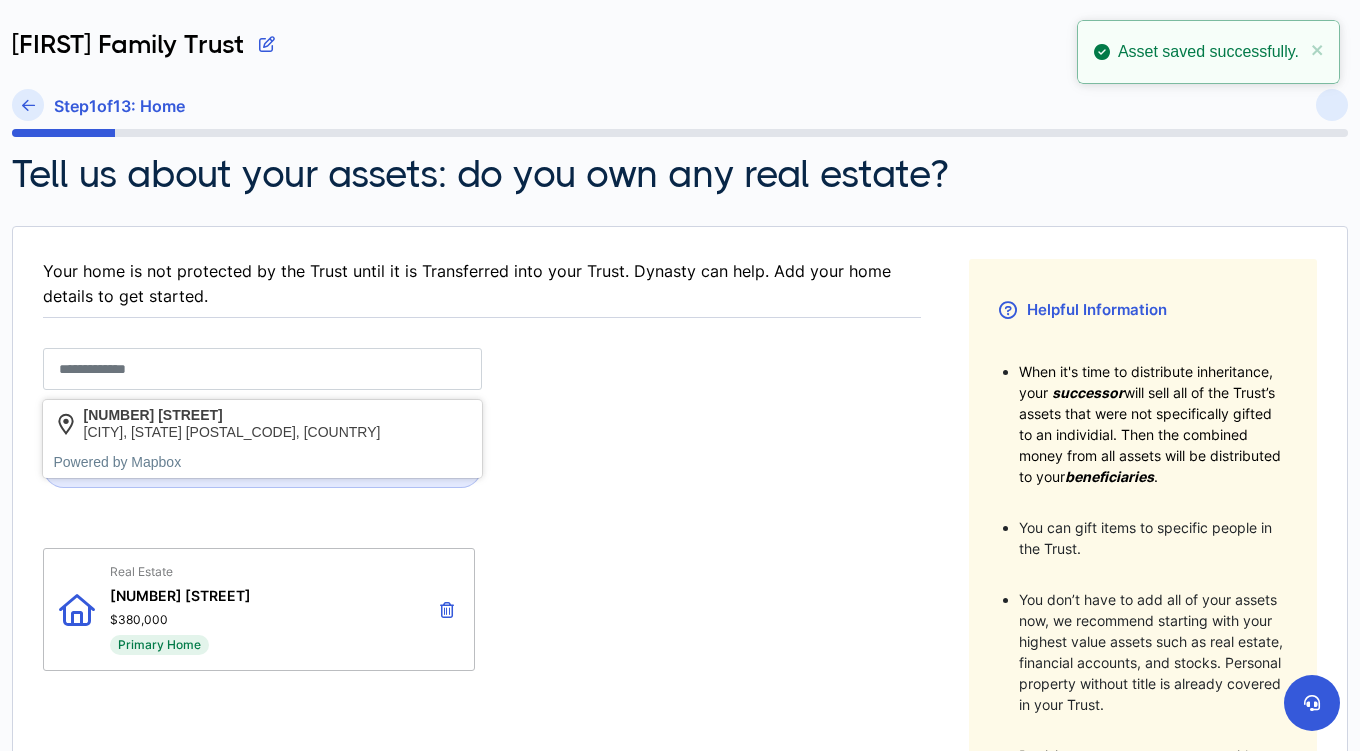 type on "*" 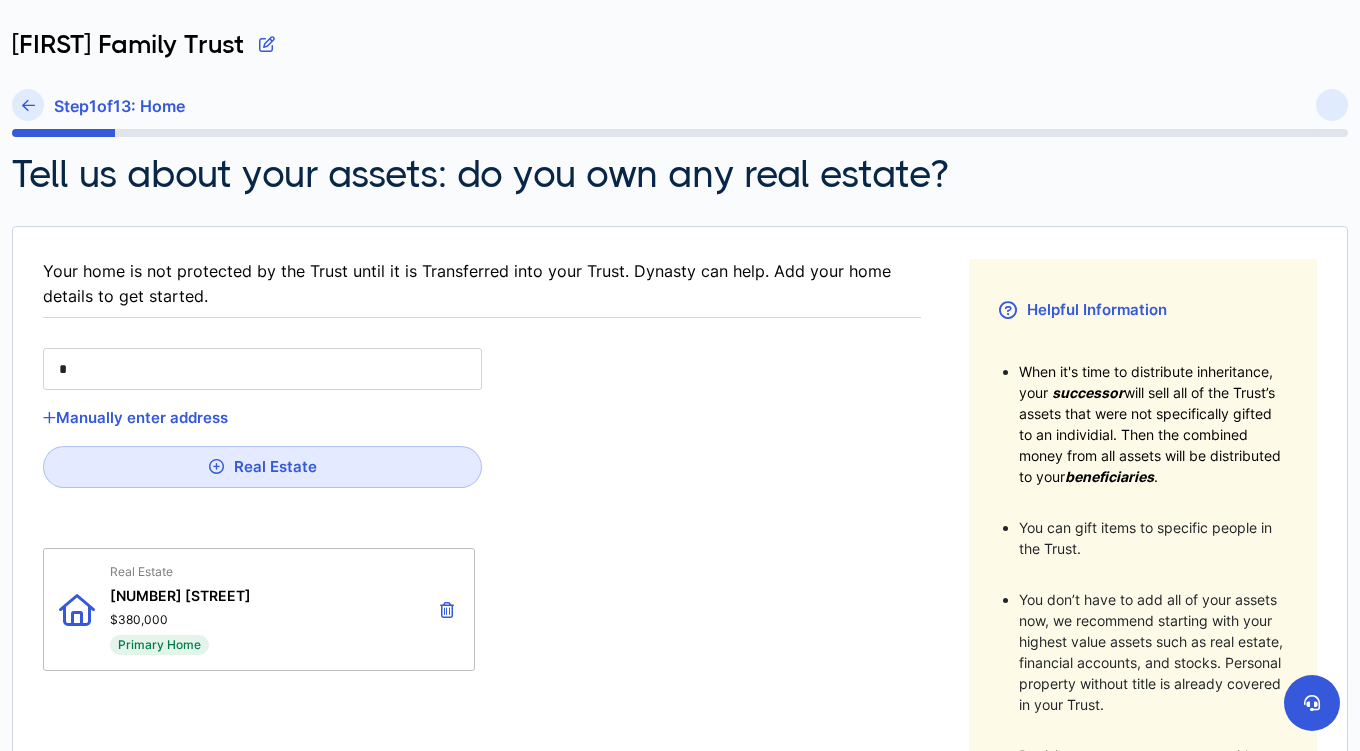 type on "**" 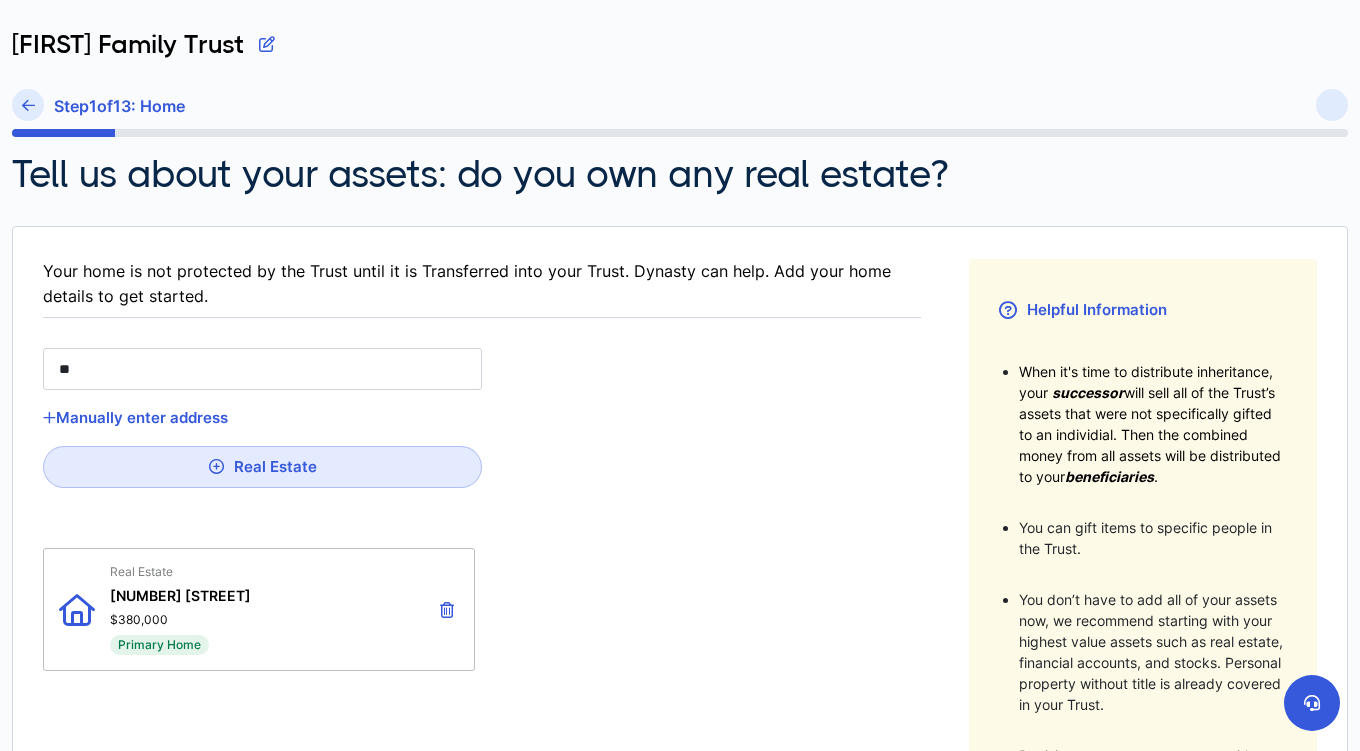 type on "***" 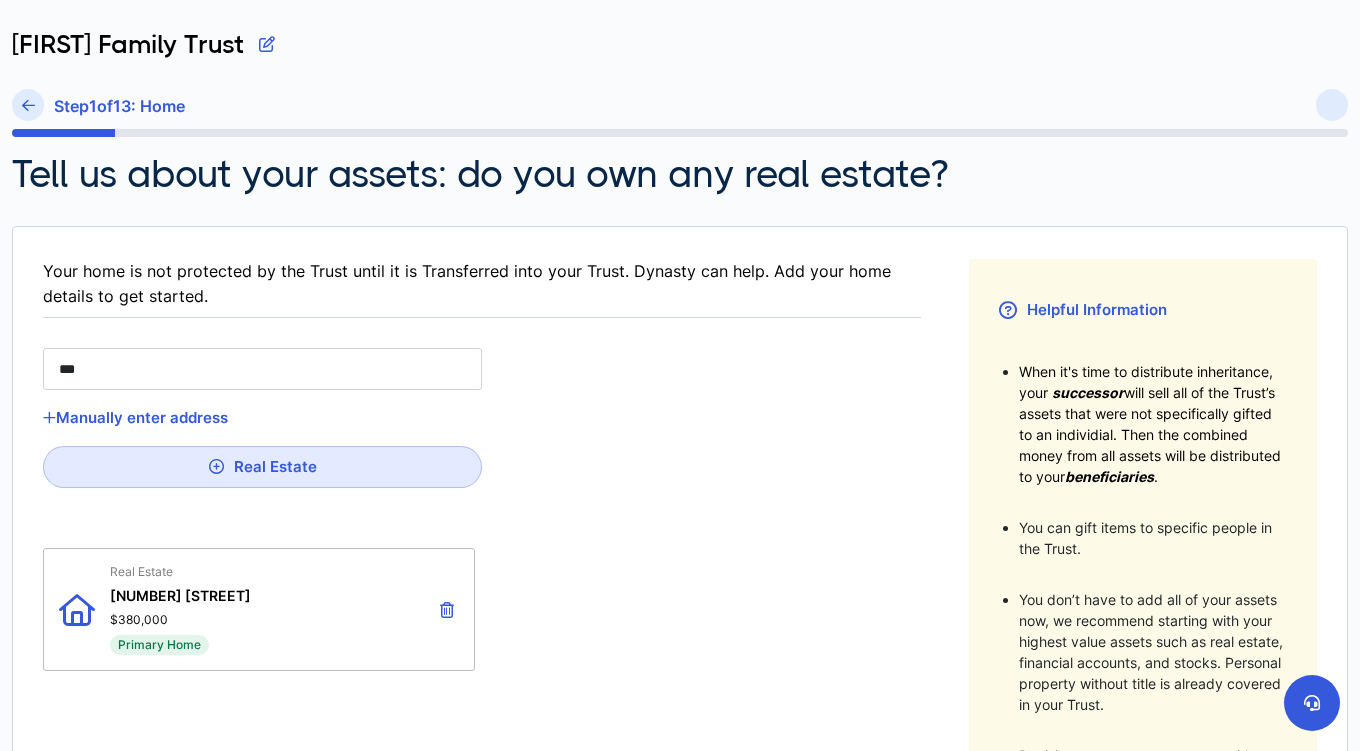 type on "****" 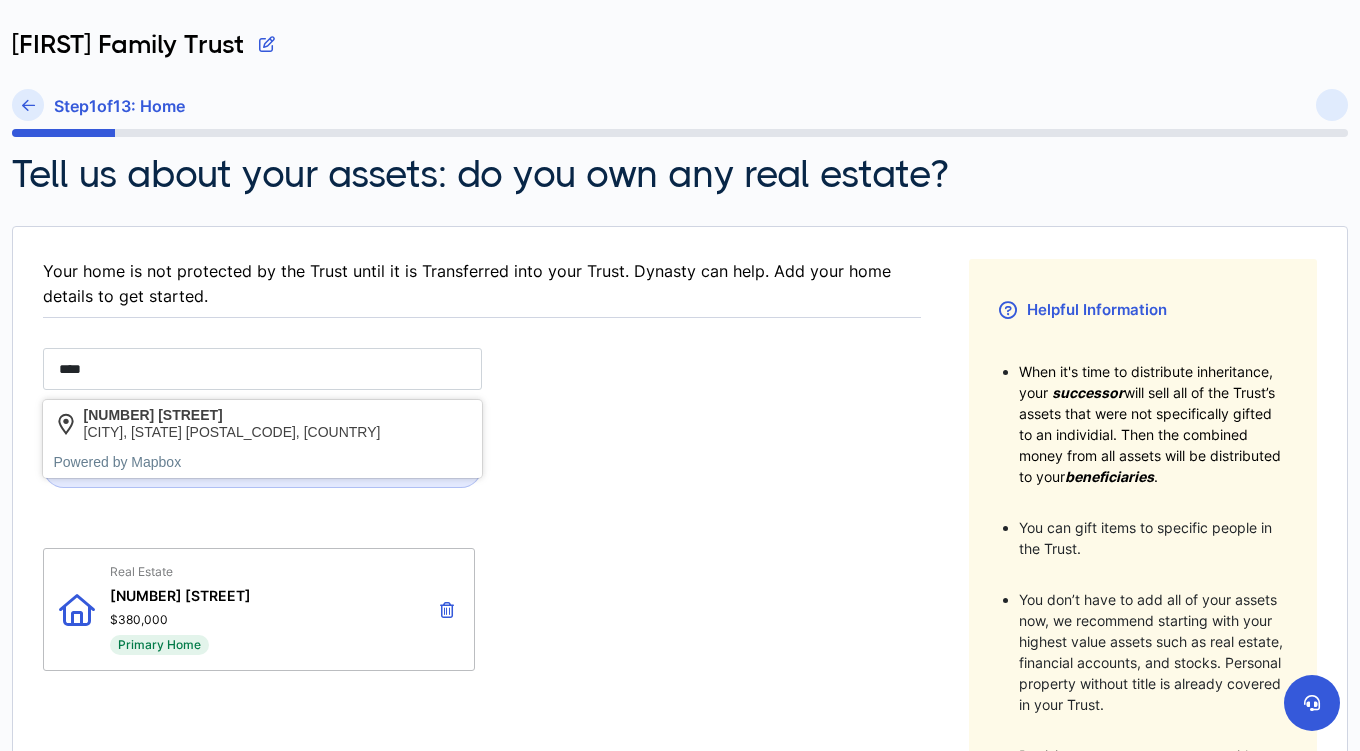 type on "****" 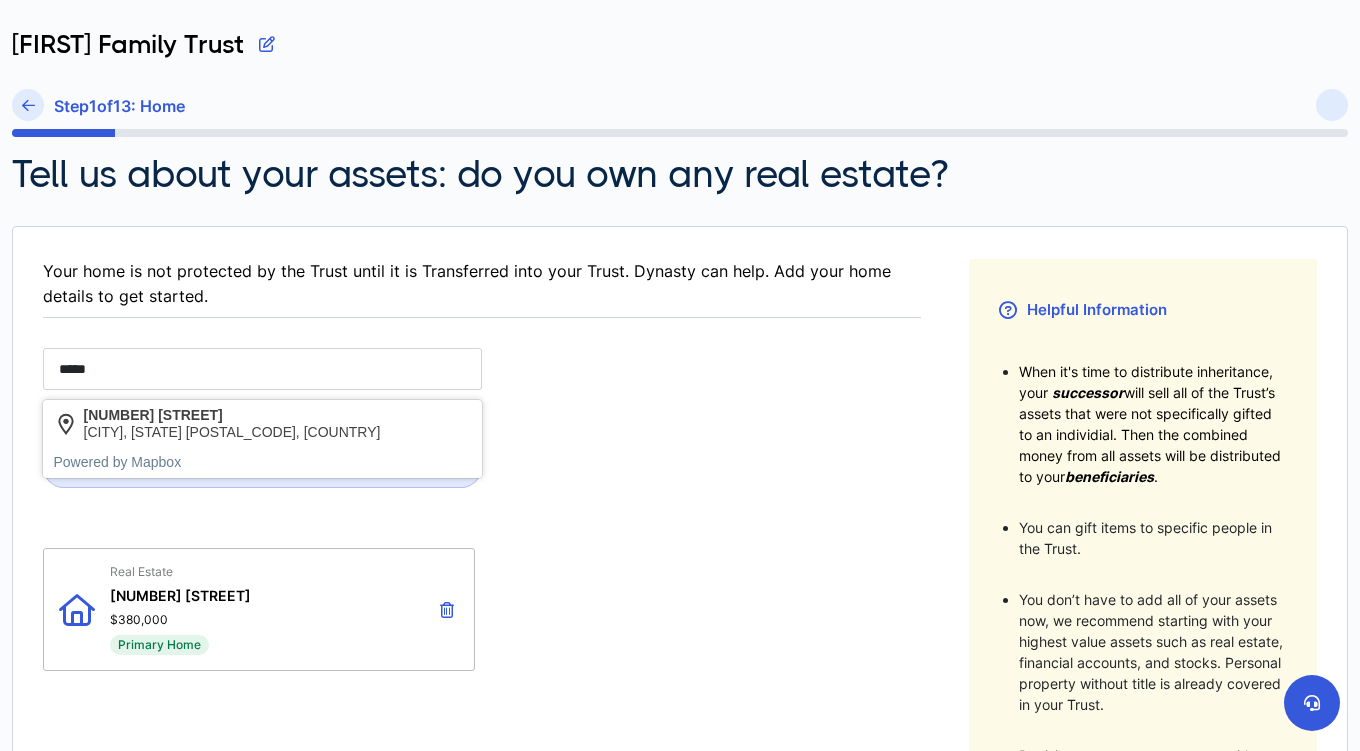 type on "******" 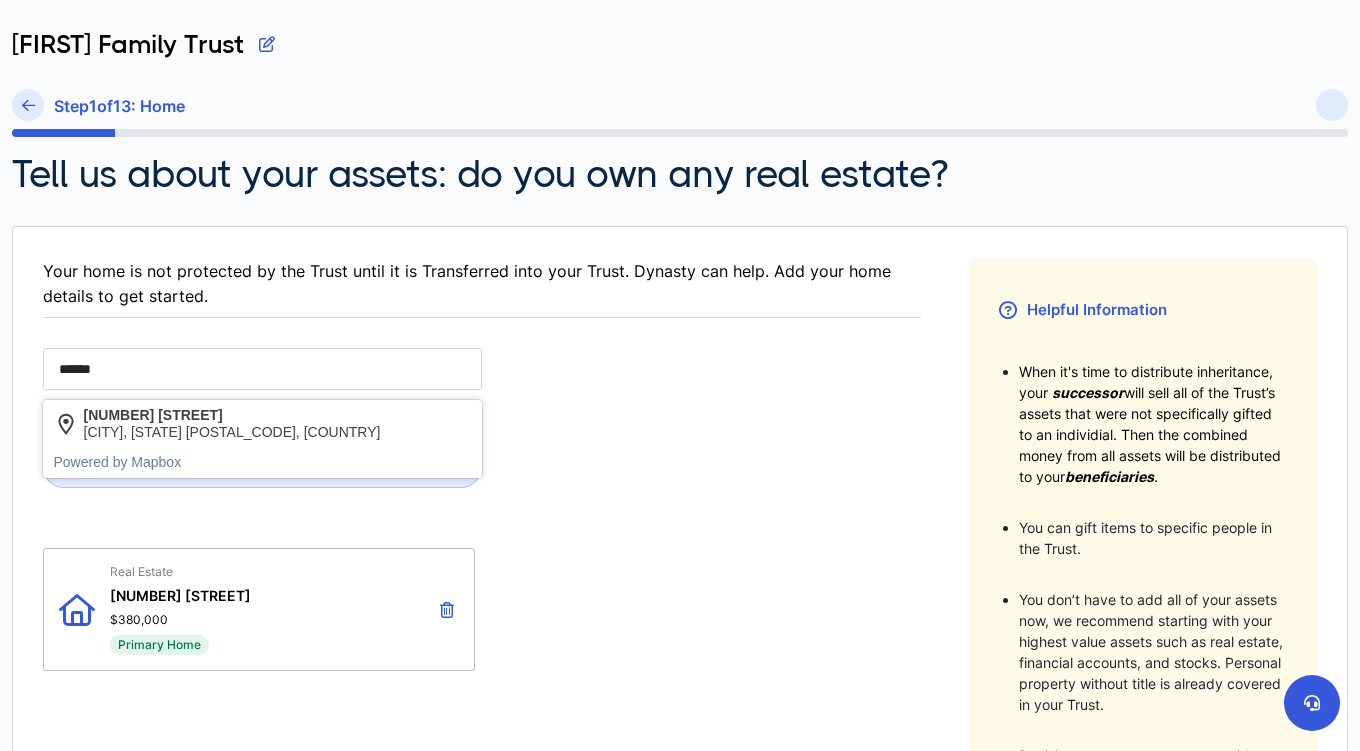 type on "*******" 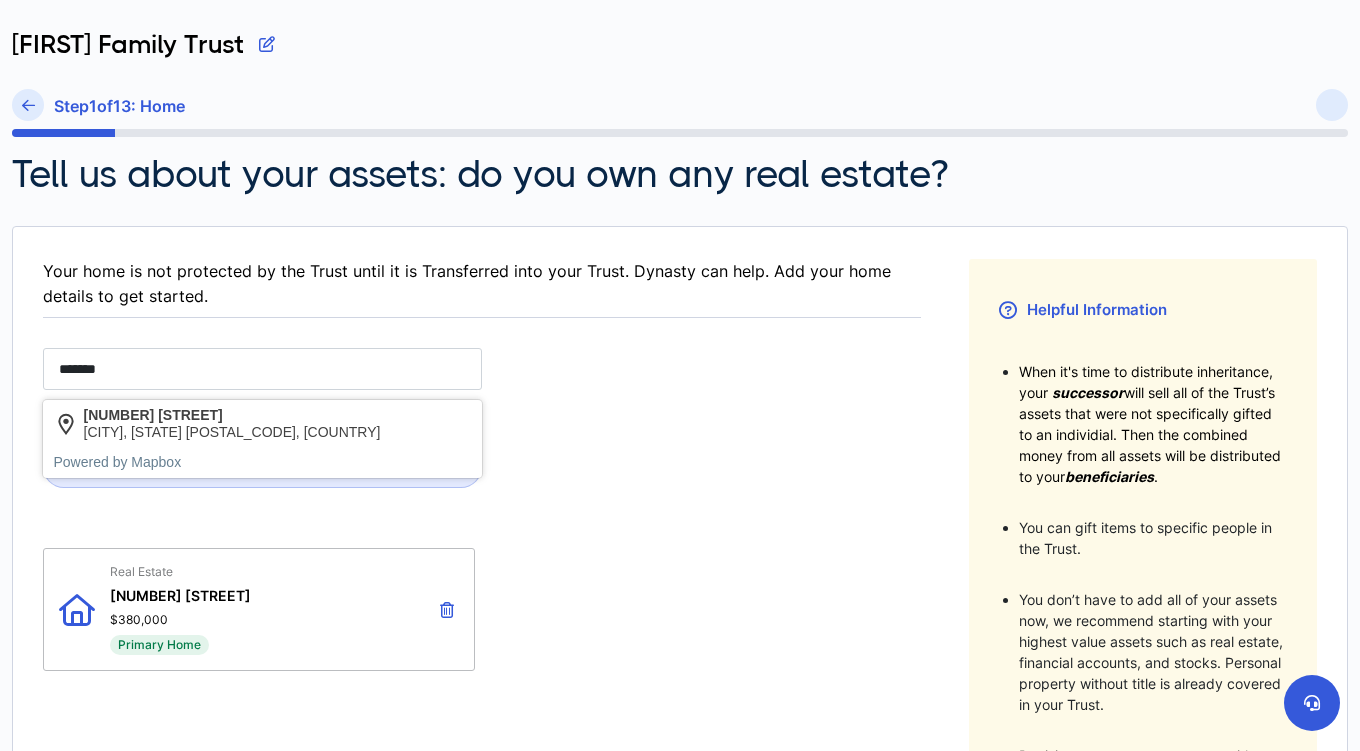 type on "********" 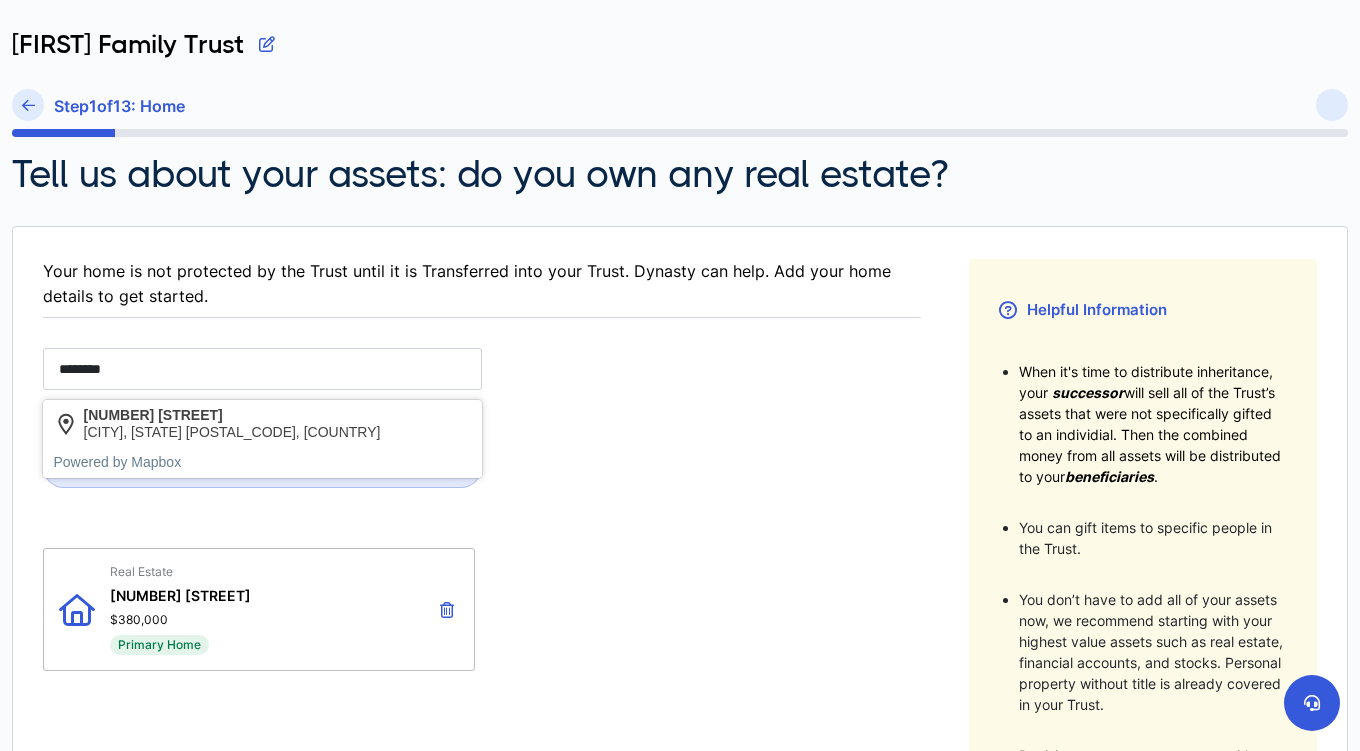 type on "*********" 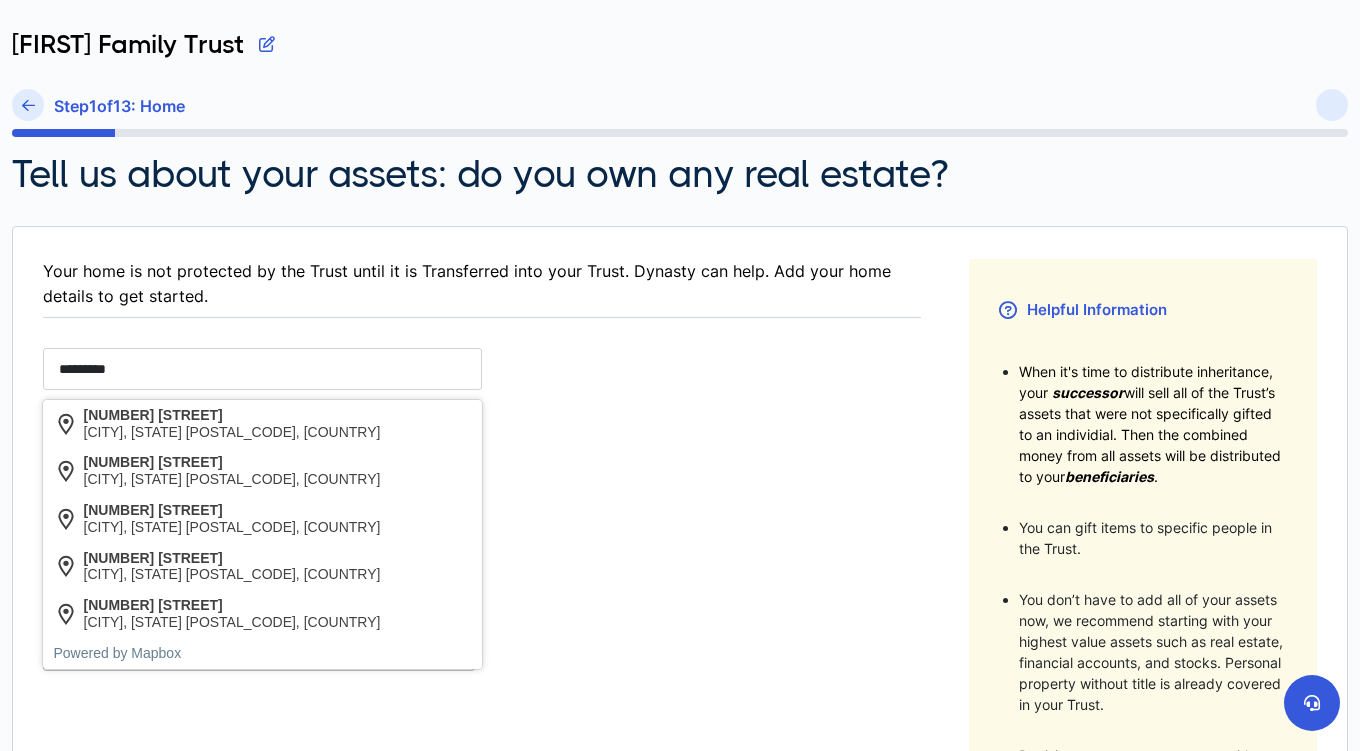 type on "**********" 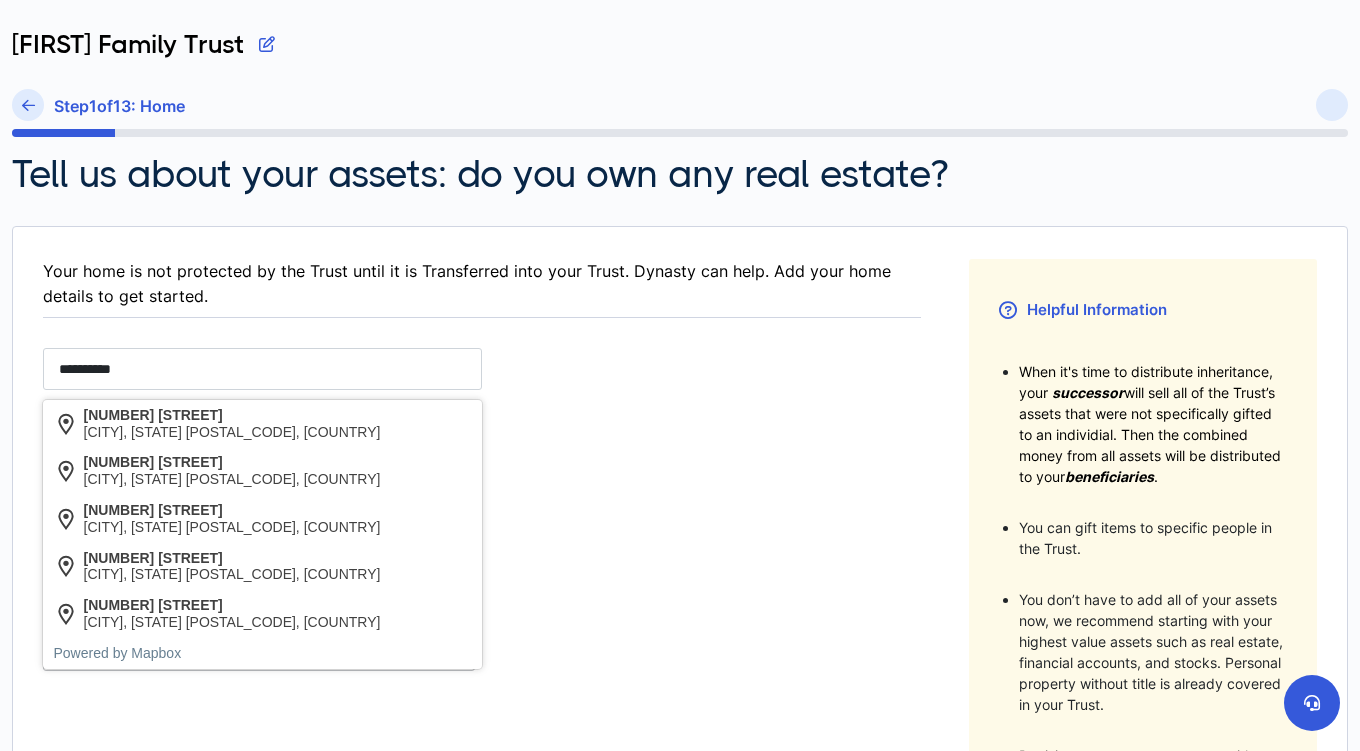 type on "**********" 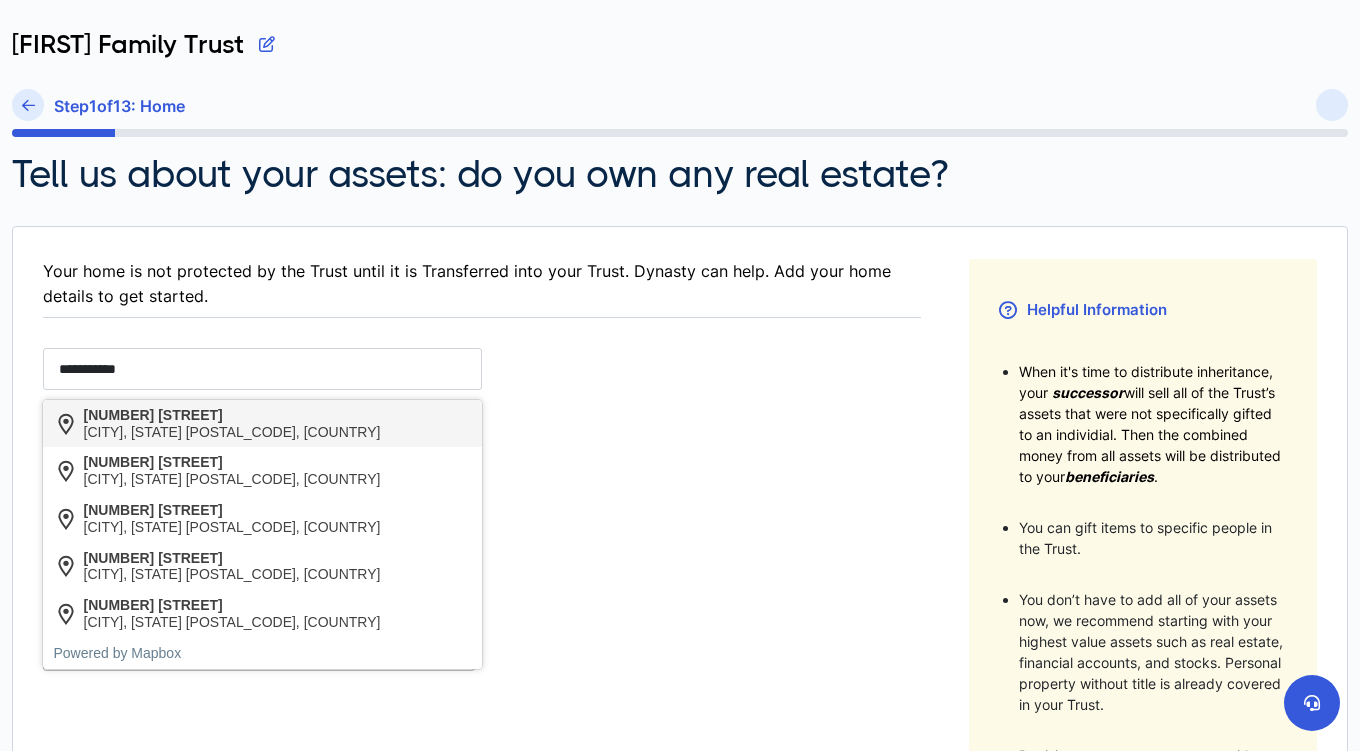 click on "[NUMBER] [STREET]" at bounding box center [232, 415] 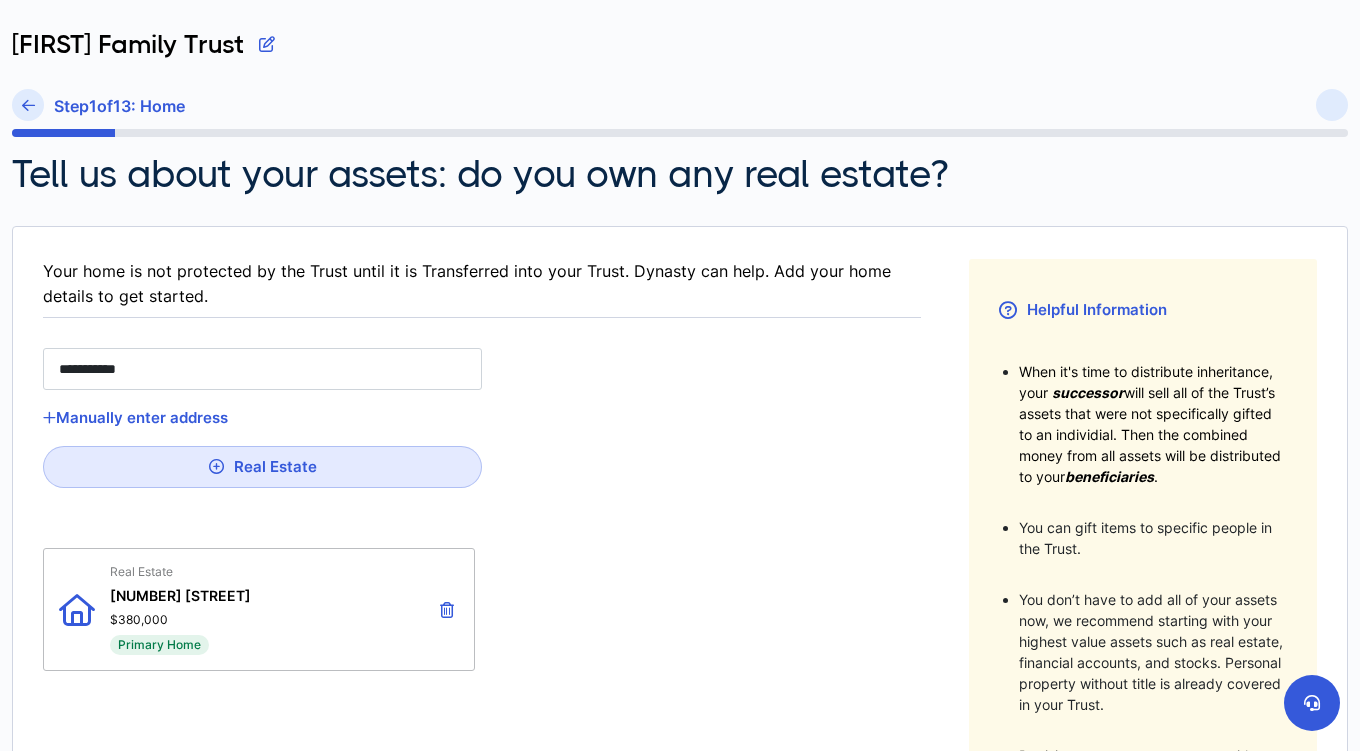 type on "**********" 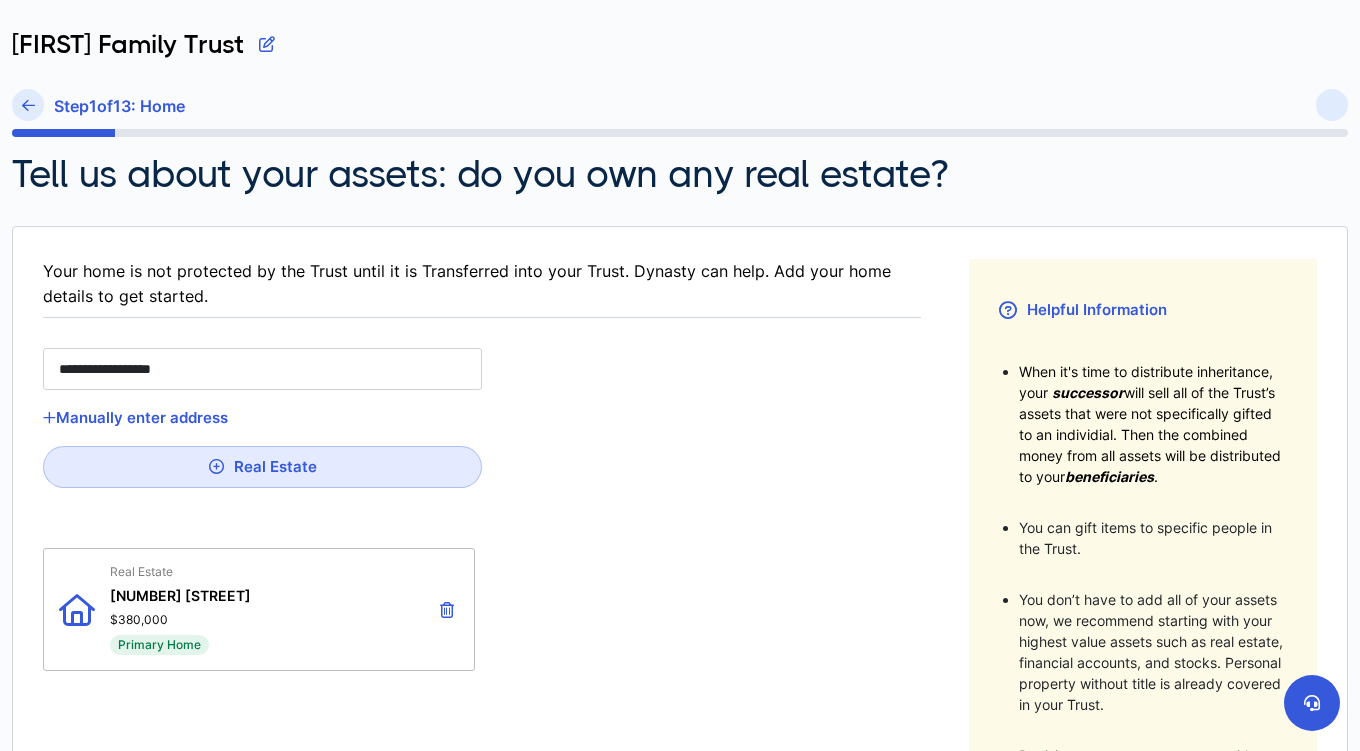 type on "**" 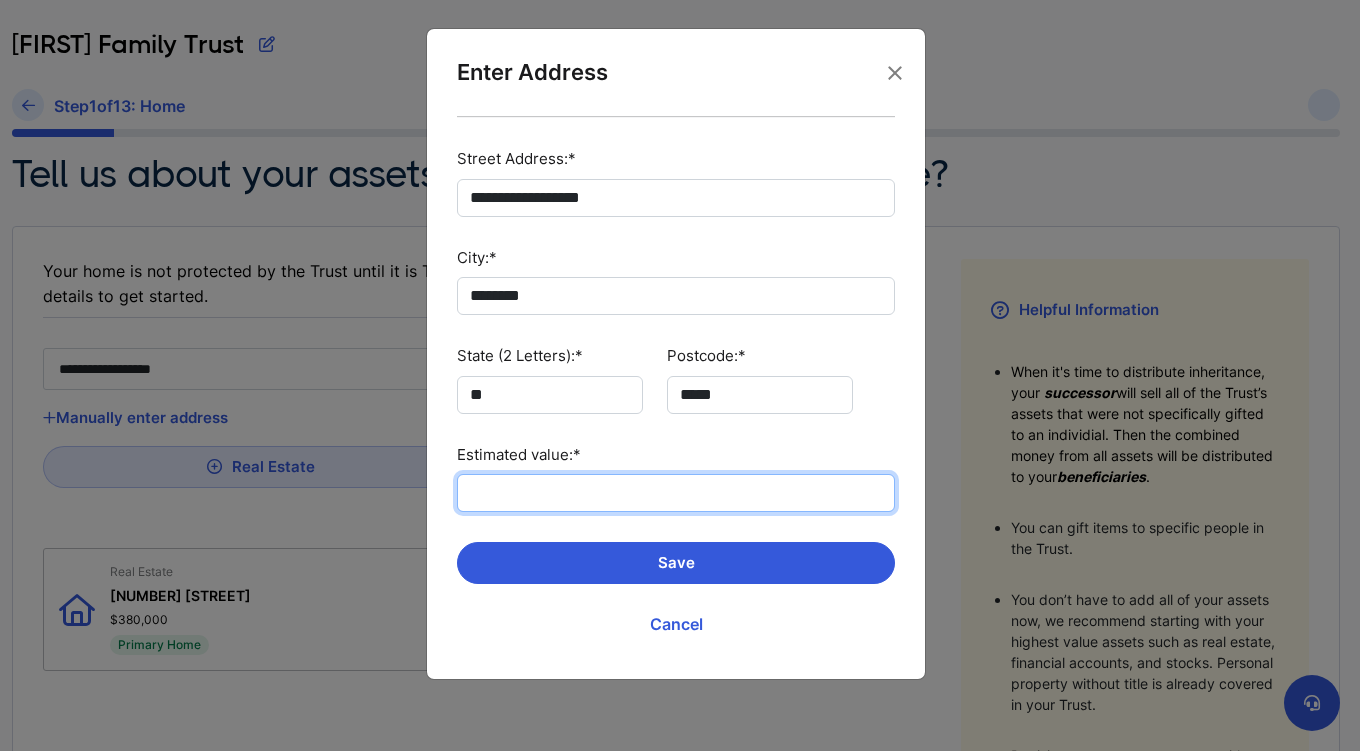 click on "Estimated value:*" at bounding box center [676, 493] 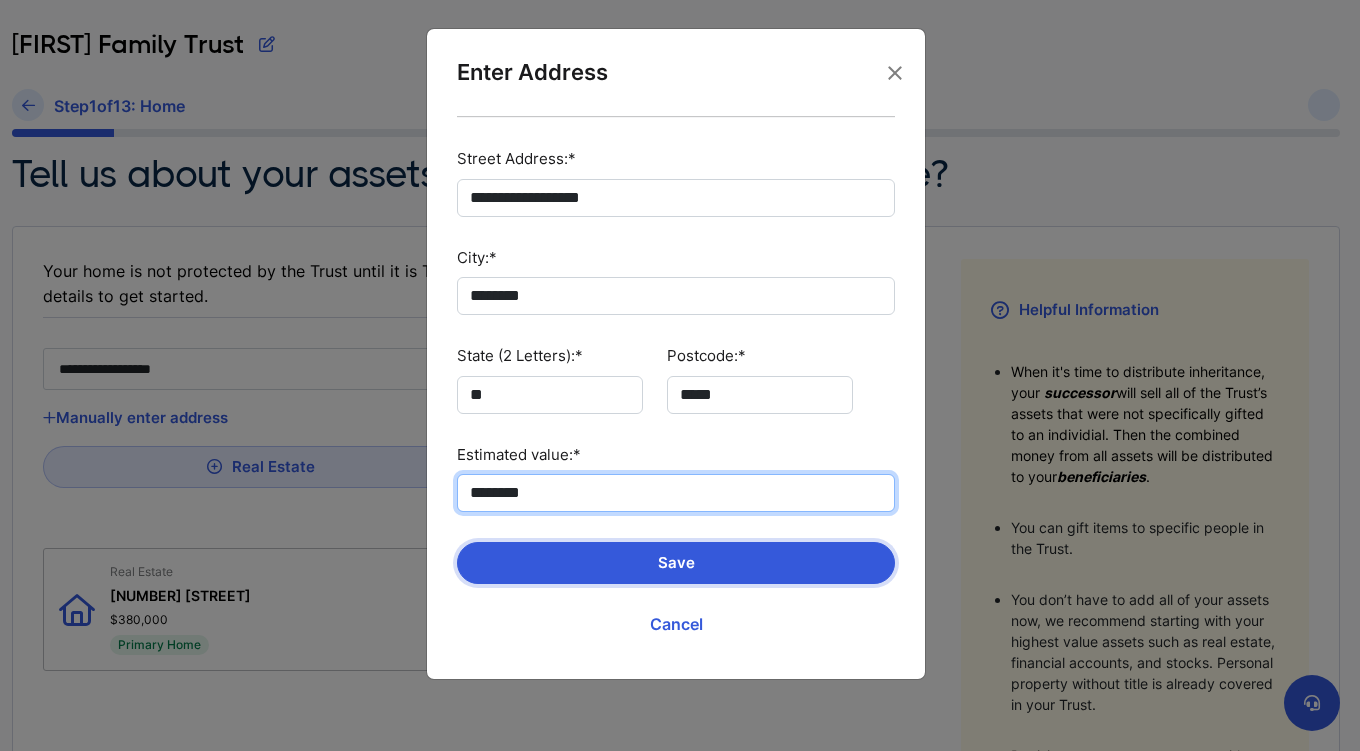 type on "********" 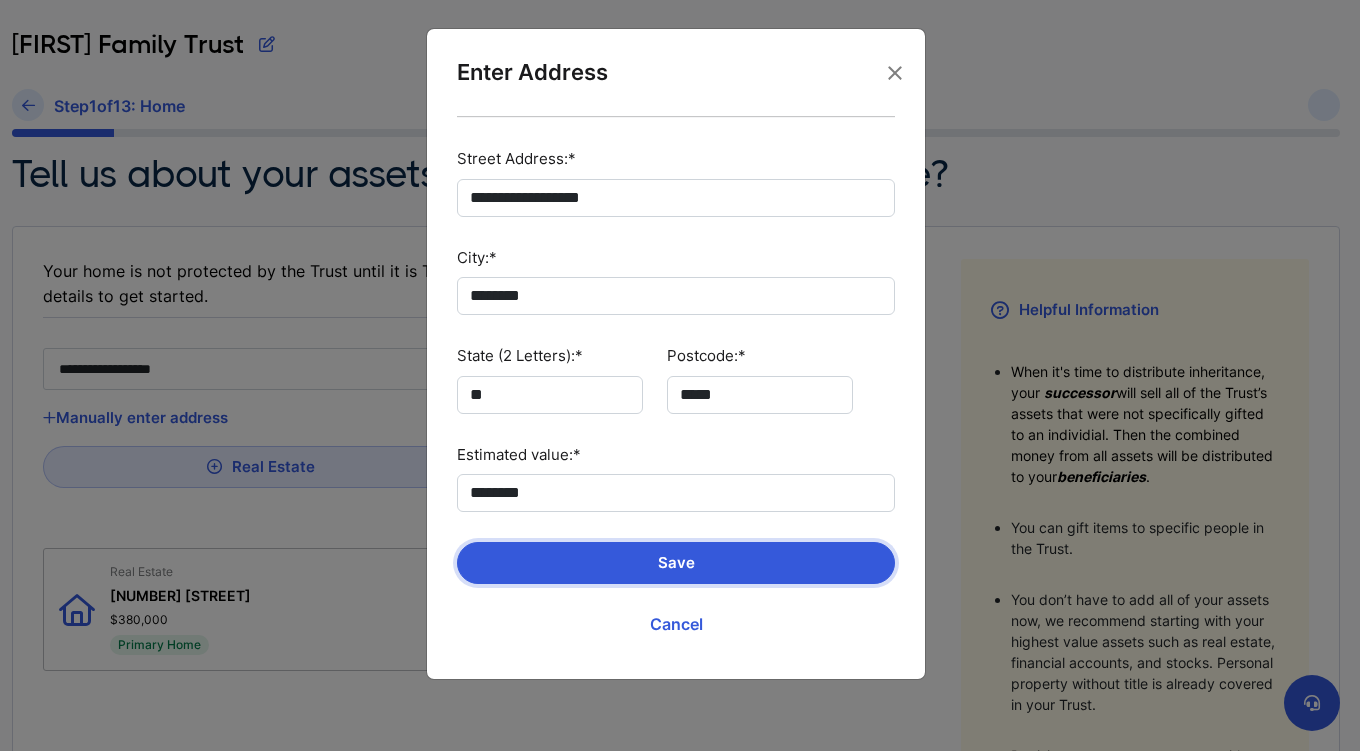 click on "Save" at bounding box center [676, 563] 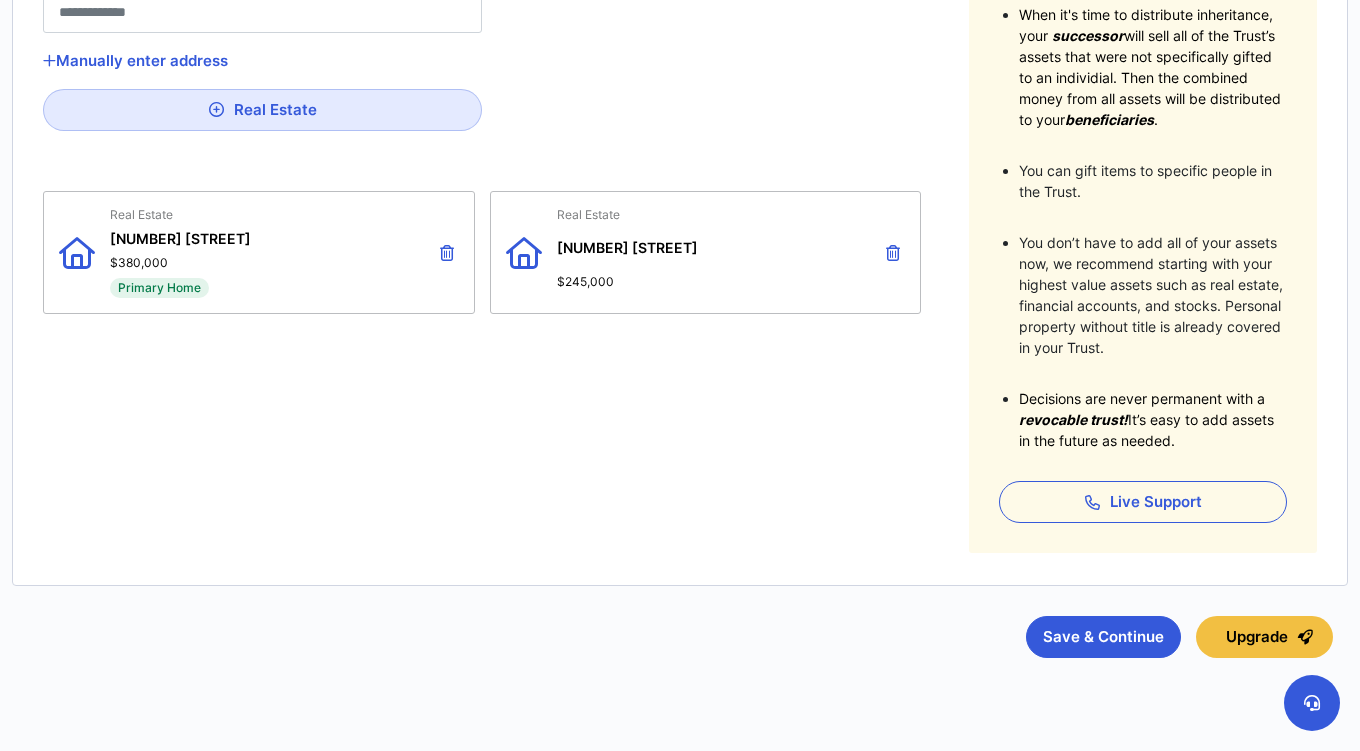 scroll, scrollTop: 493, scrollLeft: 0, axis: vertical 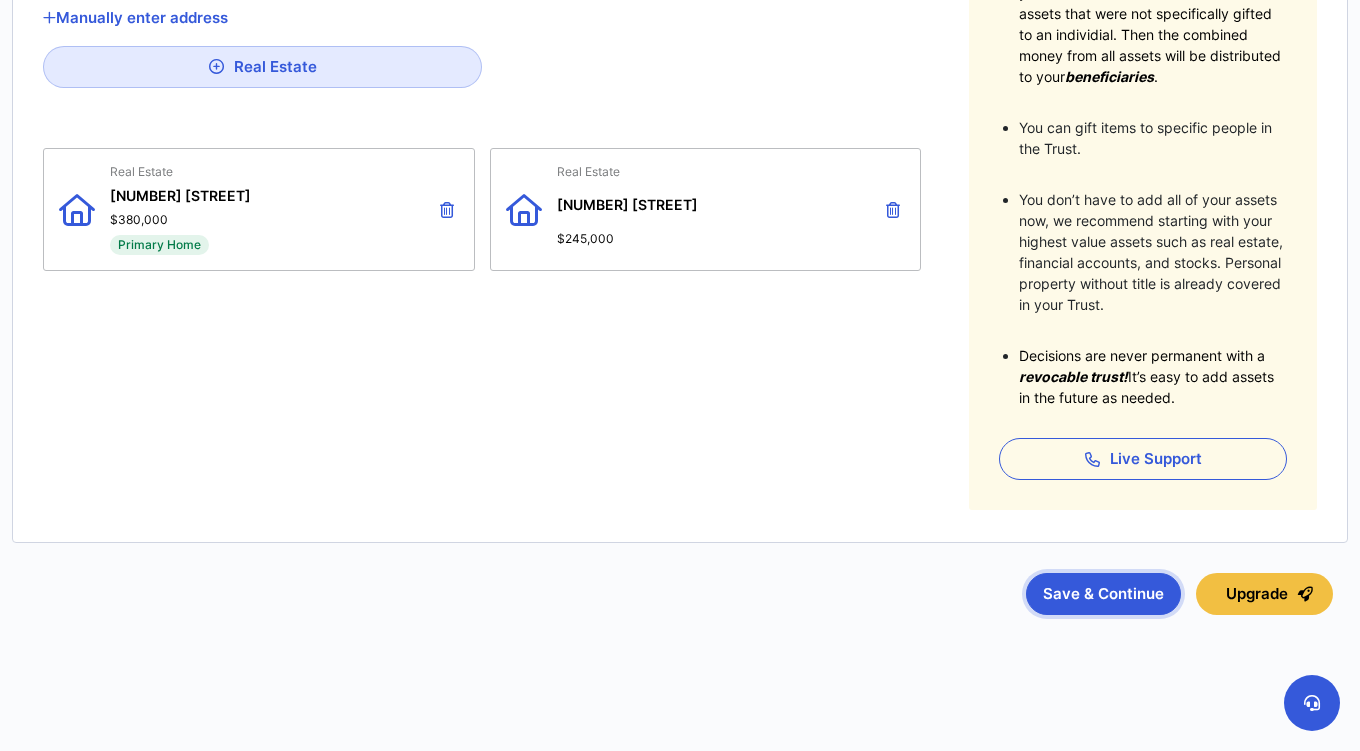 click on "Save & Continue" at bounding box center (1103, 594) 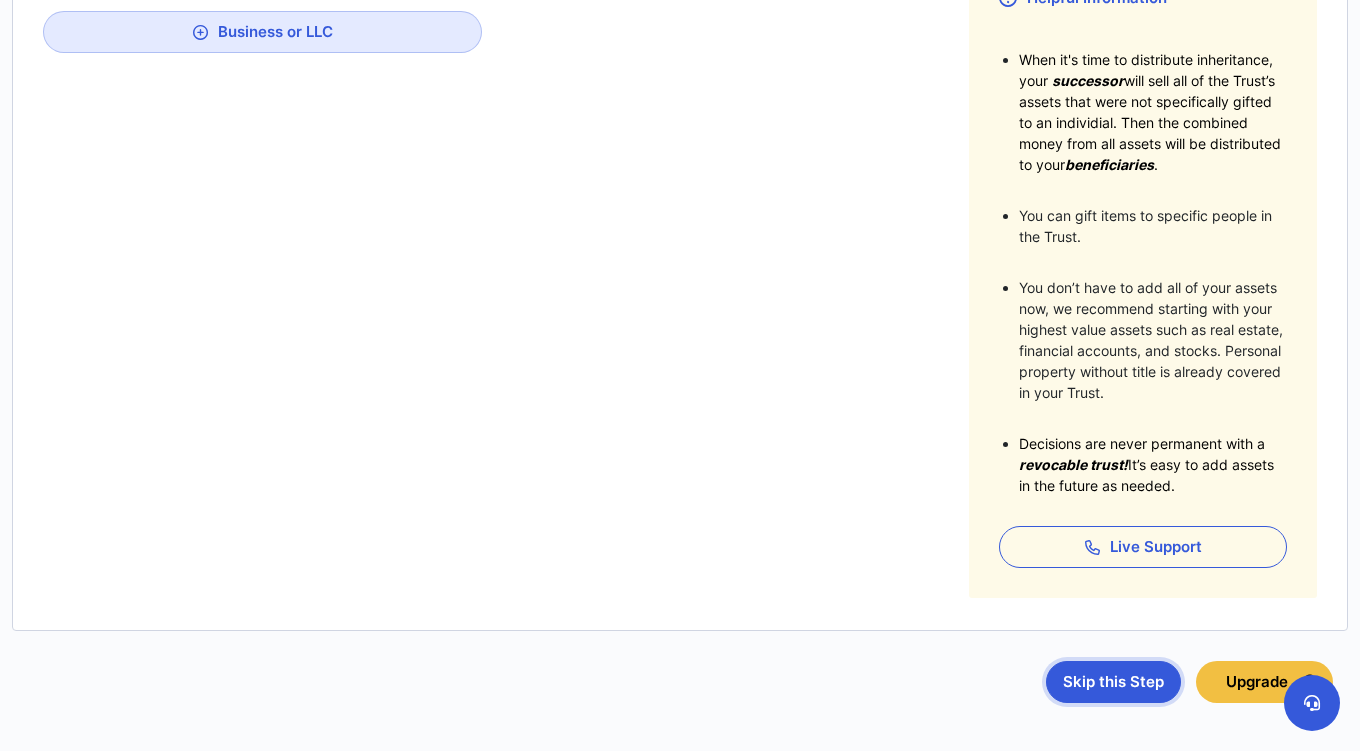 scroll, scrollTop: 493, scrollLeft: 0, axis: vertical 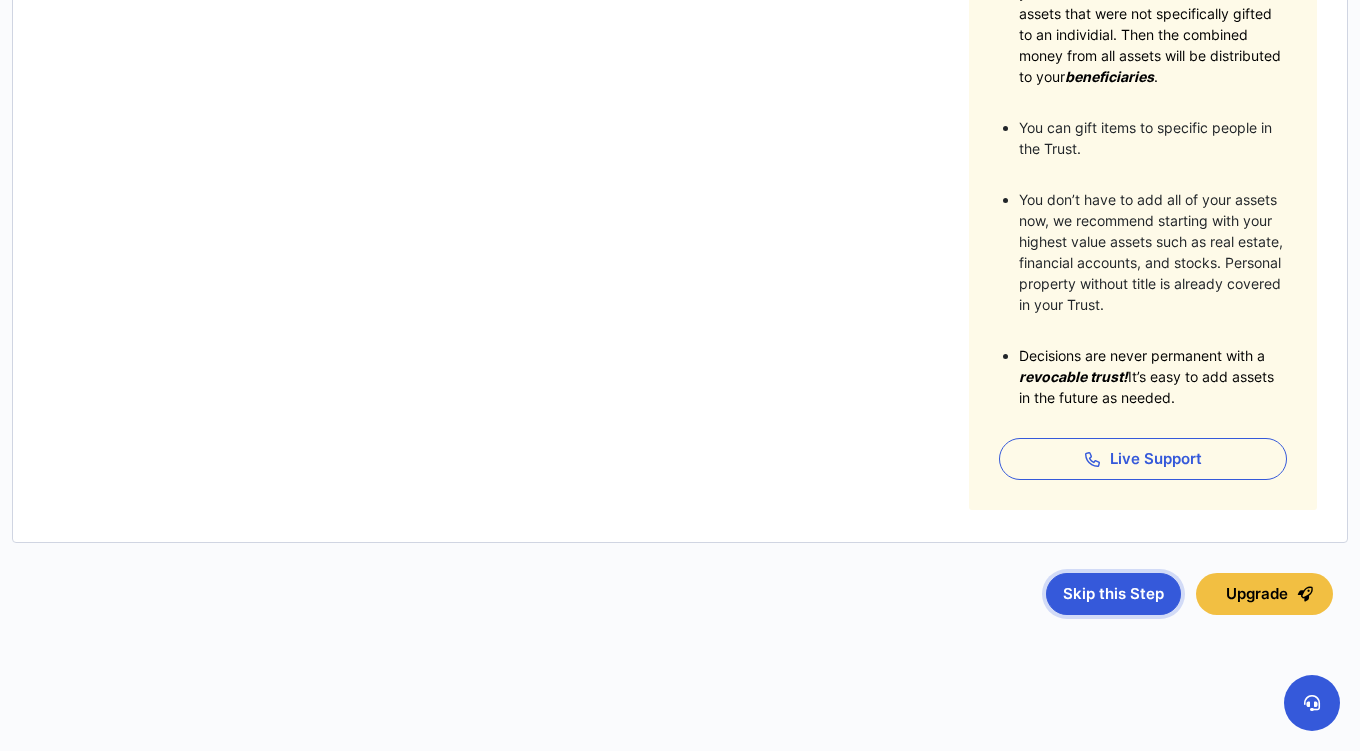 click on "Skip this Step" at bounding box center [1113, 594] 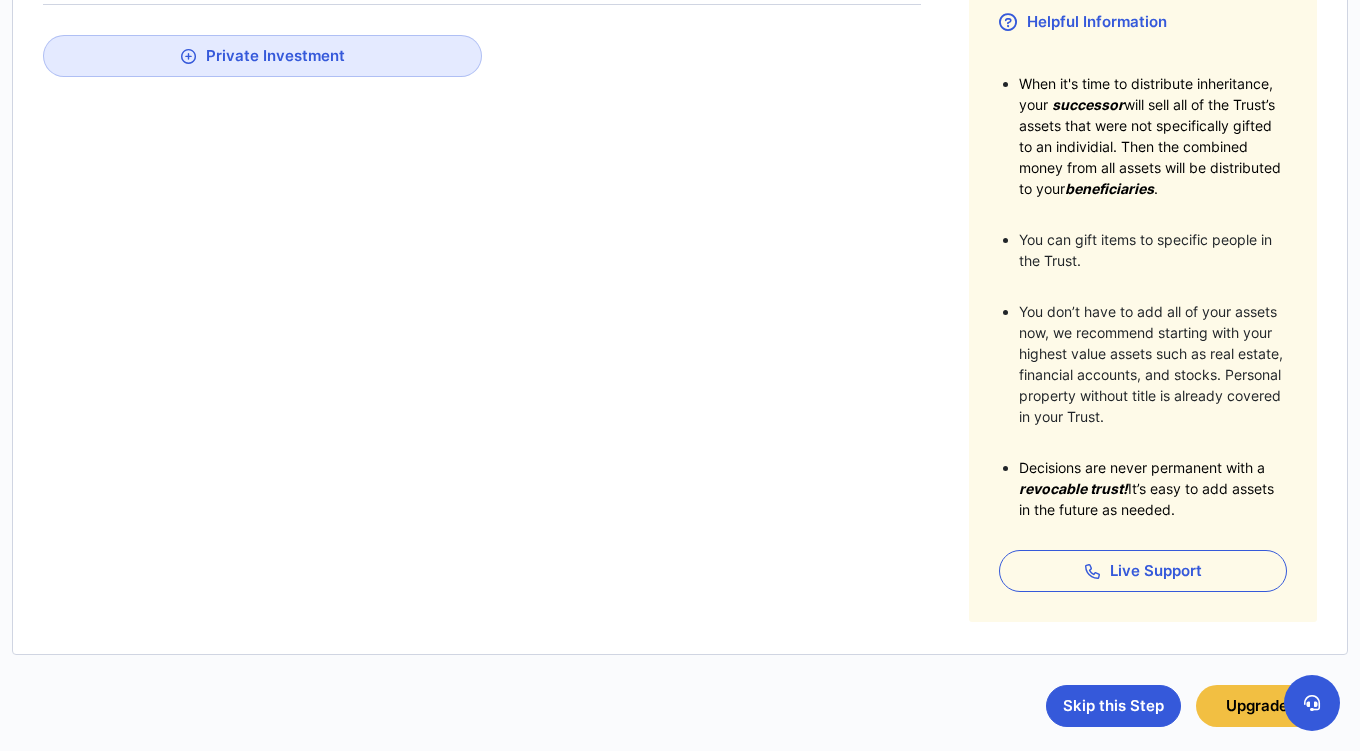scroll, scrollTop: 433, scrollLeft: 0, axis: vertical 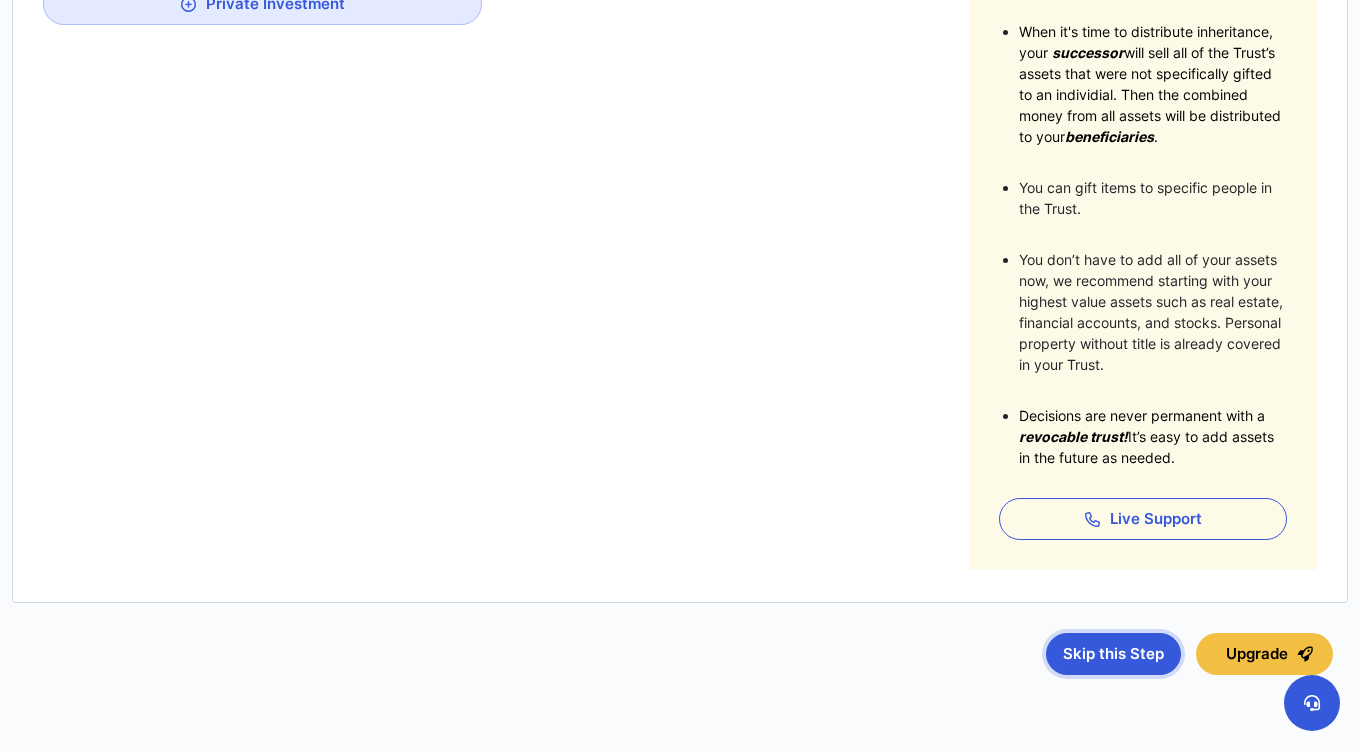 click on "Skip this Step" at bounding box center (1113, 654) 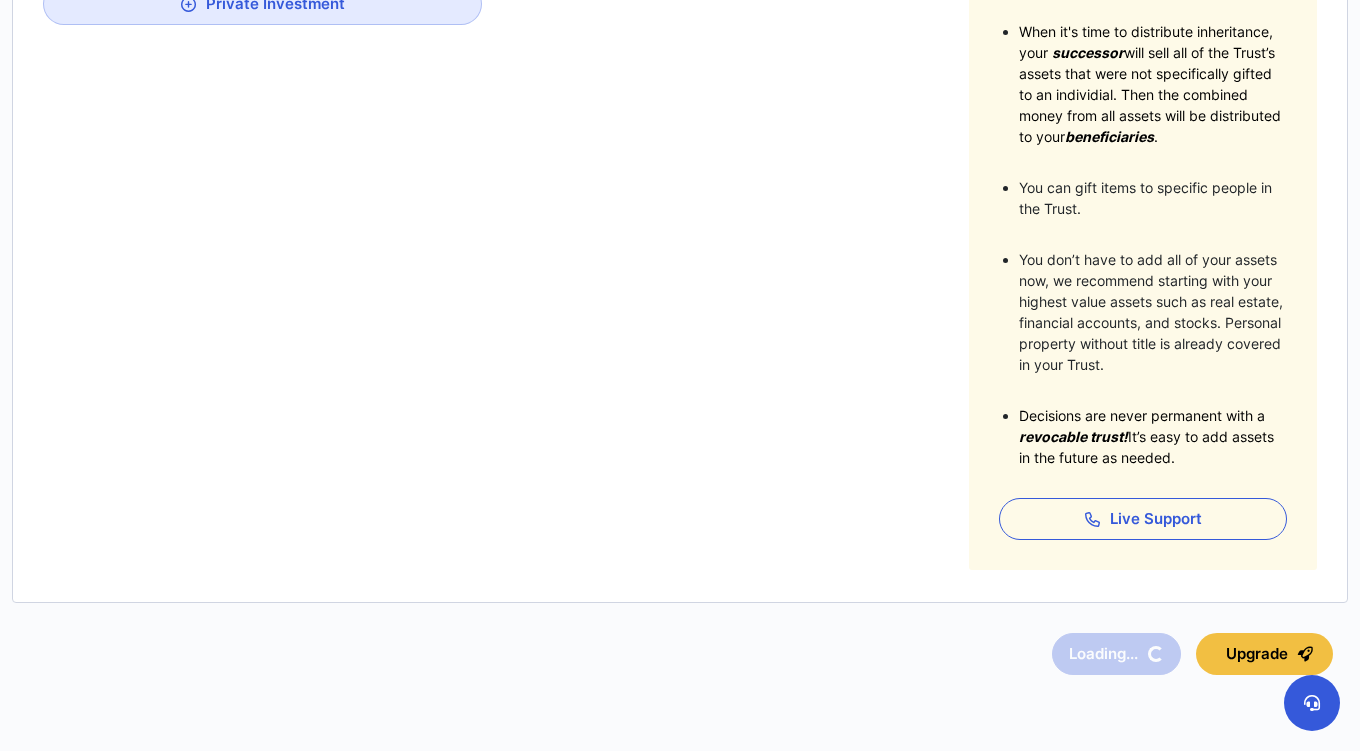 scroll, scrollTop: 0, scrollLeft: 0, axis: both 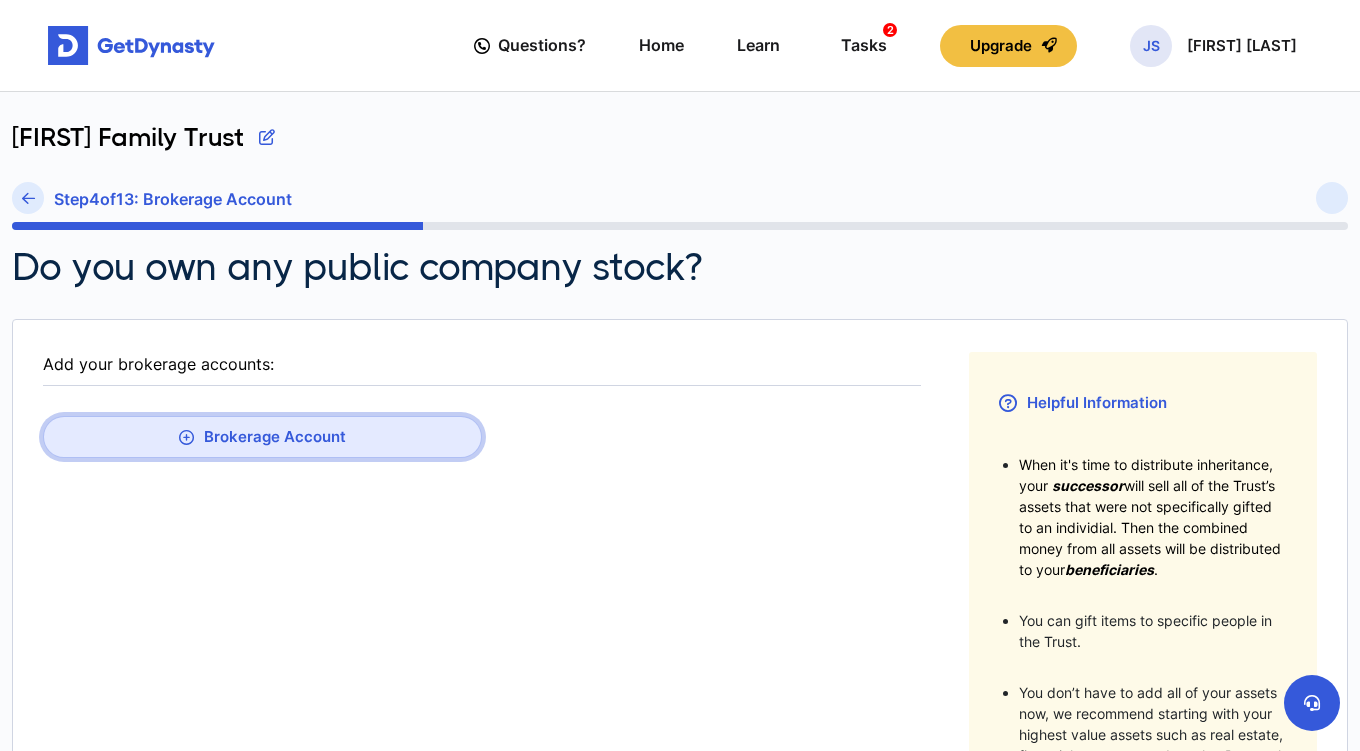 click on "Brokerage Account" at bounding box center [262, 437] 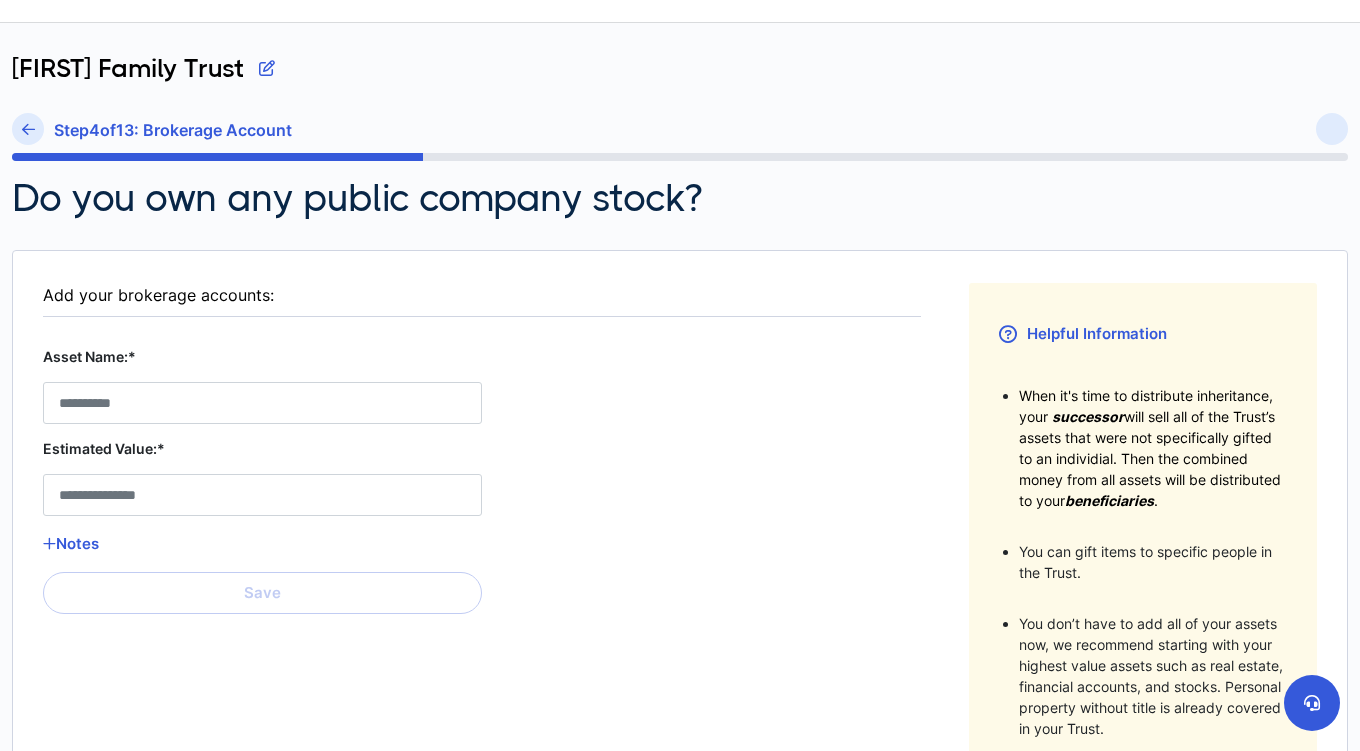 scroll, scrollTop: 100, scrollLeft: 0, axis: vertical 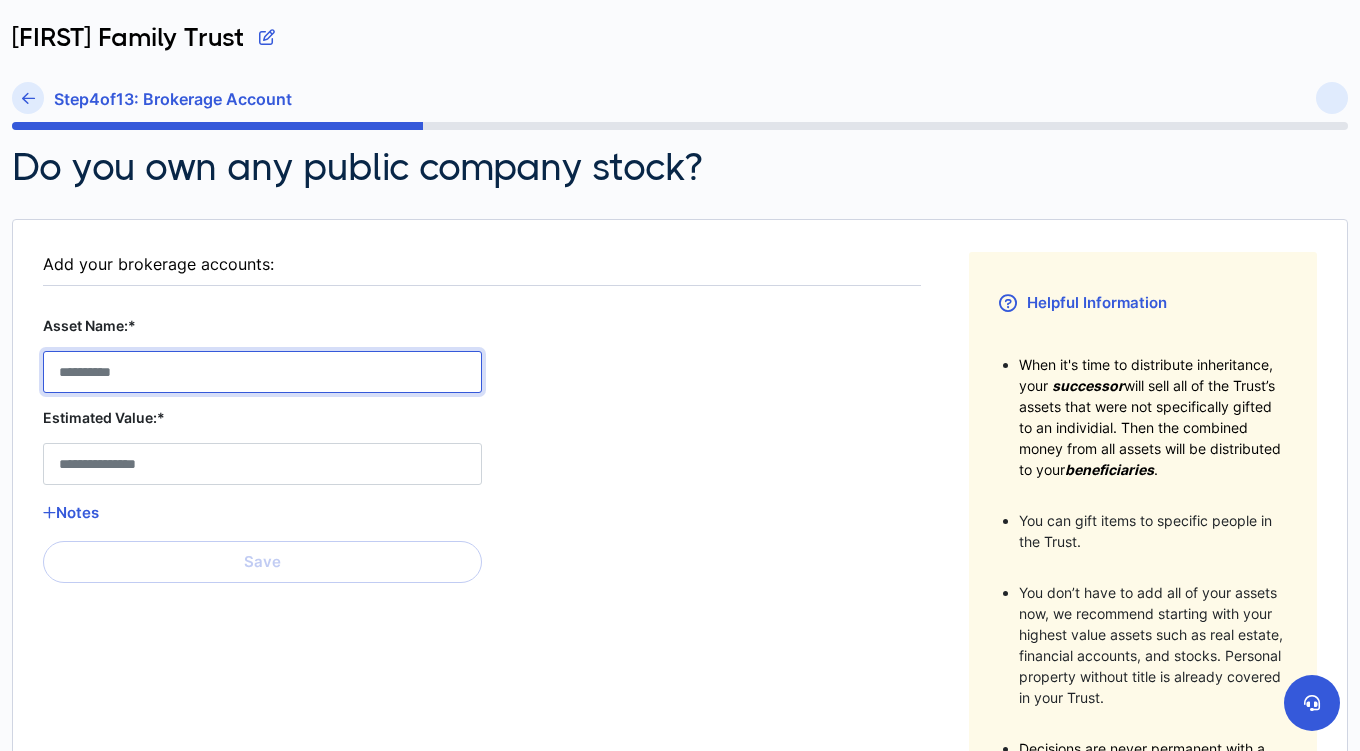 click on "Asset Name:*" at bounding box center [262, 372] 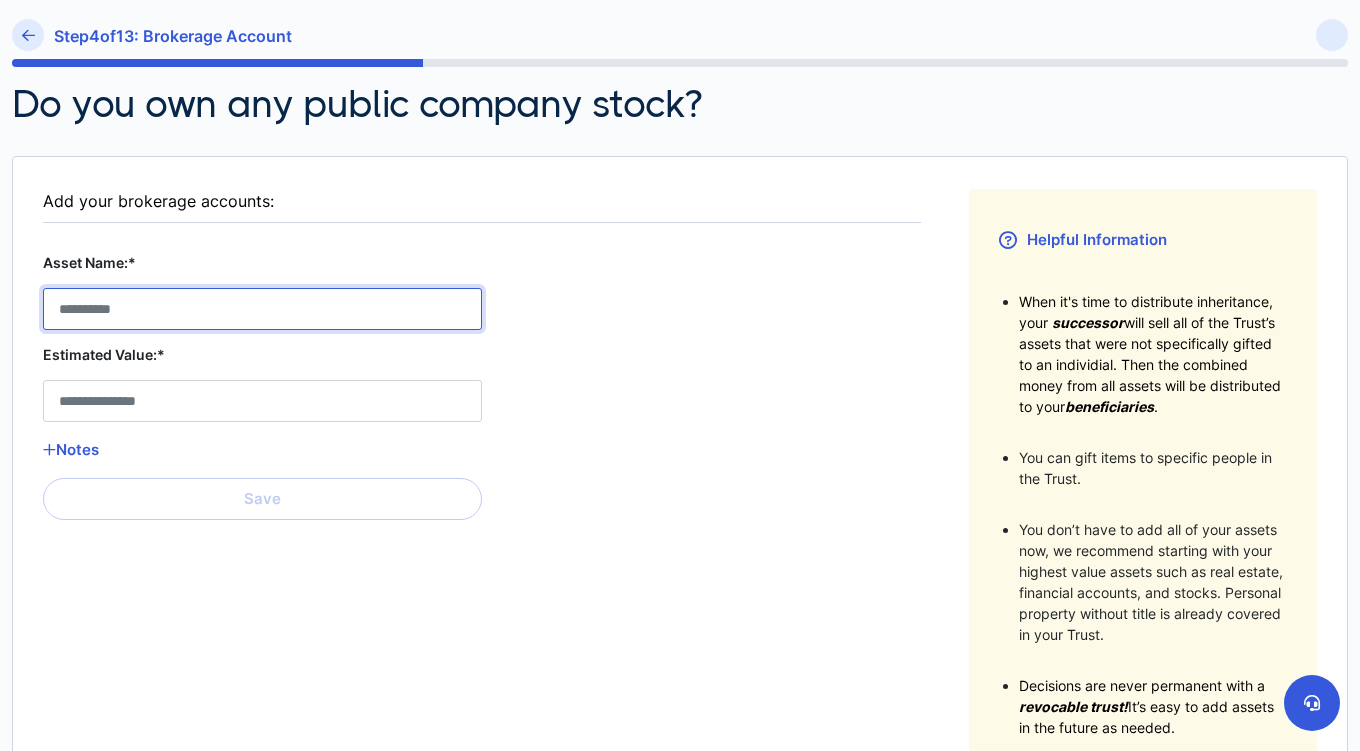 scroll, scrollTop: 159, scrollLeft: 0, axis: vertical 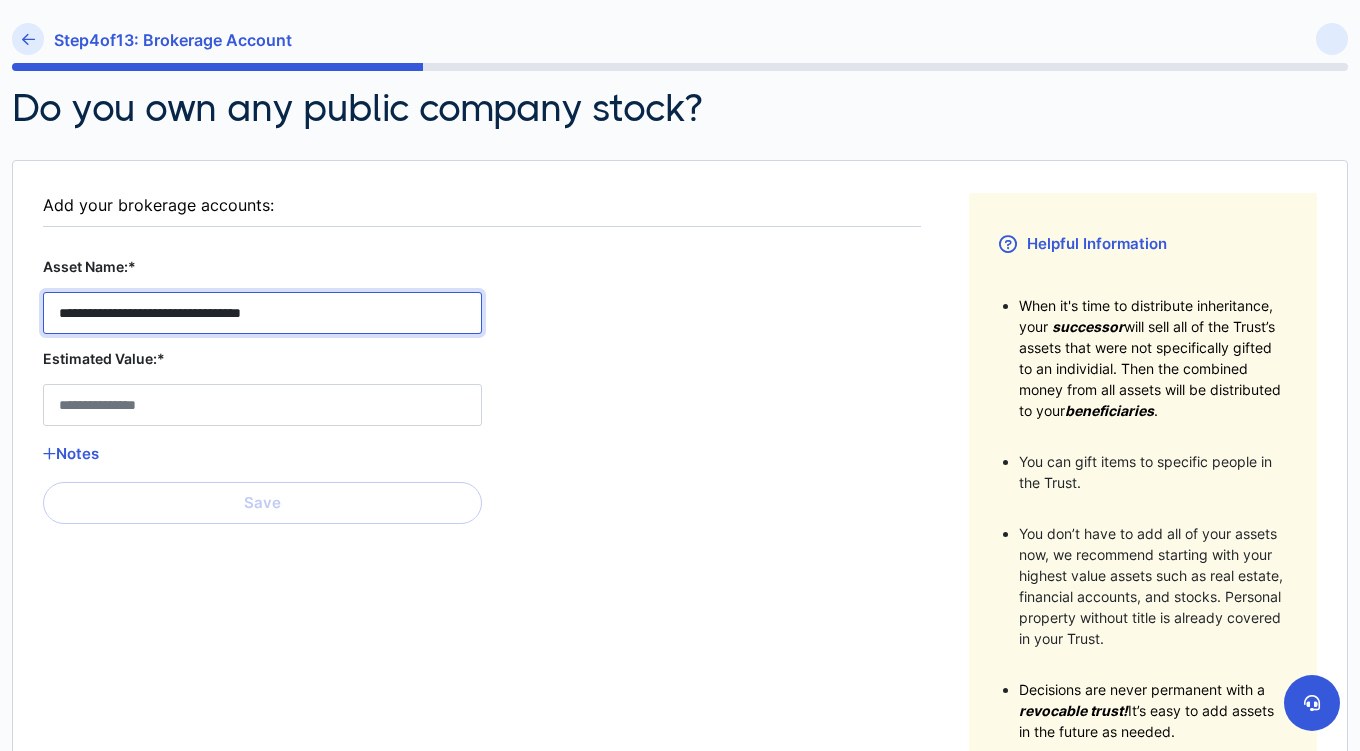 type on "**********" 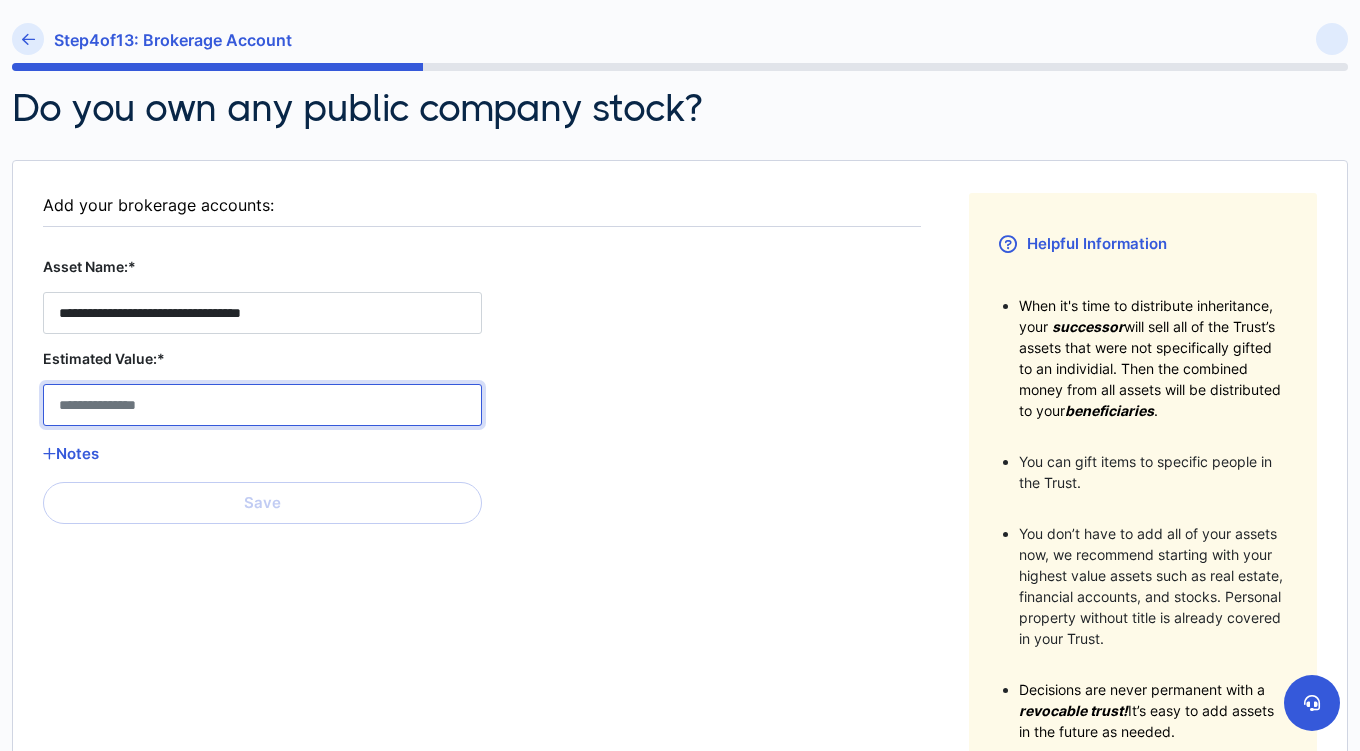 click on "Estimated Value:*" at bounding box center [262, 405] 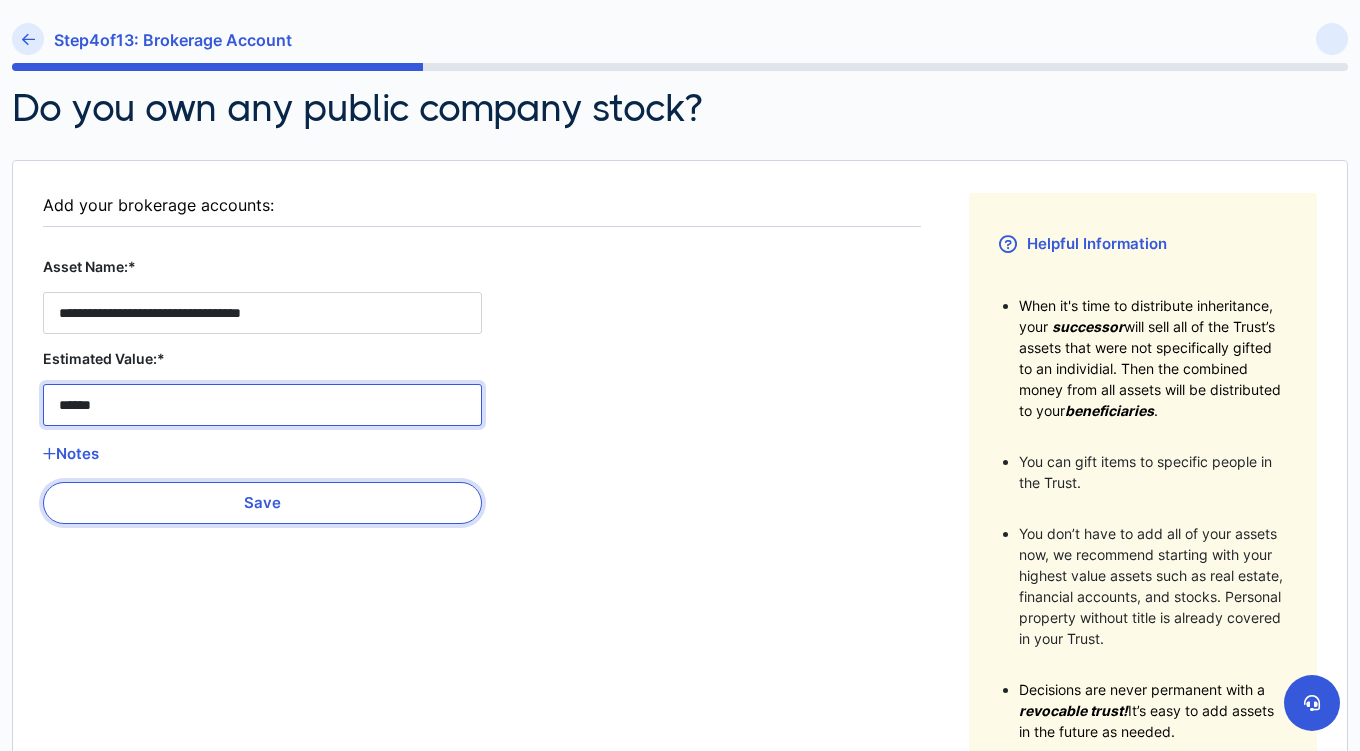 type on "******" 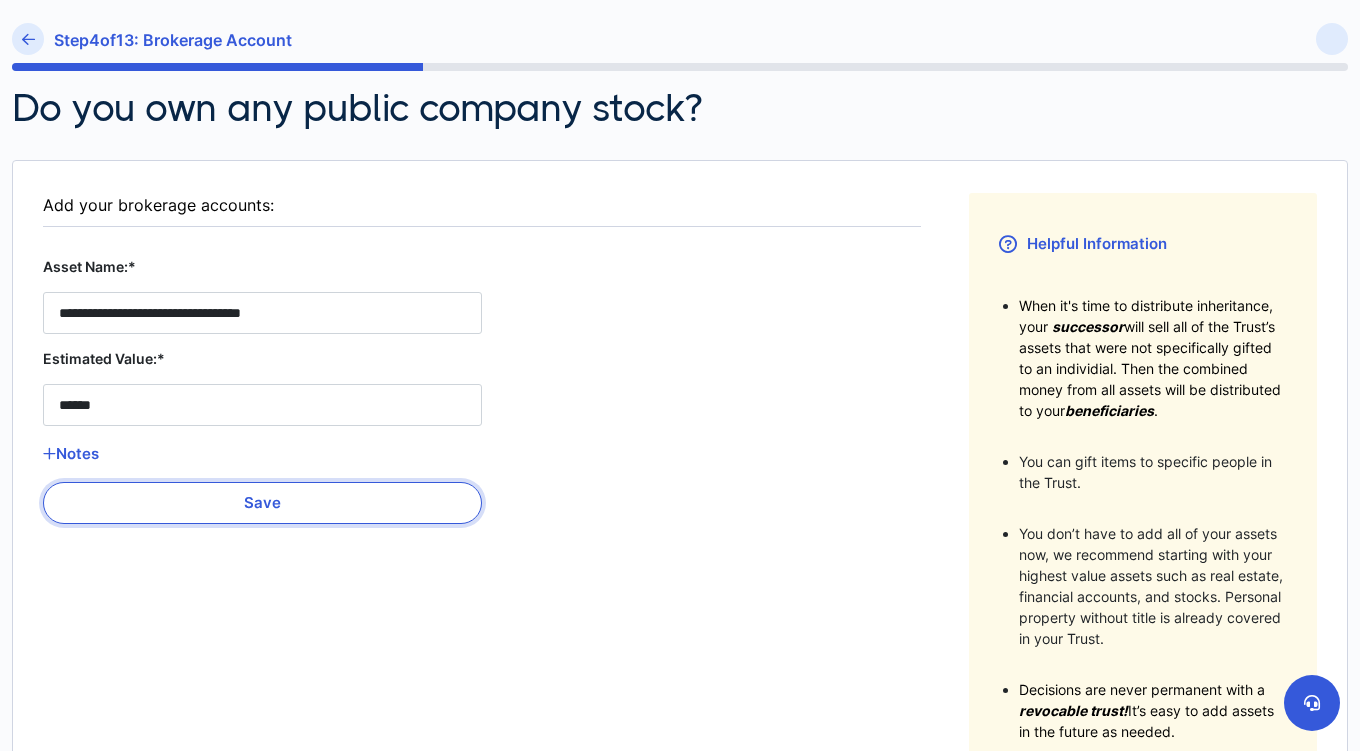 click on "Save" at bounding box center [262, 503] 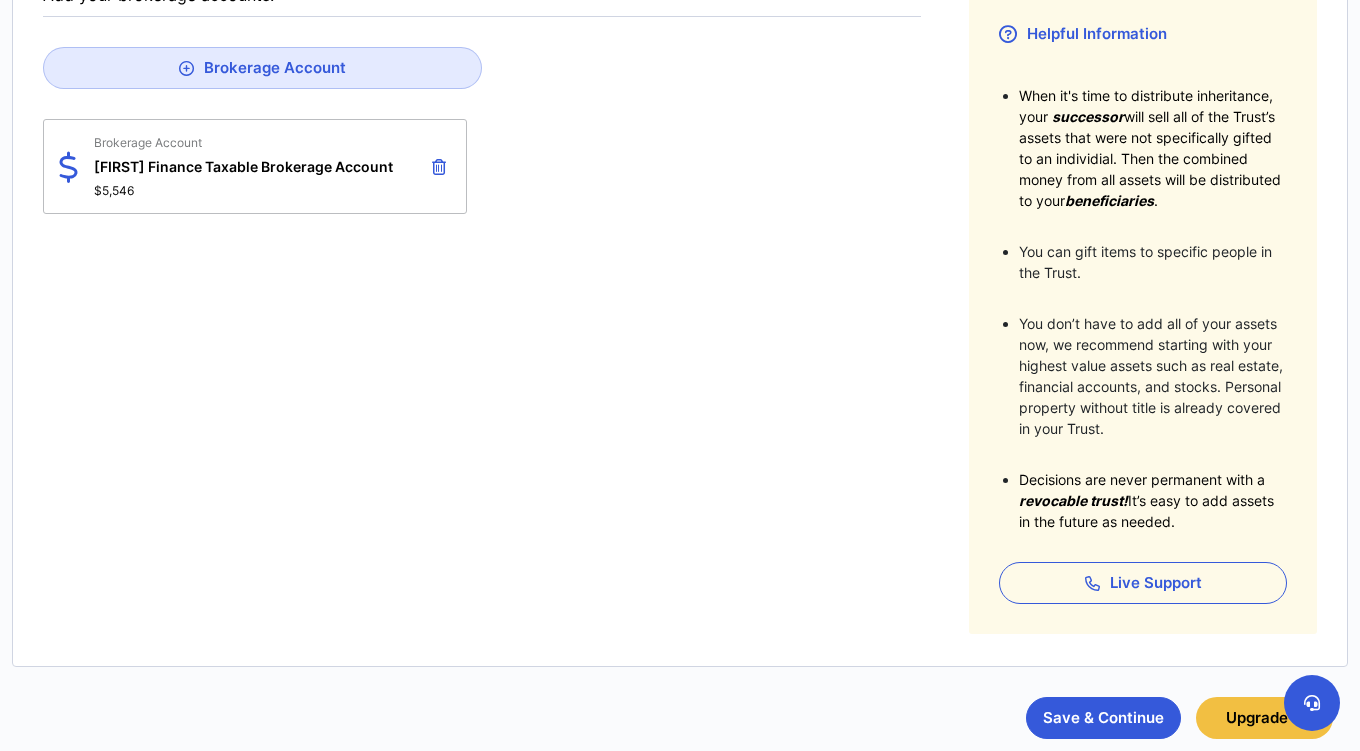 scroll, scrollTop: 393, scrollLeft: 0, axis: vertical 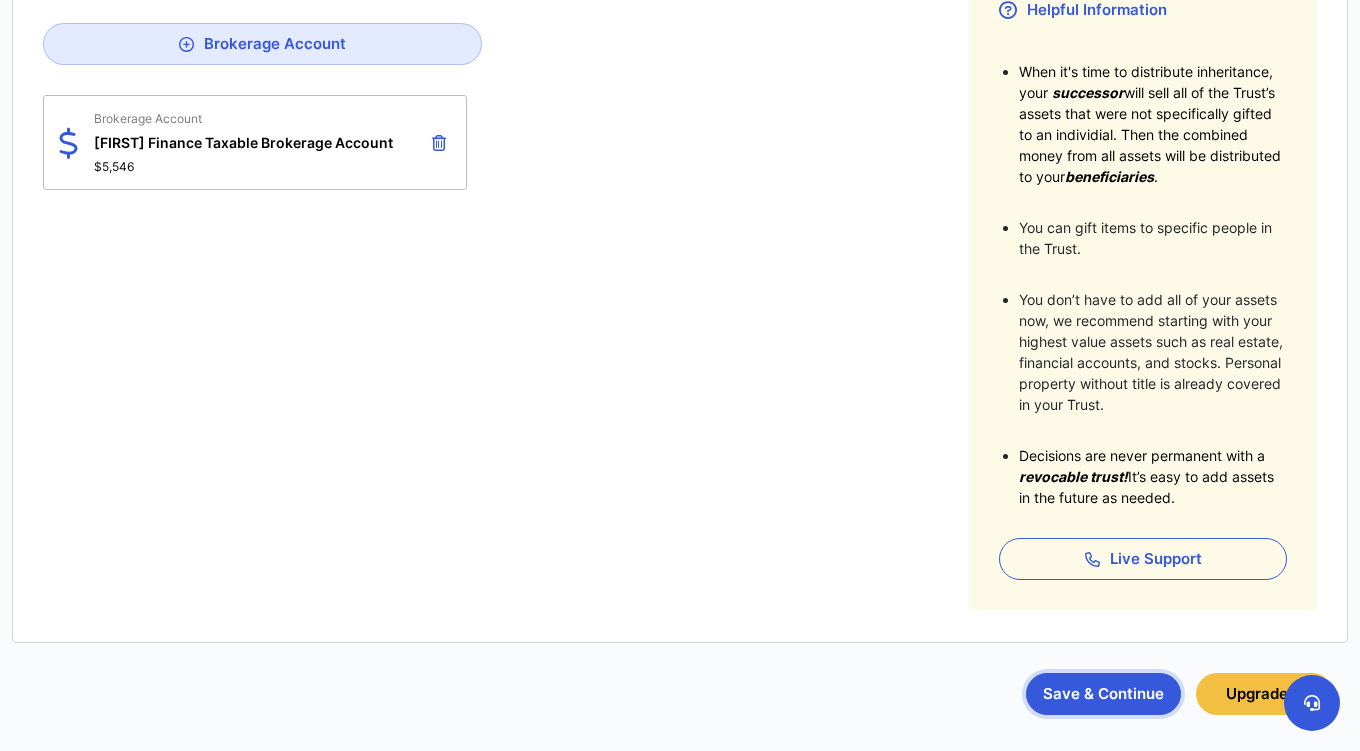 click on "Save & Continue" at bounding box center (1103, 694) 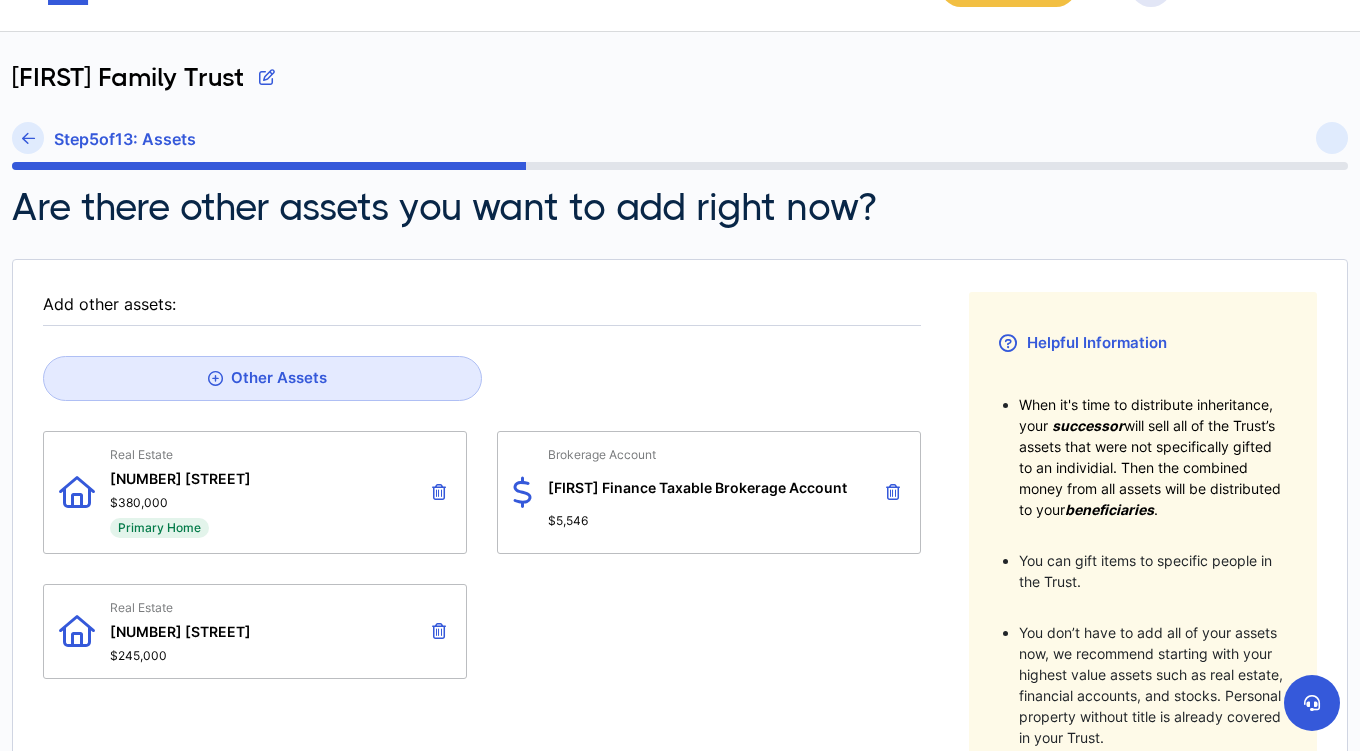 scroll, scrollTop: 59, scrollLeft: 0, axis: vertical 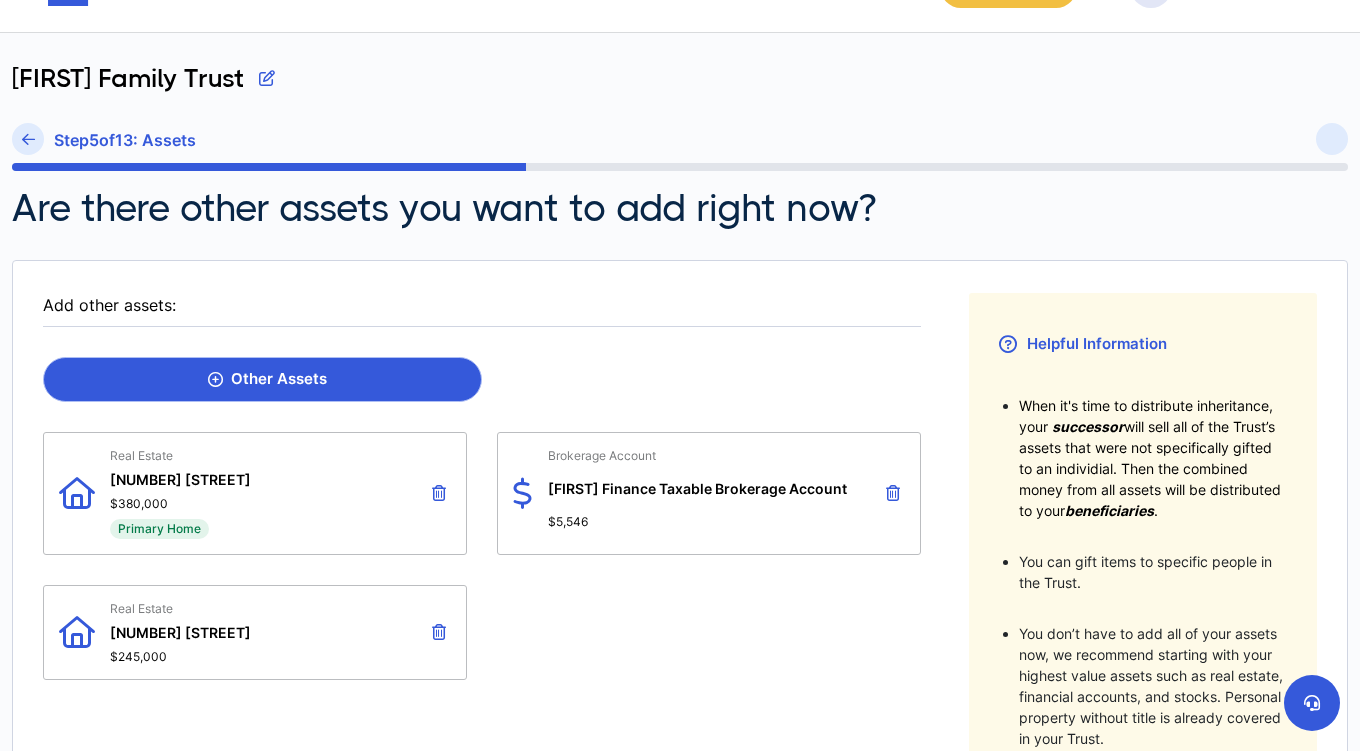 click on "Other Assets" at bounding box center [267, 379] 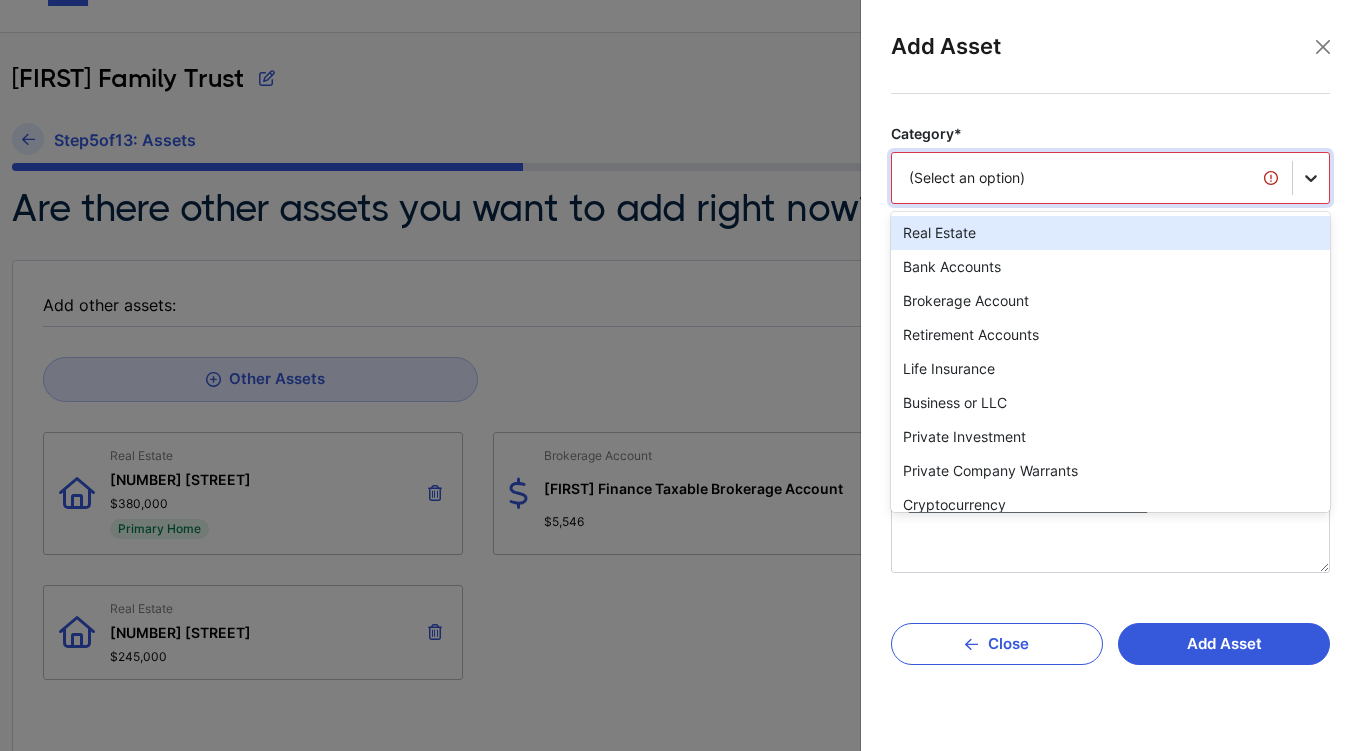 click 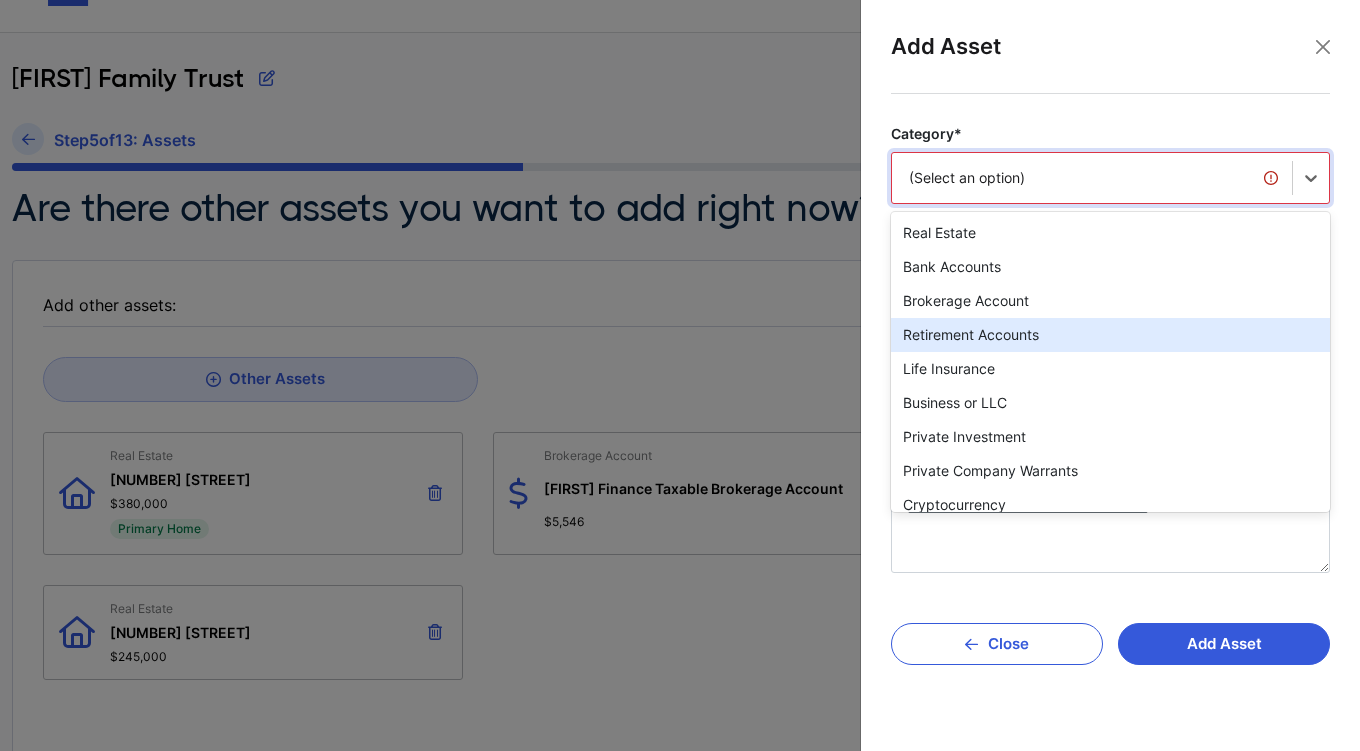 click on "Retirement Accounts" at bounding box center (1110, 335) 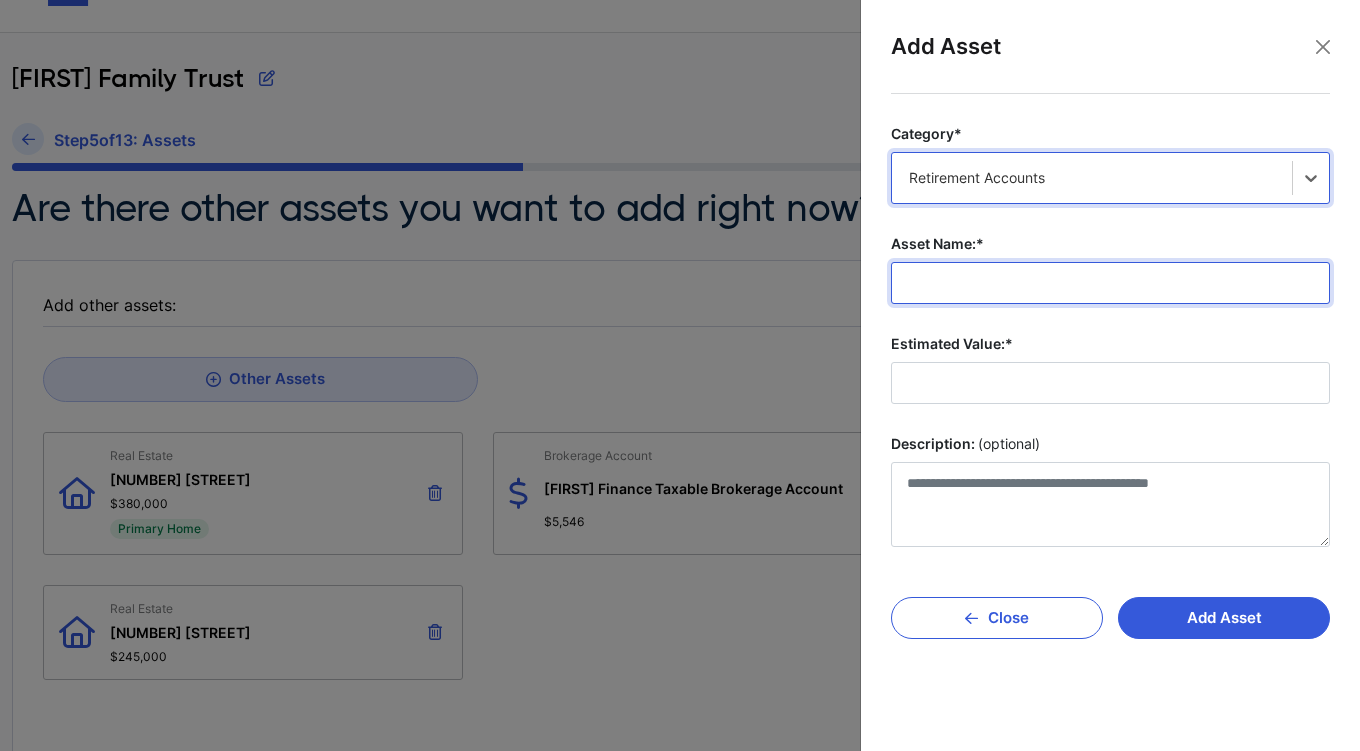 click on "Asset Name:*" at bounding box center (1110, 283) 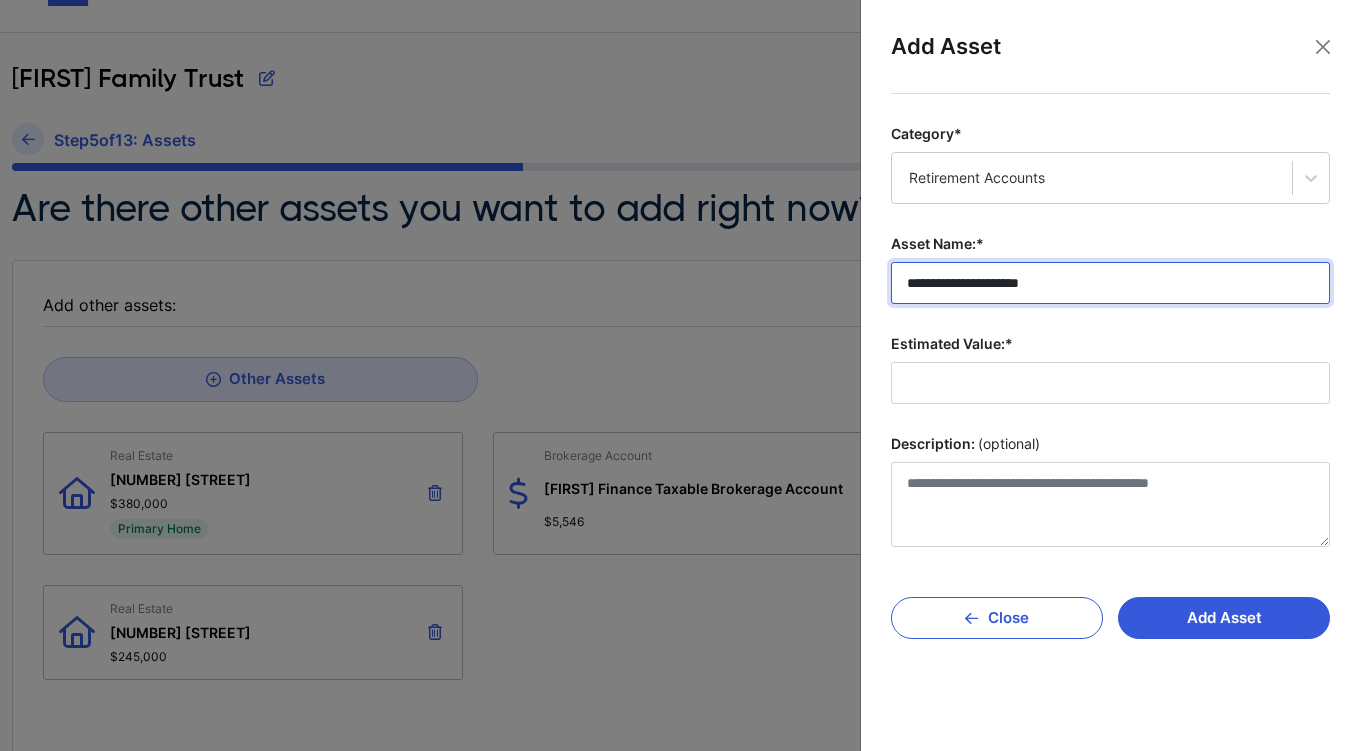 type on "**********" 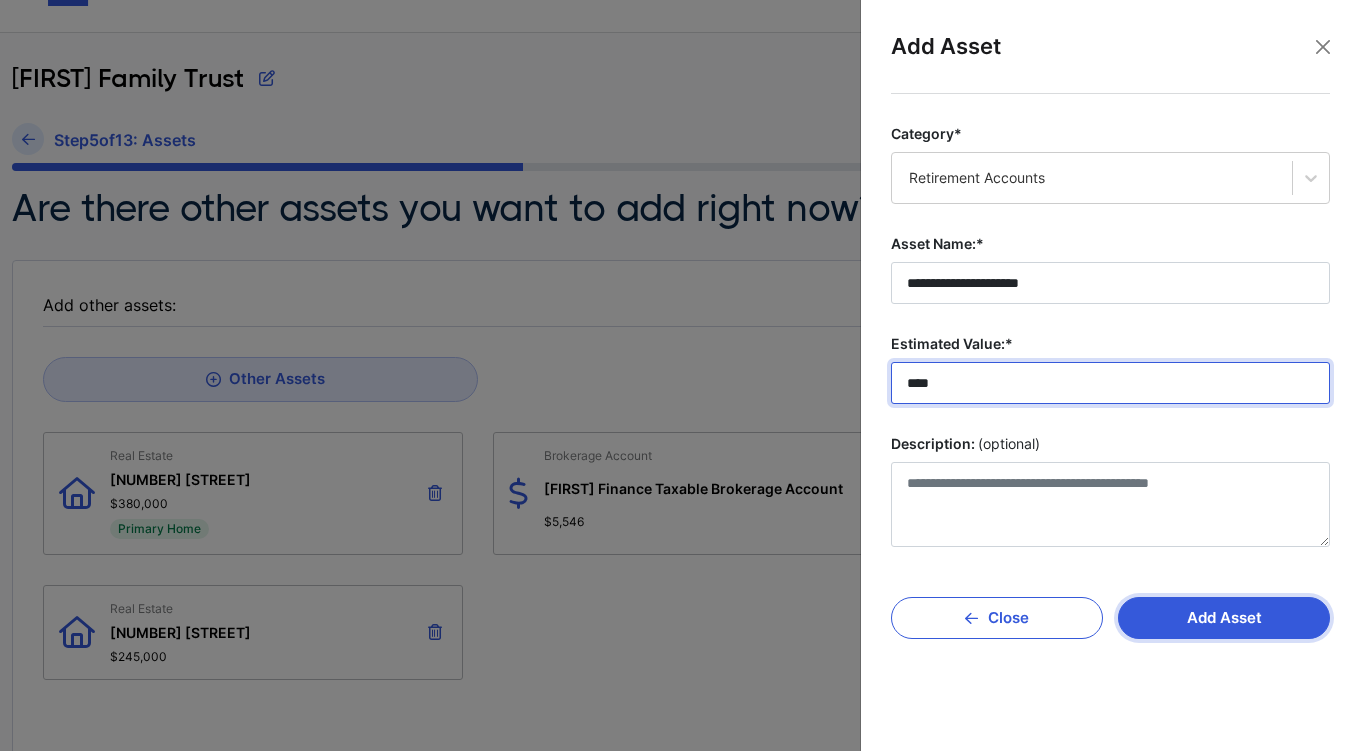 type on "****" 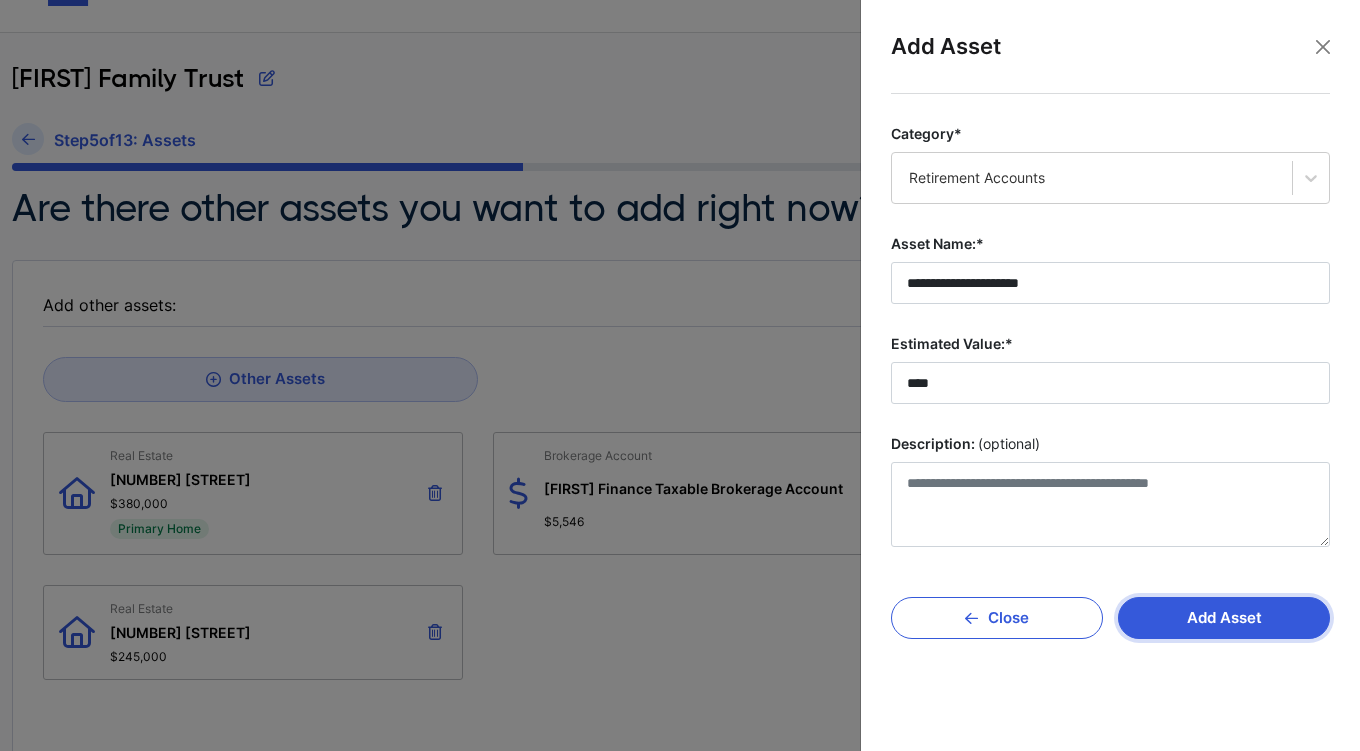 click on "Add Asset" at bounding box center [1224, 618] 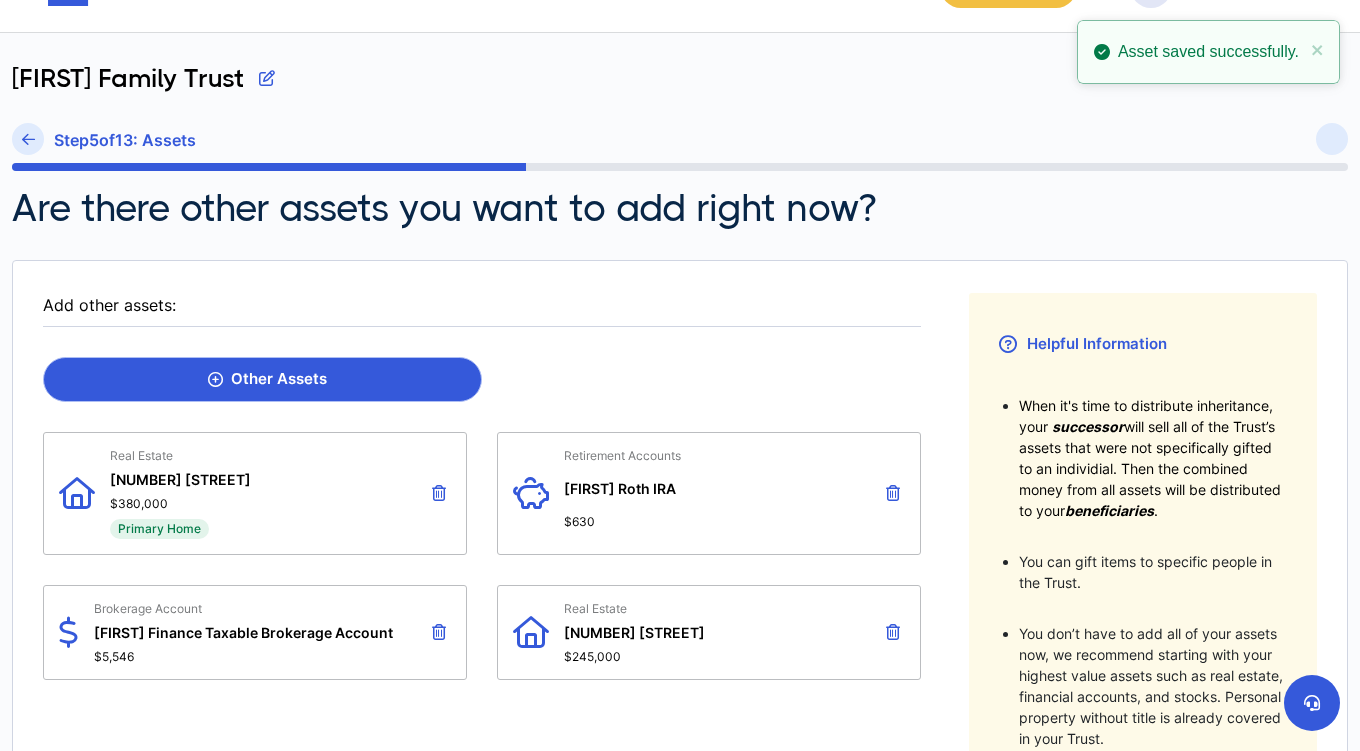click on "Other Assets" at bounding box center [267, 379] 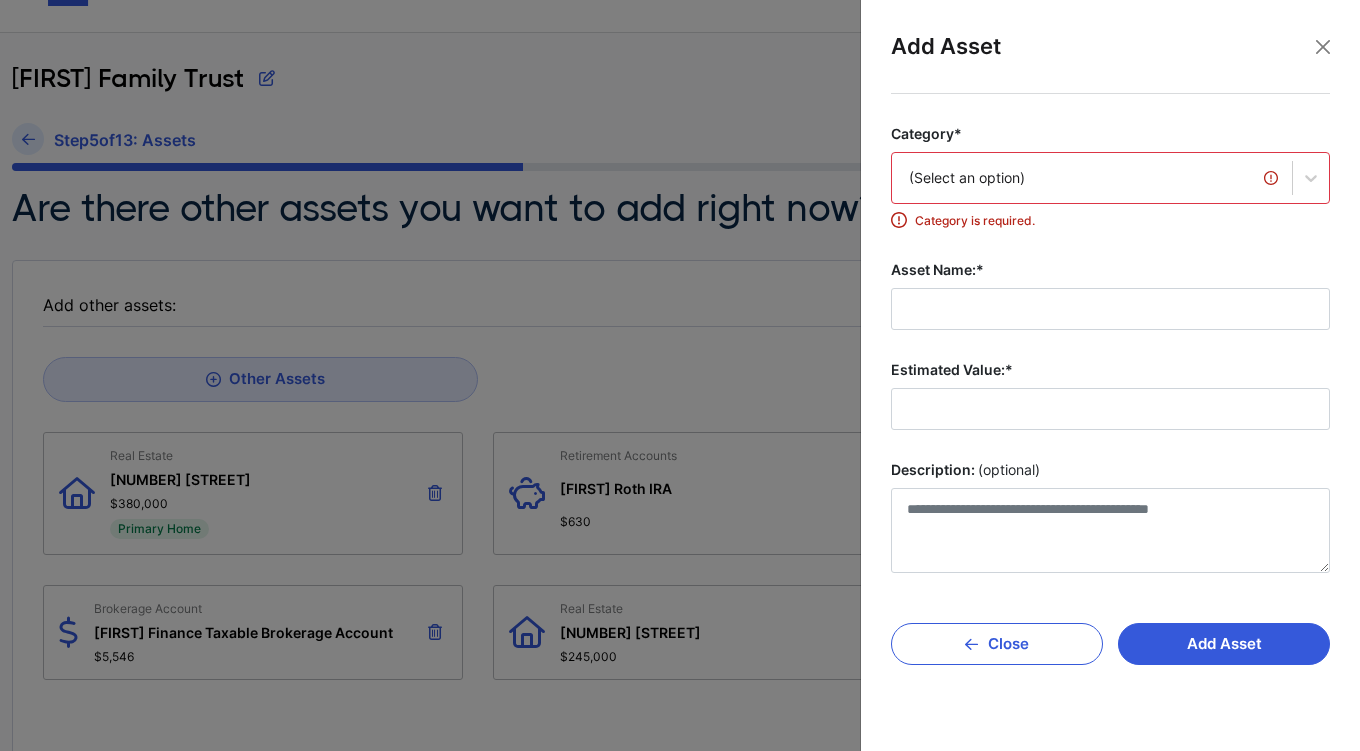click on "(Select an option)" at bounding box center (1092, 178) 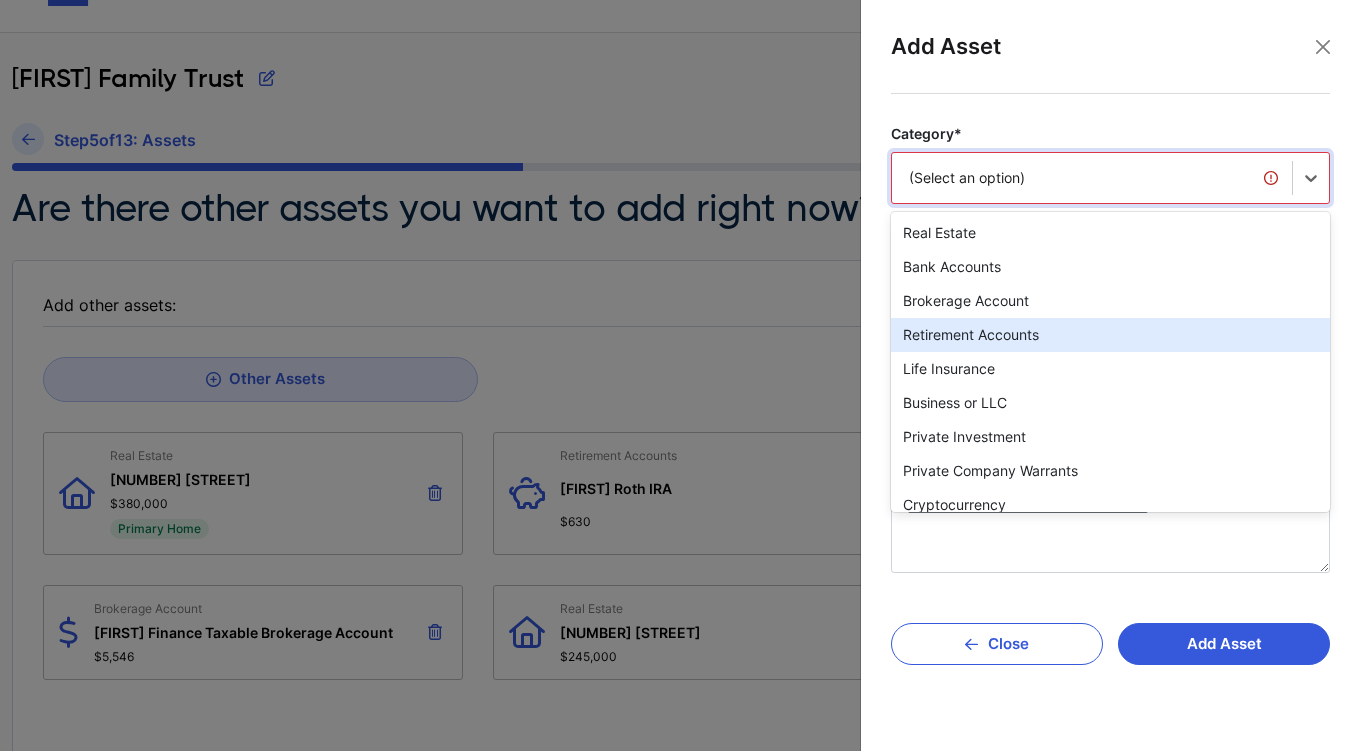 click on "Retirement Accounts" at bounding box center (1110, 335) 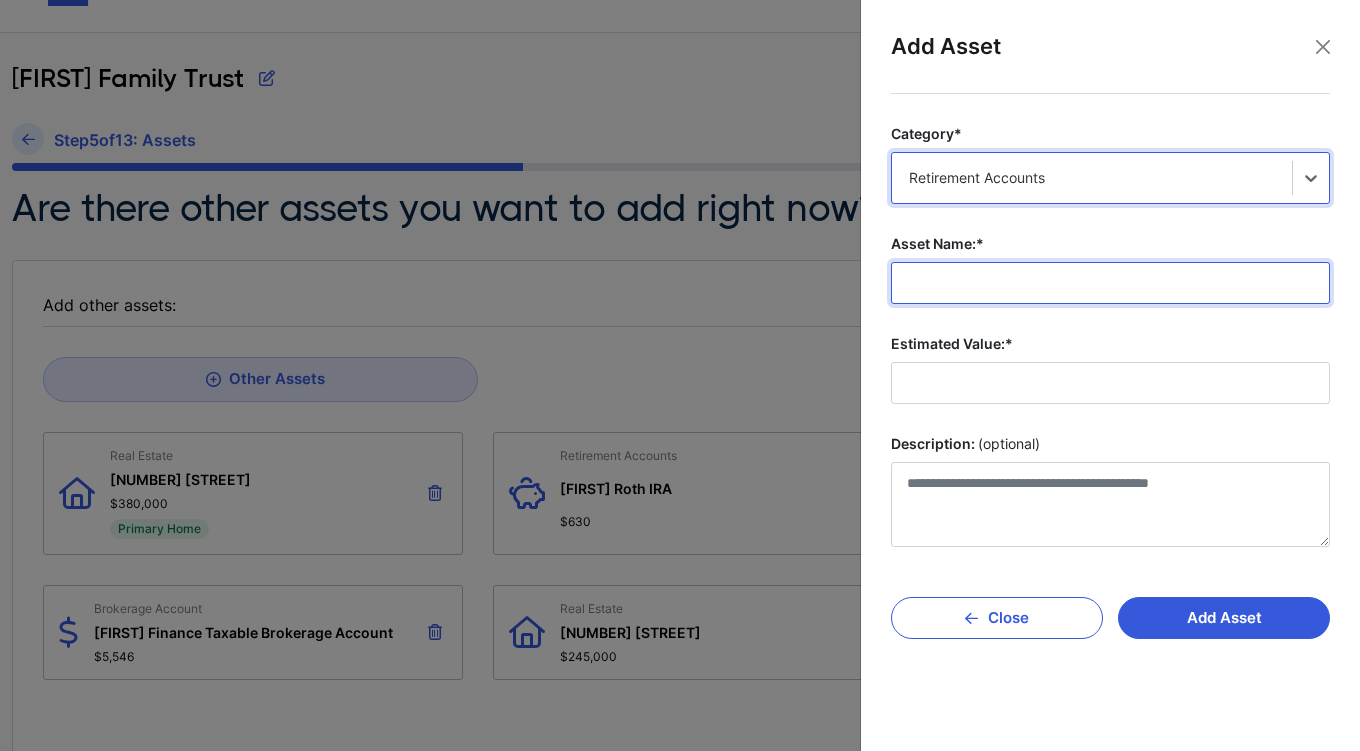 click on "Asset Name:*" at bounding box center (1110, 283) 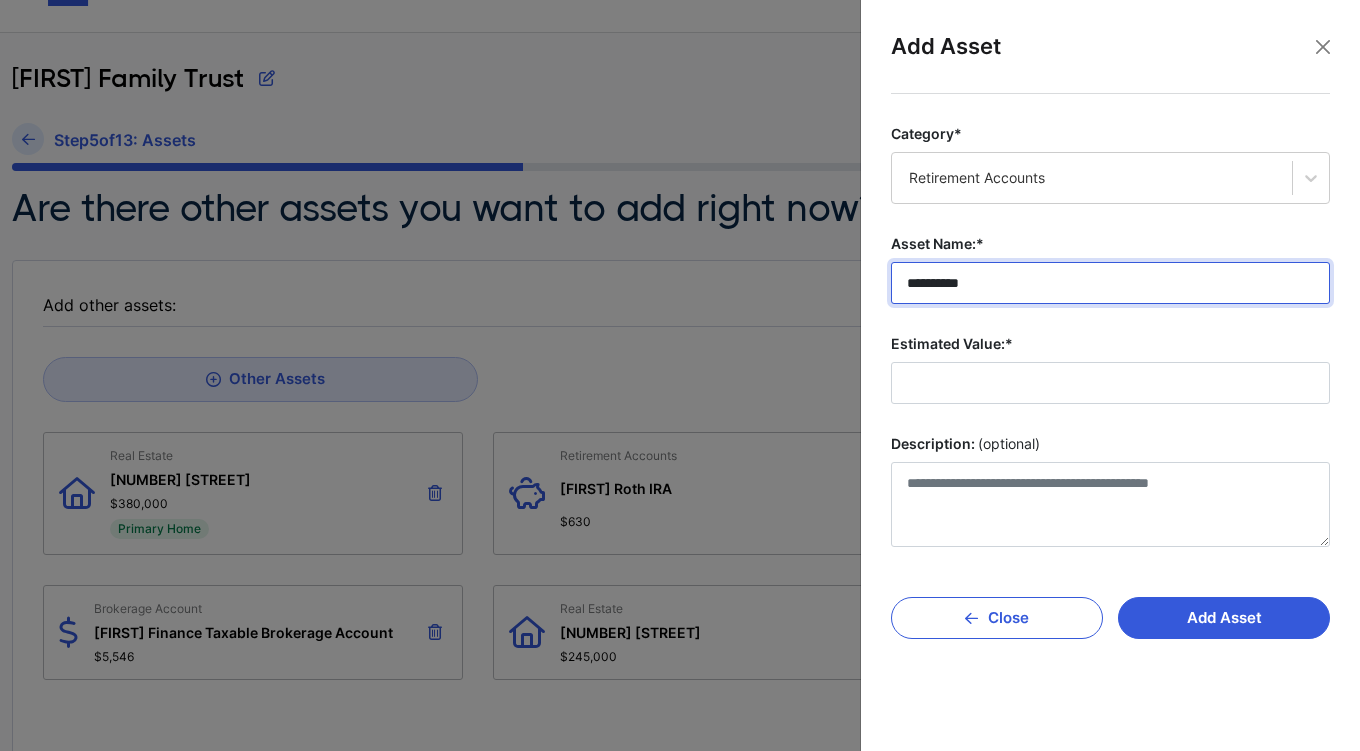 type on "**********" 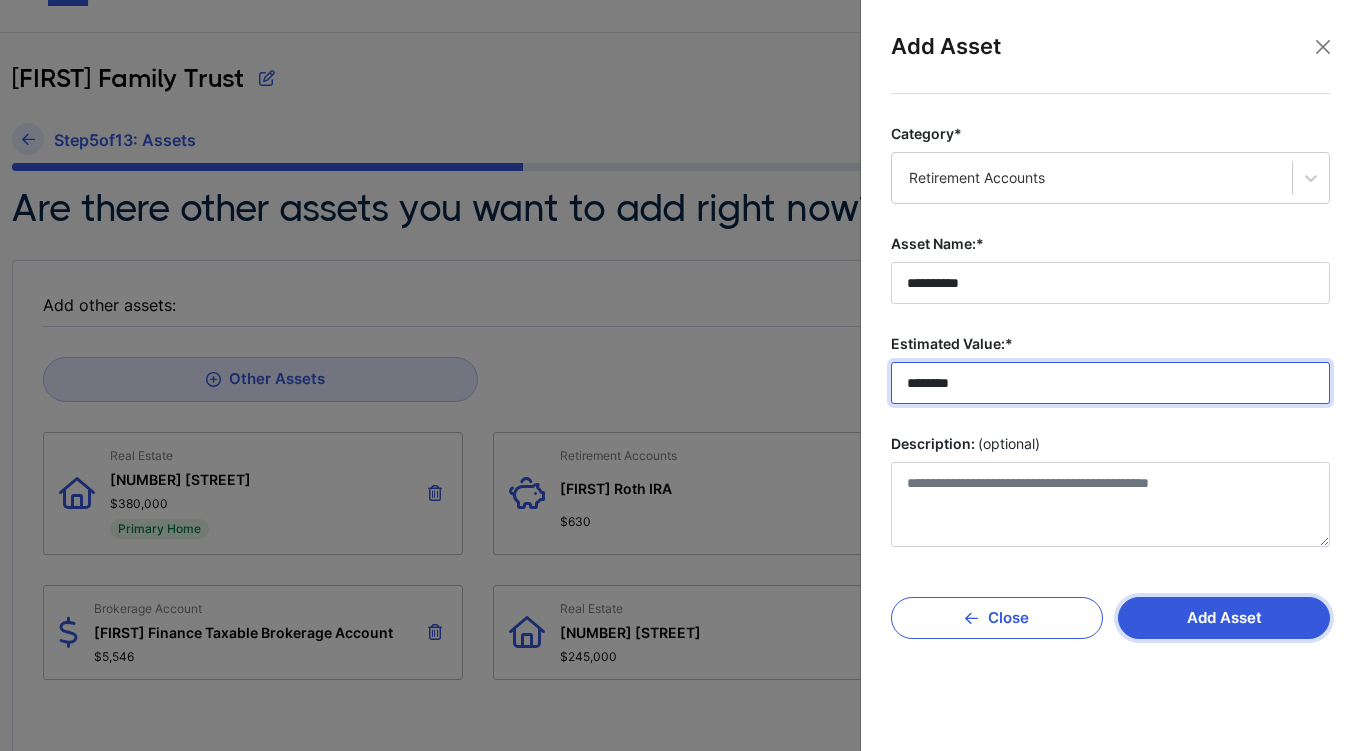 type on "********" 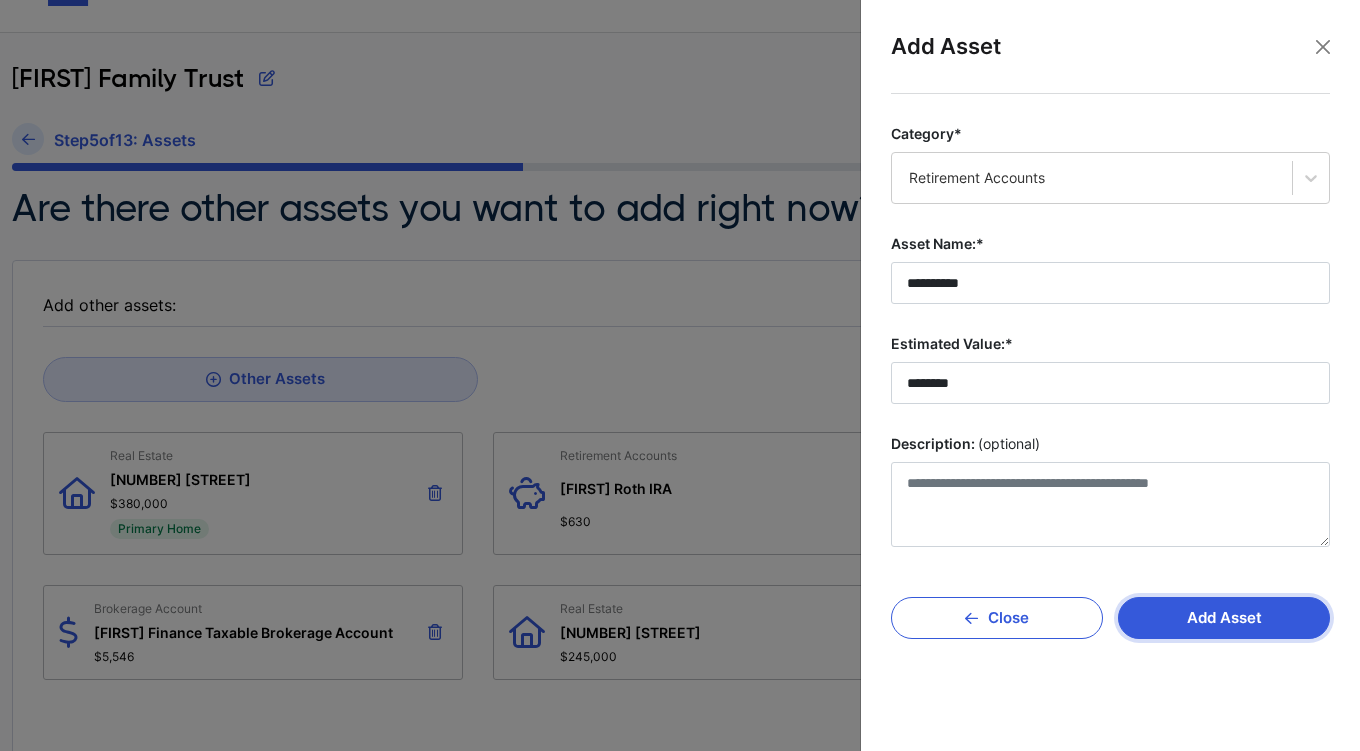 click on "Add Asset" at bounding box center [1224, 618] 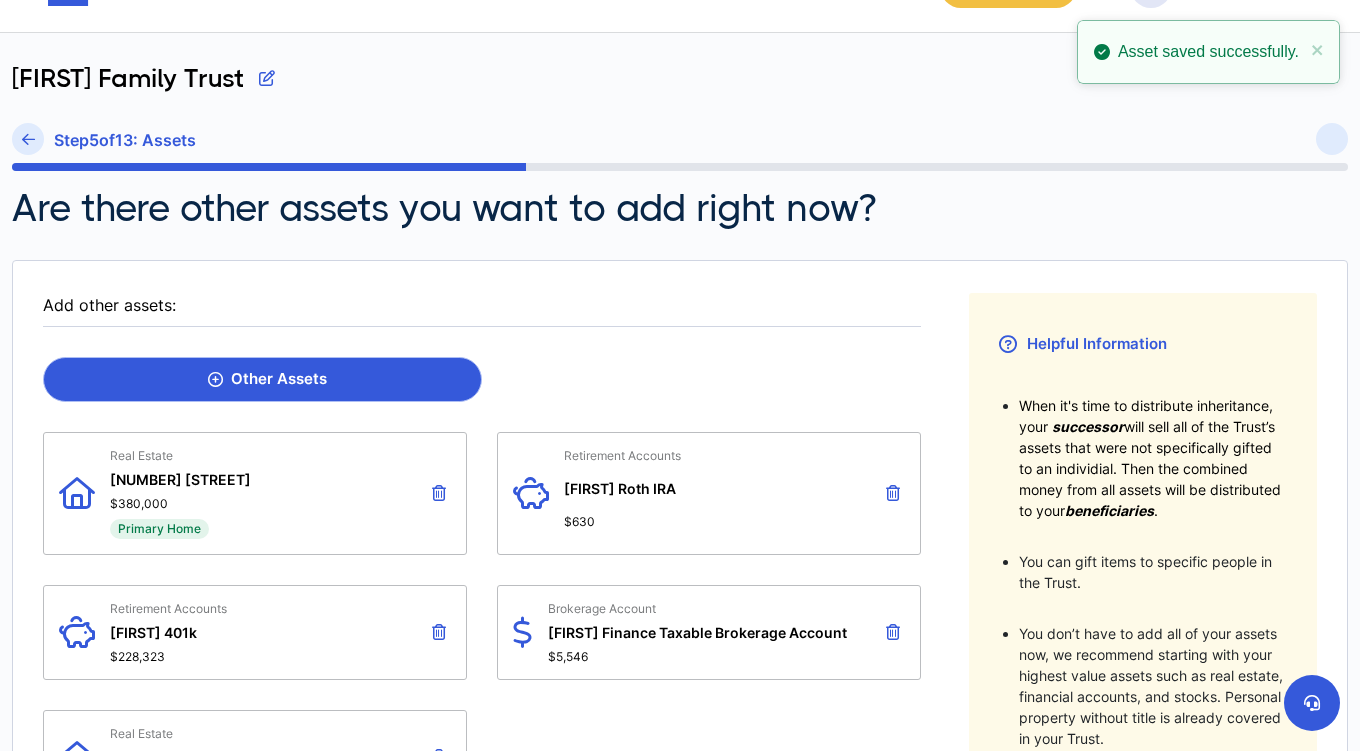 click on "Other Assets" at bounding box center [262, 379] 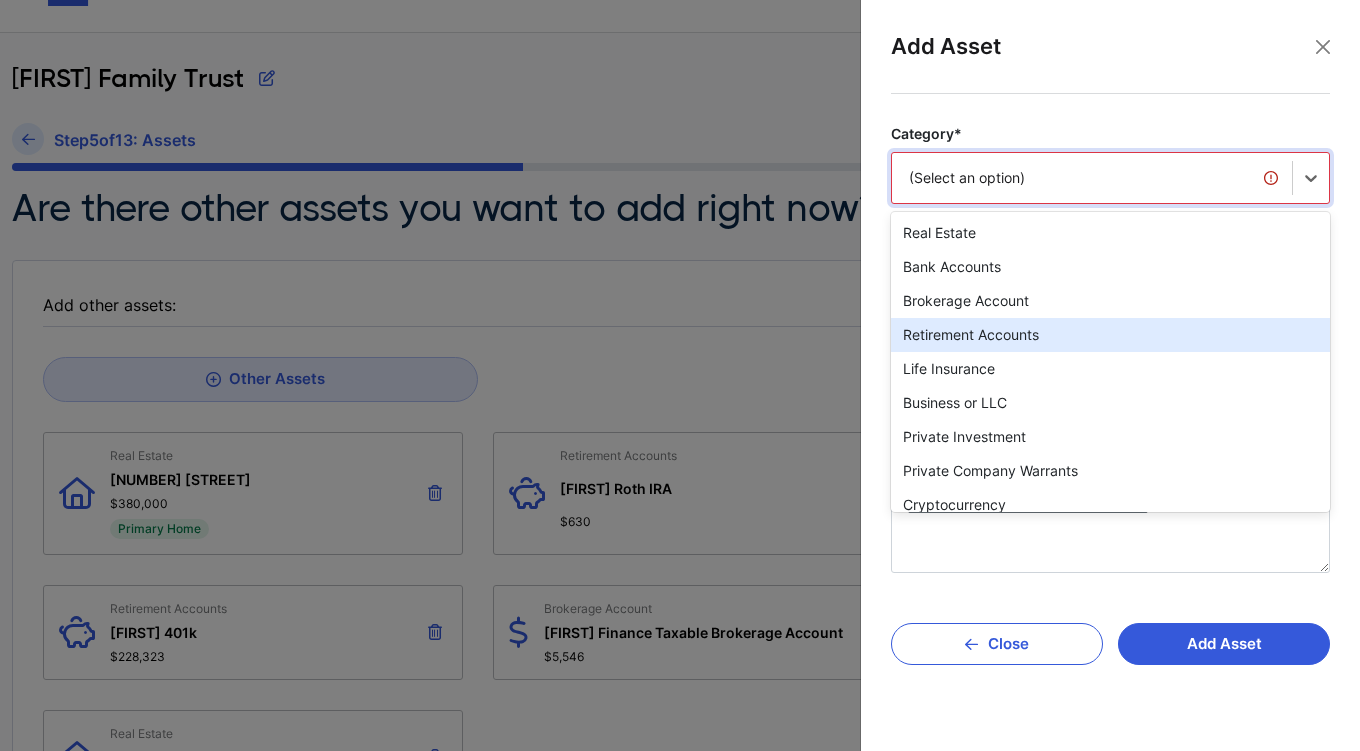 click on "Retirement Accounts" at bounding box center [1110, 335] 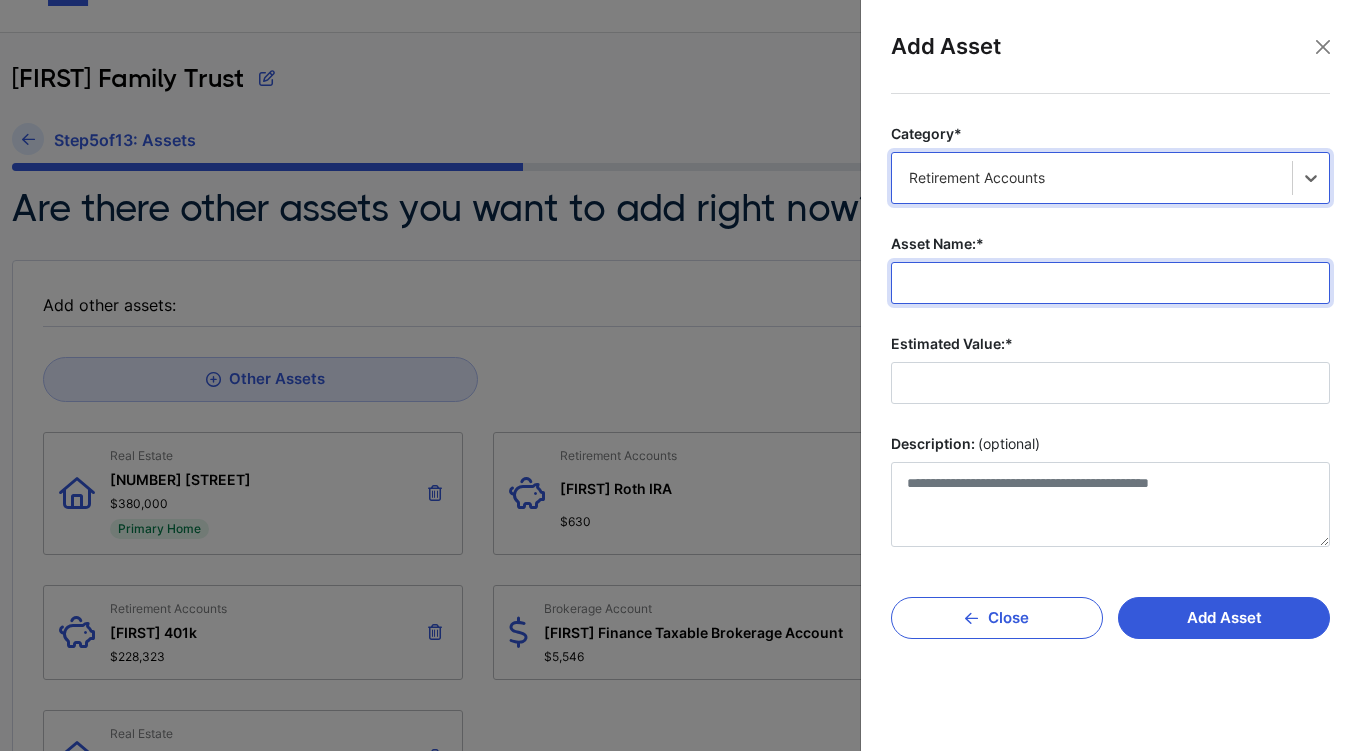 click on "Asset Name:*" at bounding box center (1110, 283) 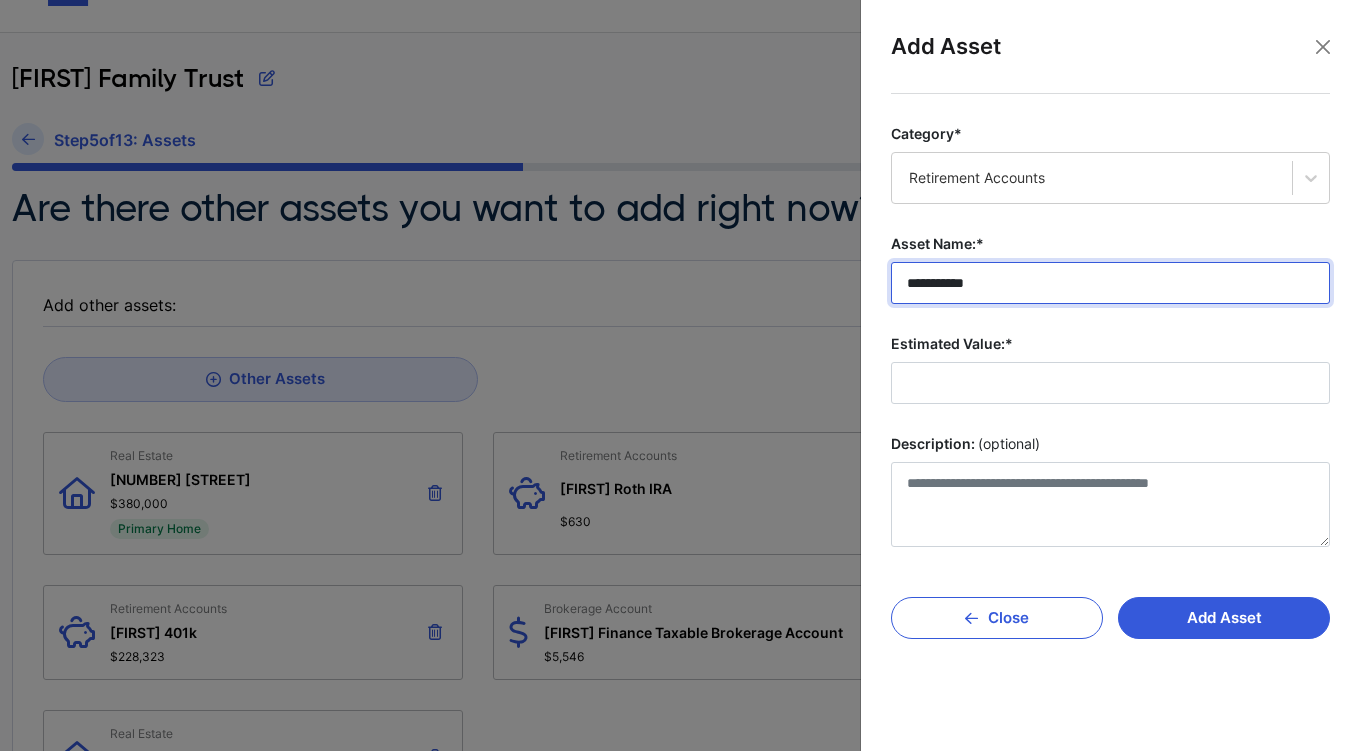 type on "**********" 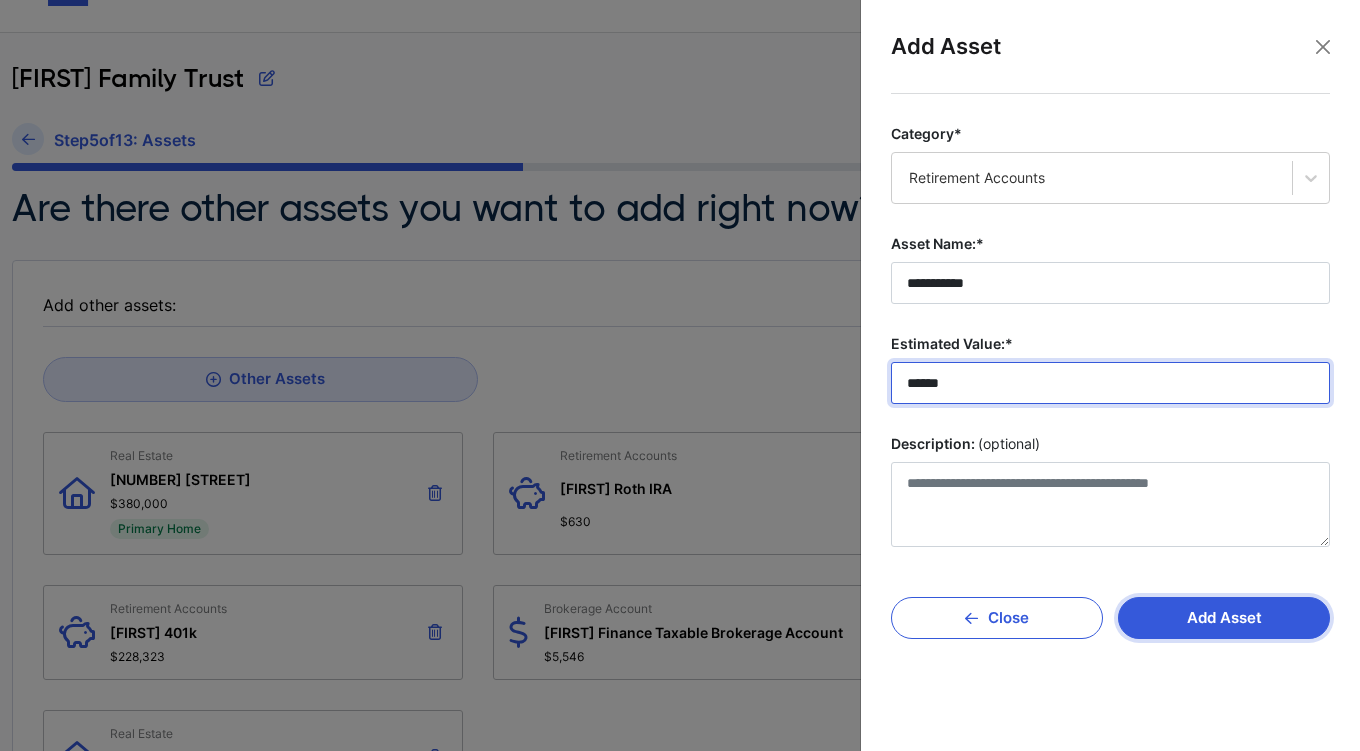 type on "******" 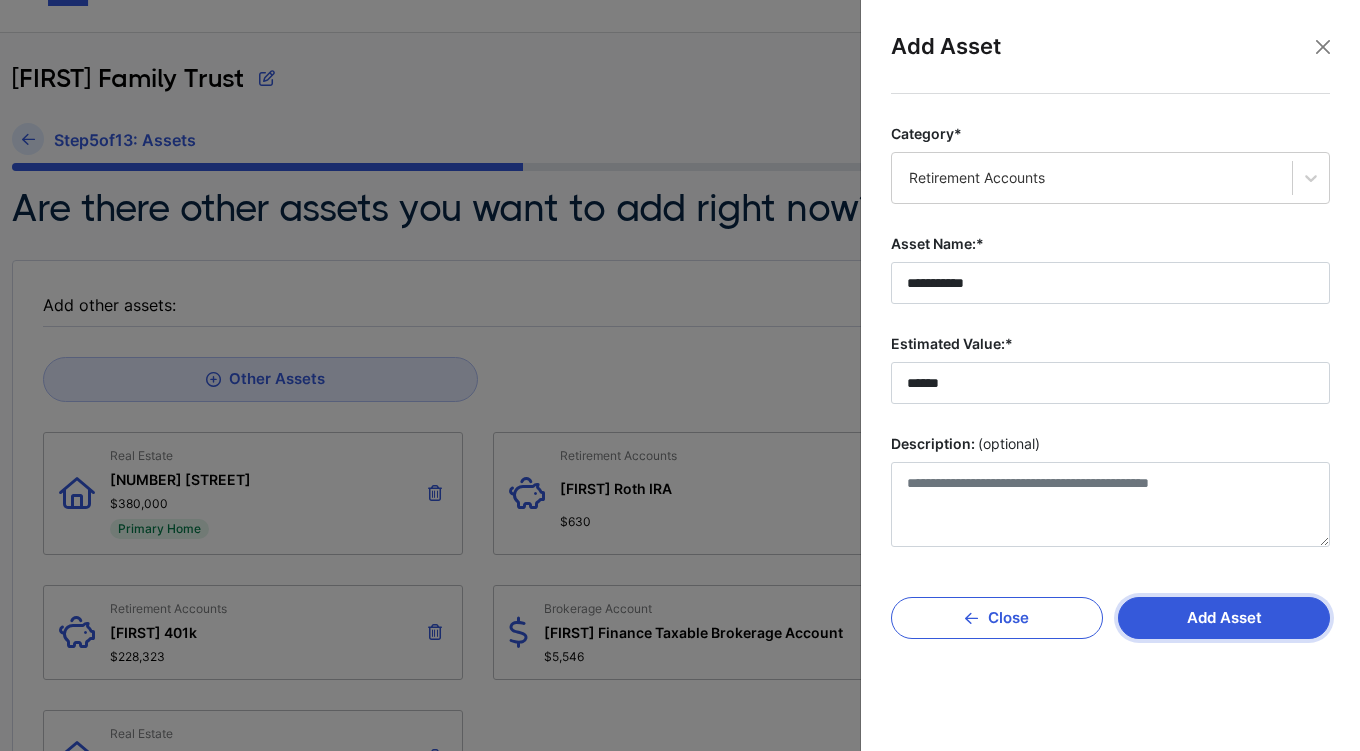 click on "Add Asset" at bounding box center [1224, 618] 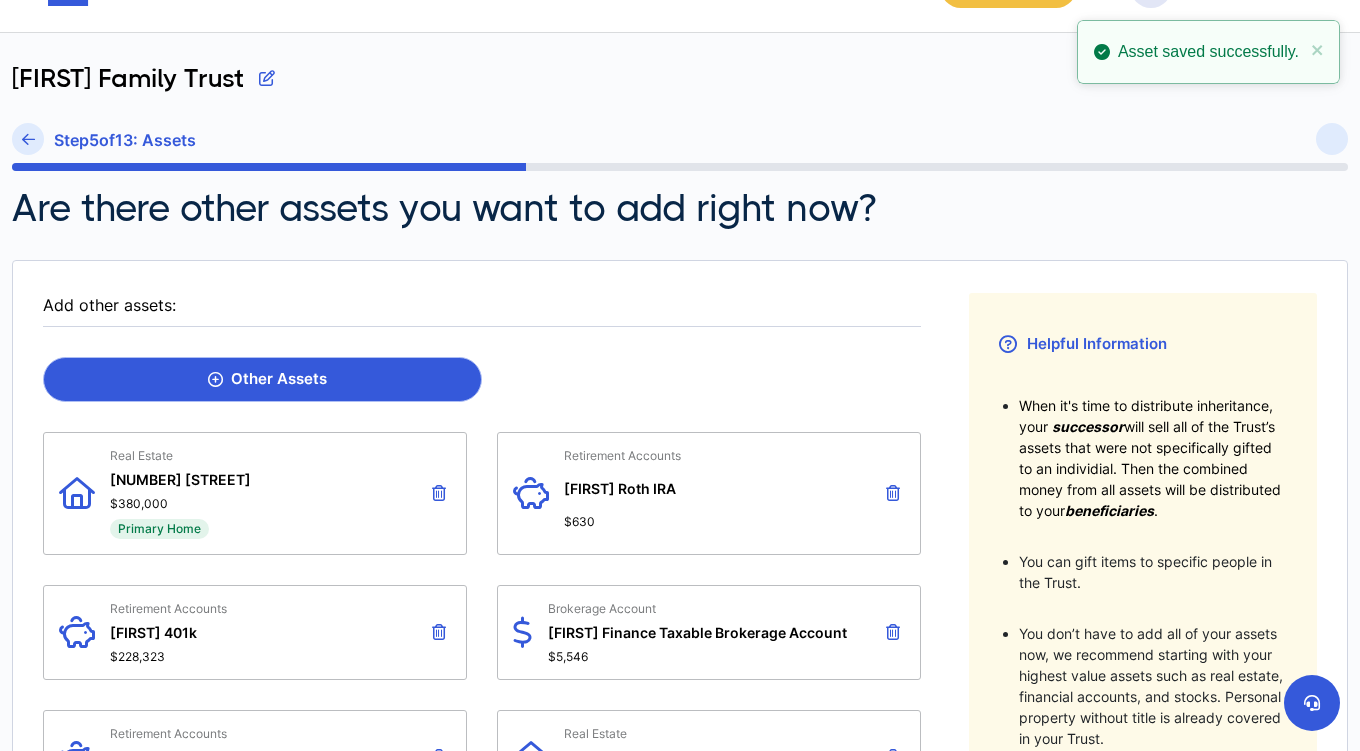 click on "Other Assets" at bounding box center (267, 379) 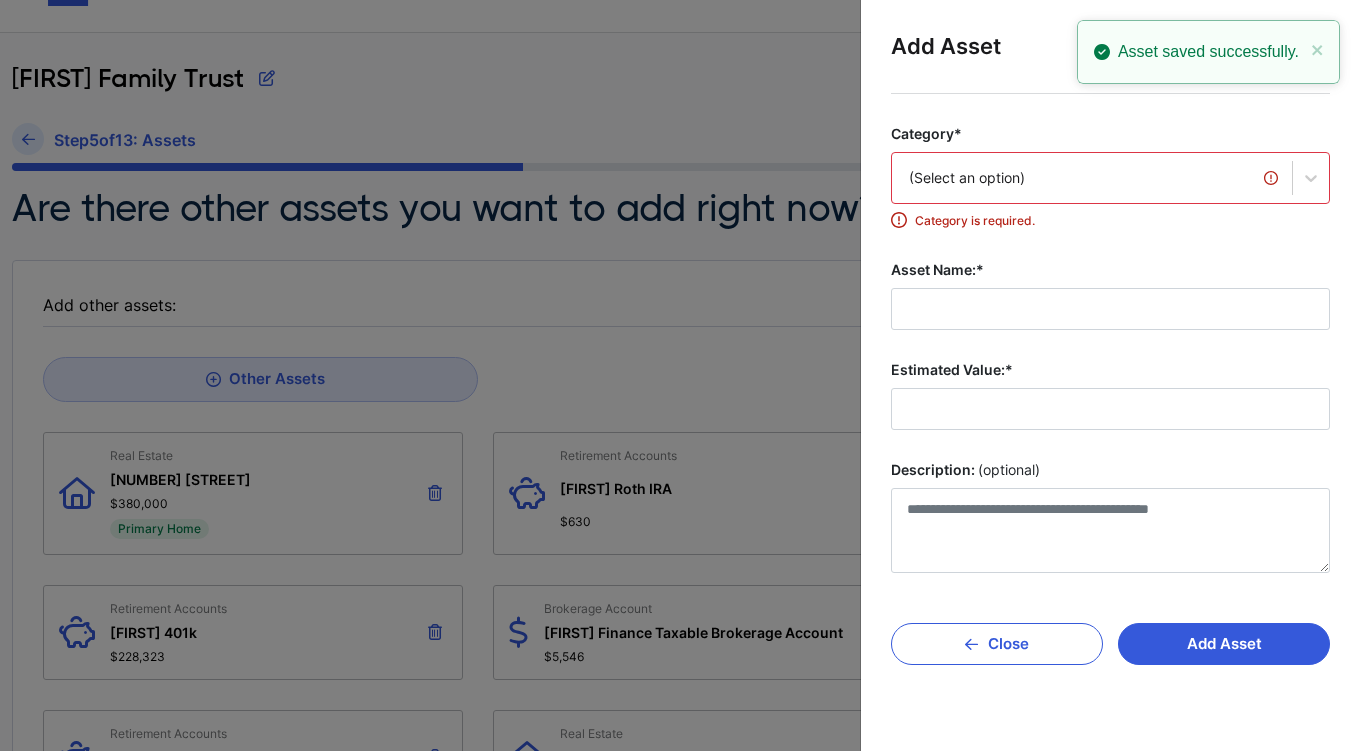 click on "(Select an option)" at bounding box center [1092, 178] 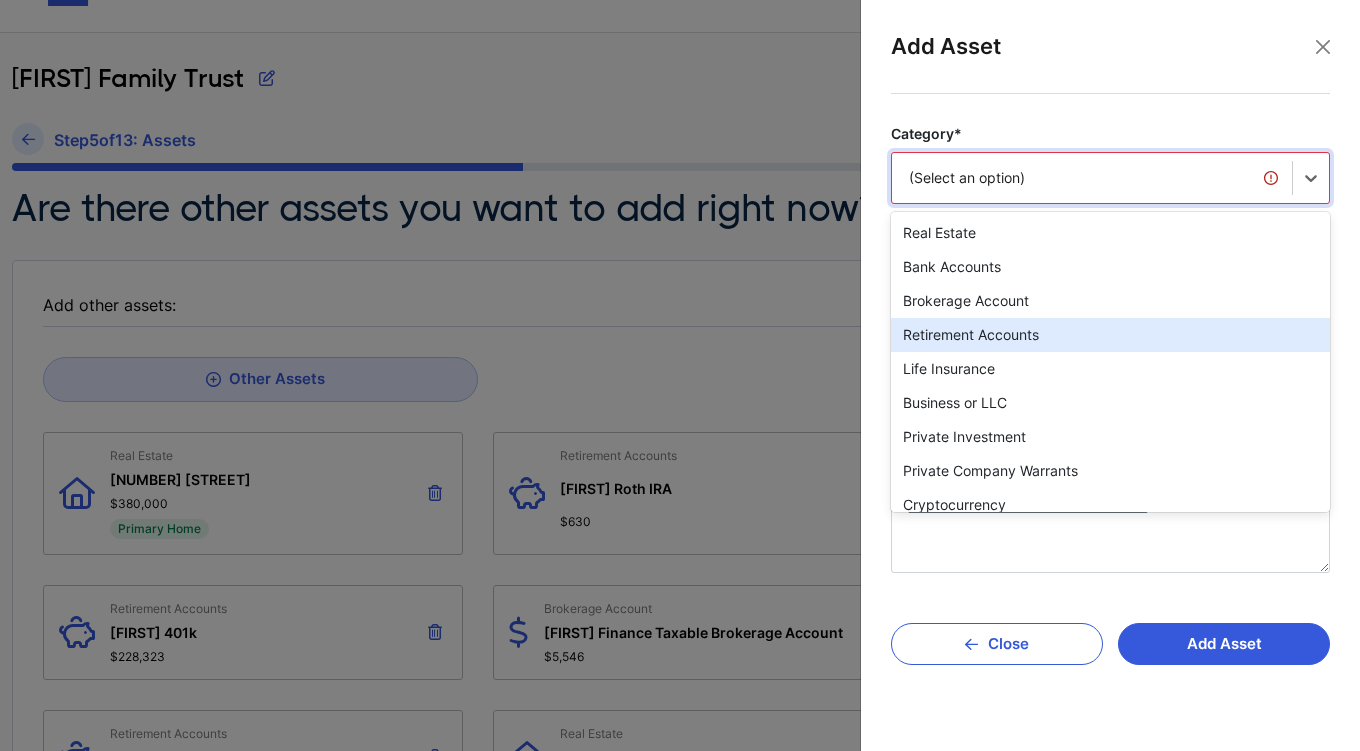 click on "Retirement Accounts" at bounding box center (1110, 335) 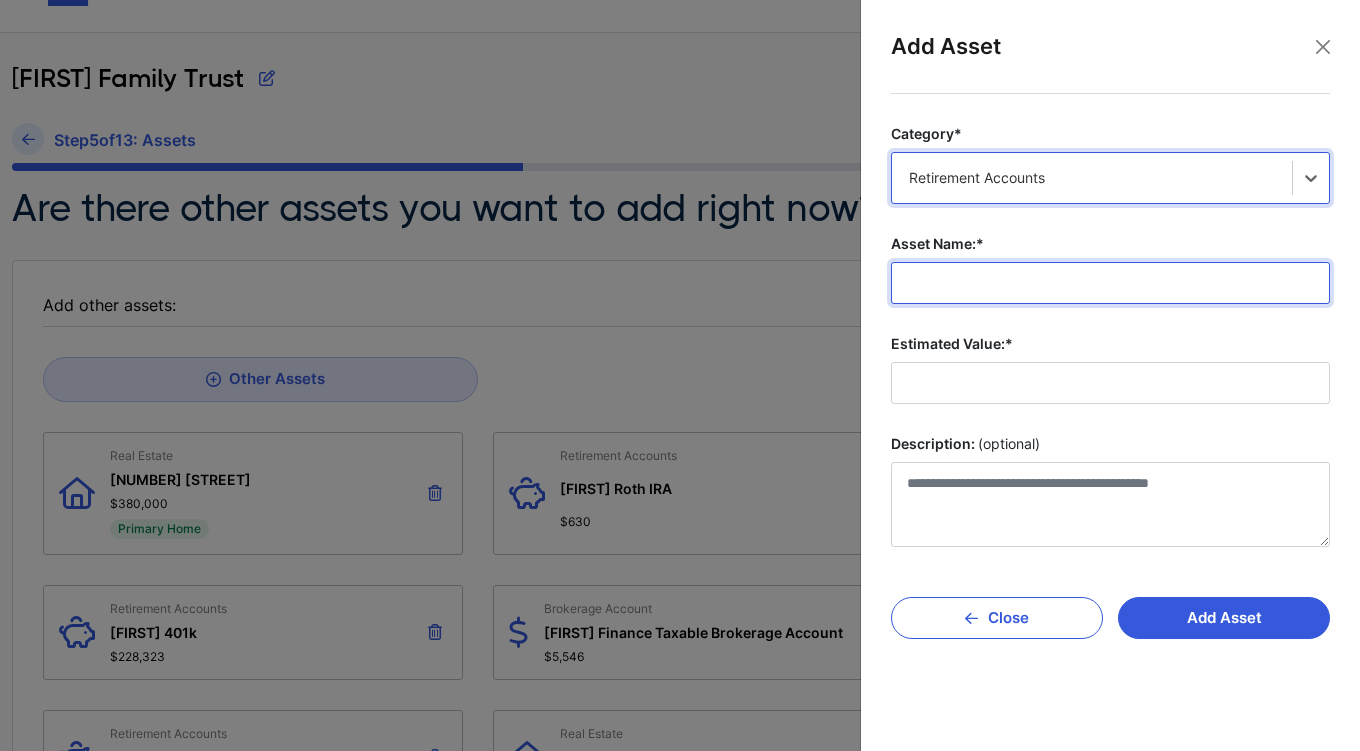 click on "Asset Name:*" at bounding box center [1110, 283] 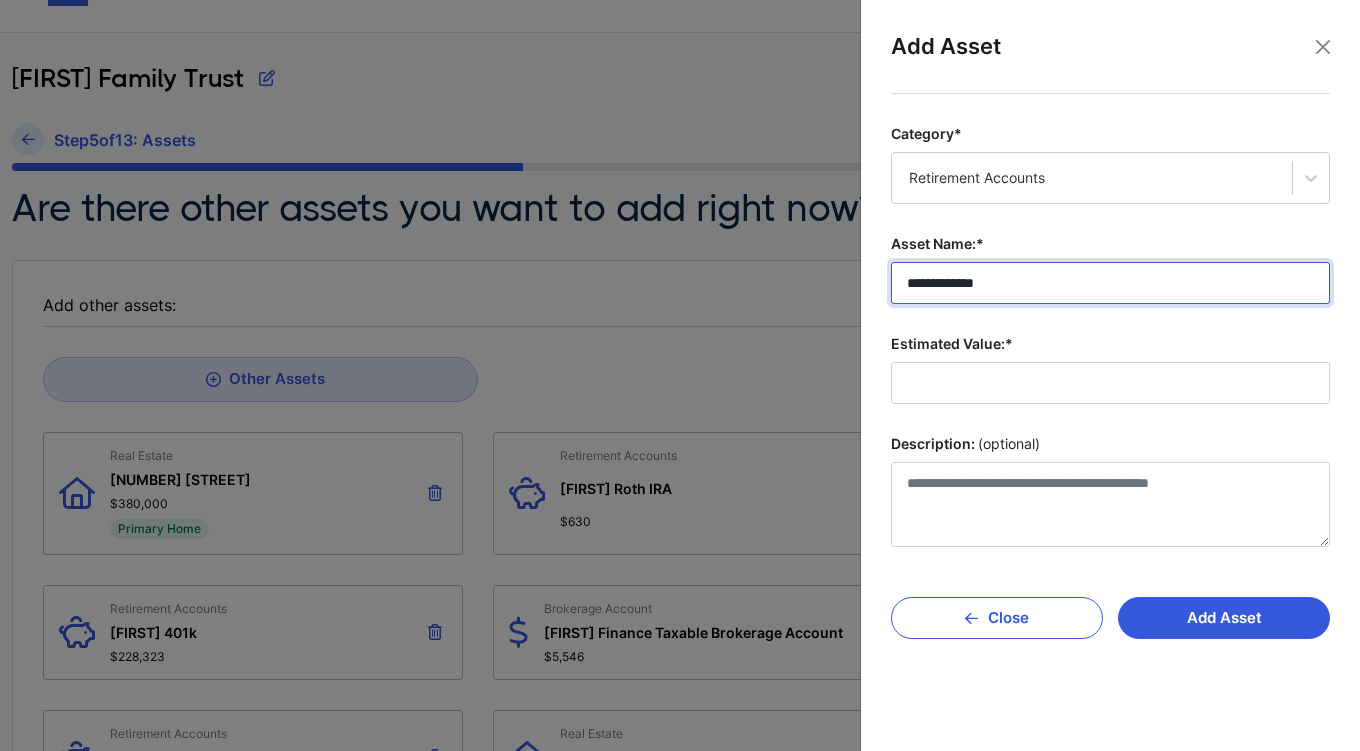type on "**********" 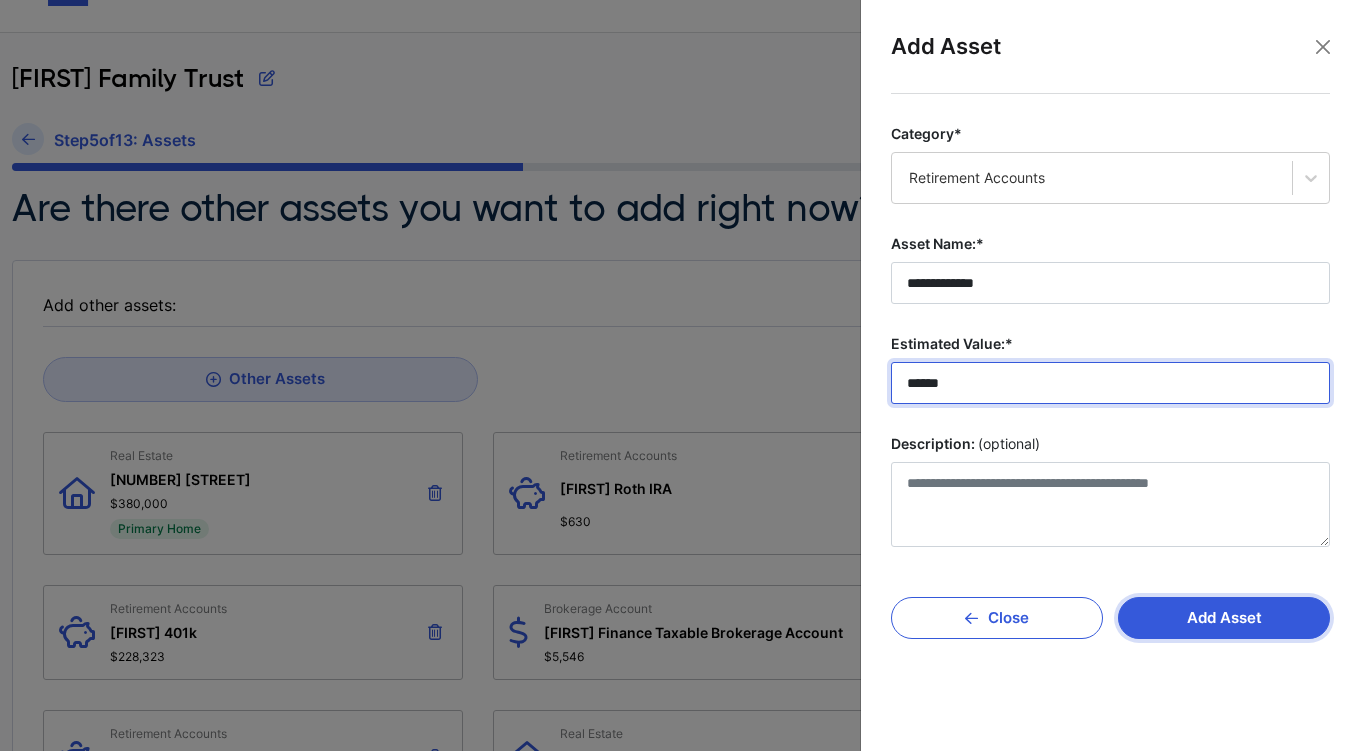 type on "******" 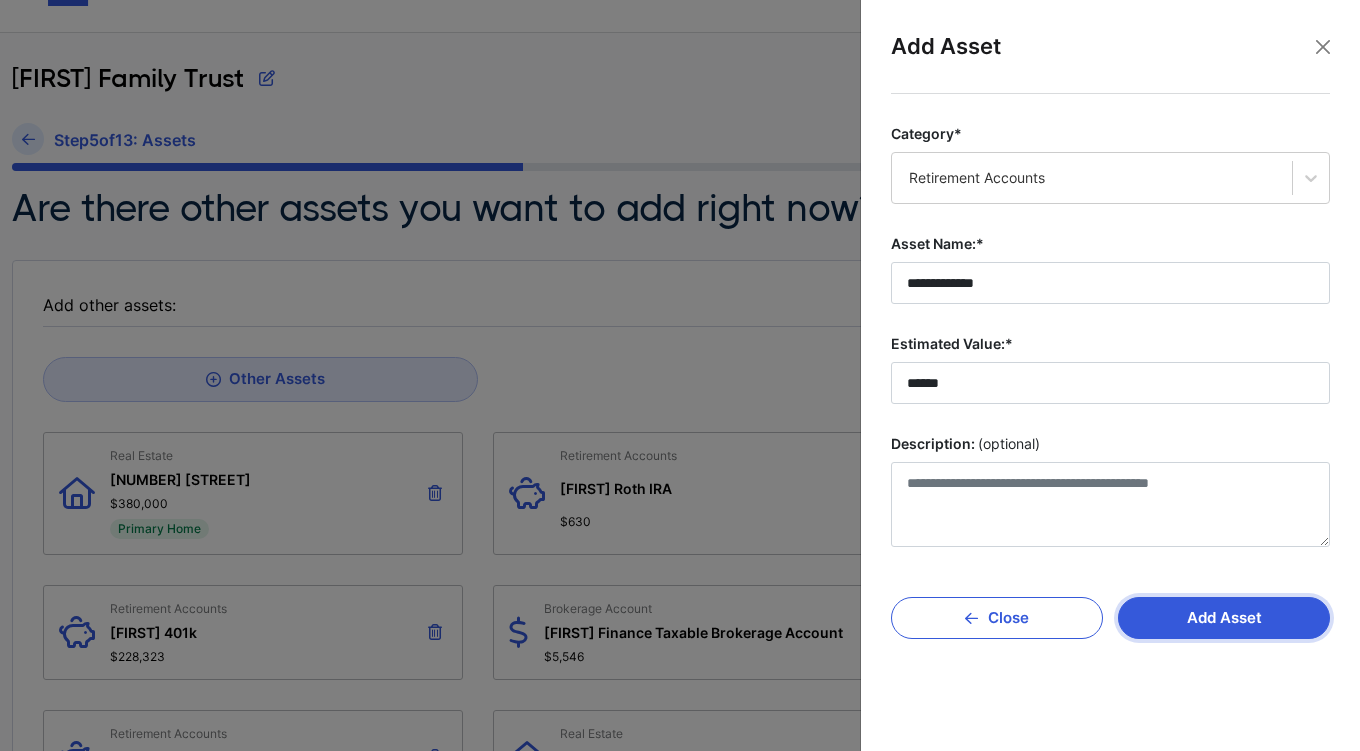 click on "Add Asset" at bounding box center [1224, 618] 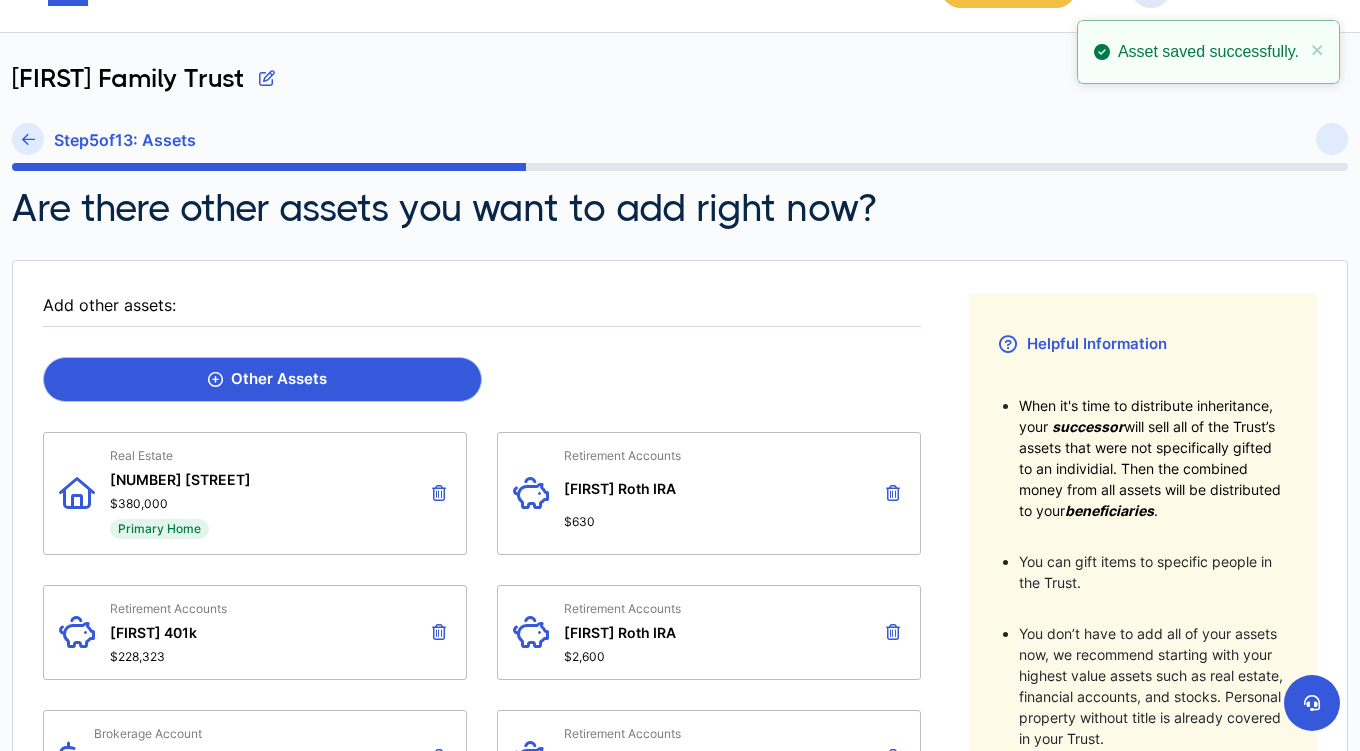 click on "Other Assets" at bounding box center [262, 379] 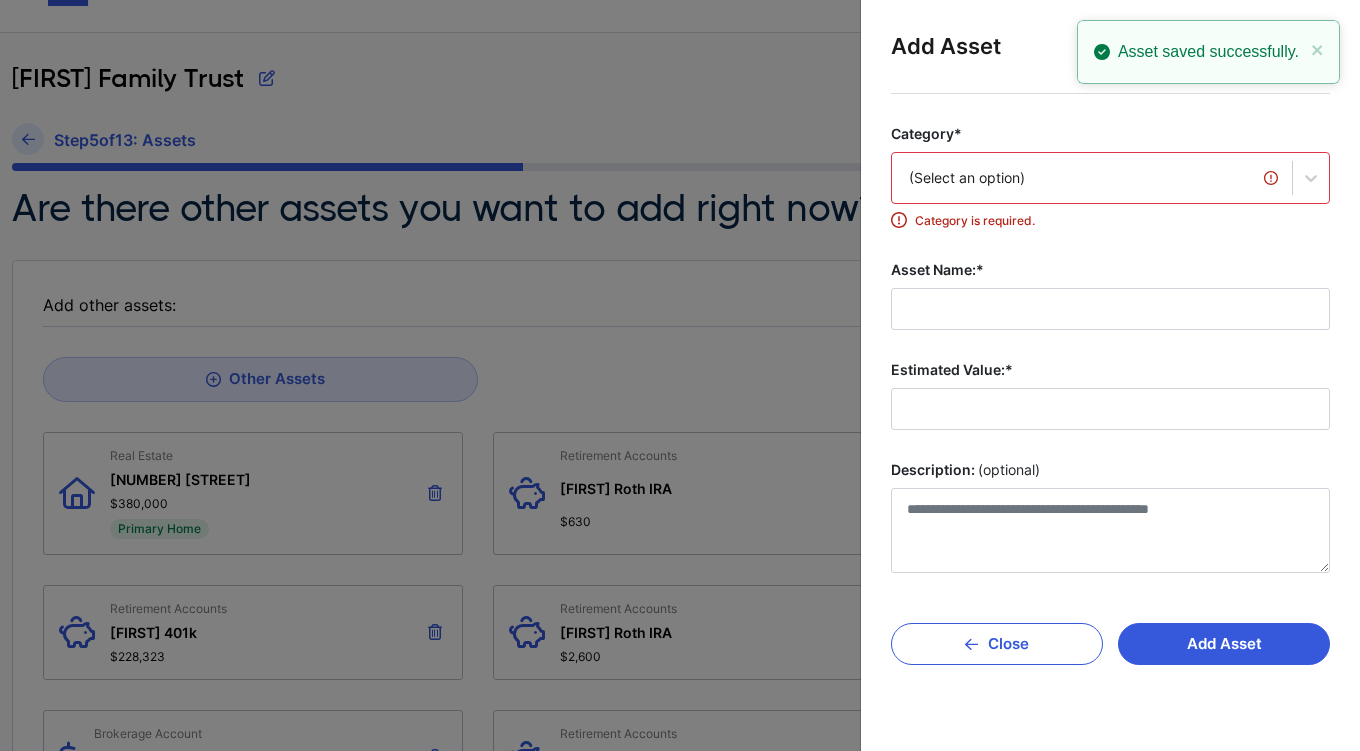 click on "(Select an option)" at bounding box center [1092, 178] 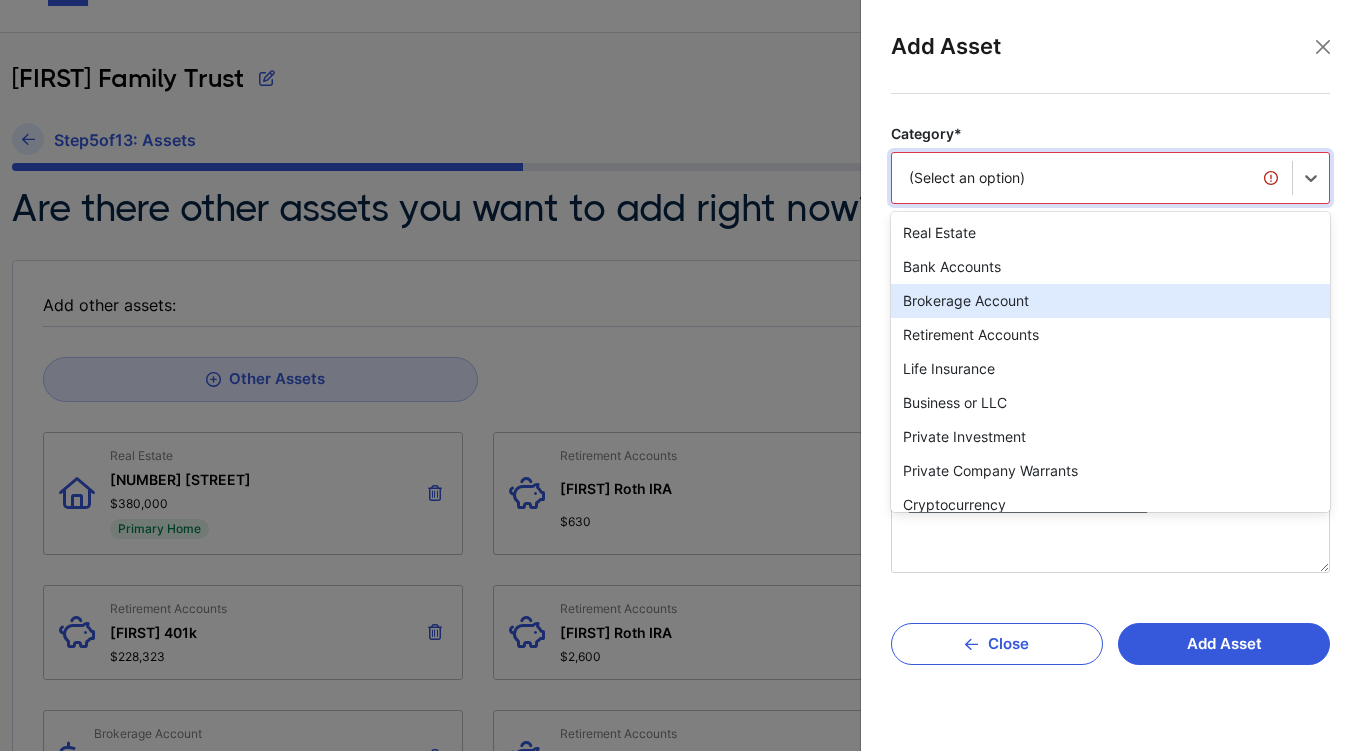 click on "Brokerage Account" at bounding box center (1110, 301) 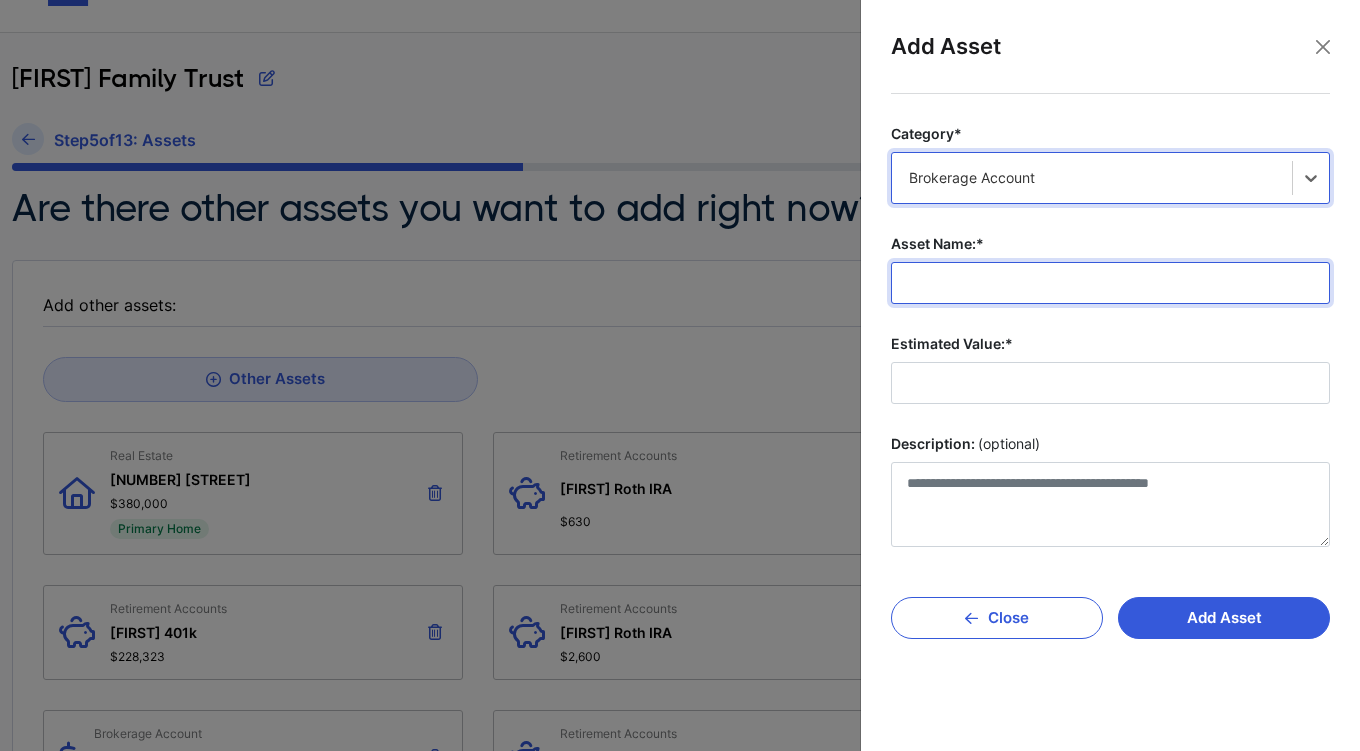 click on "Asset Name:*" at bounding box center (1110, 283) 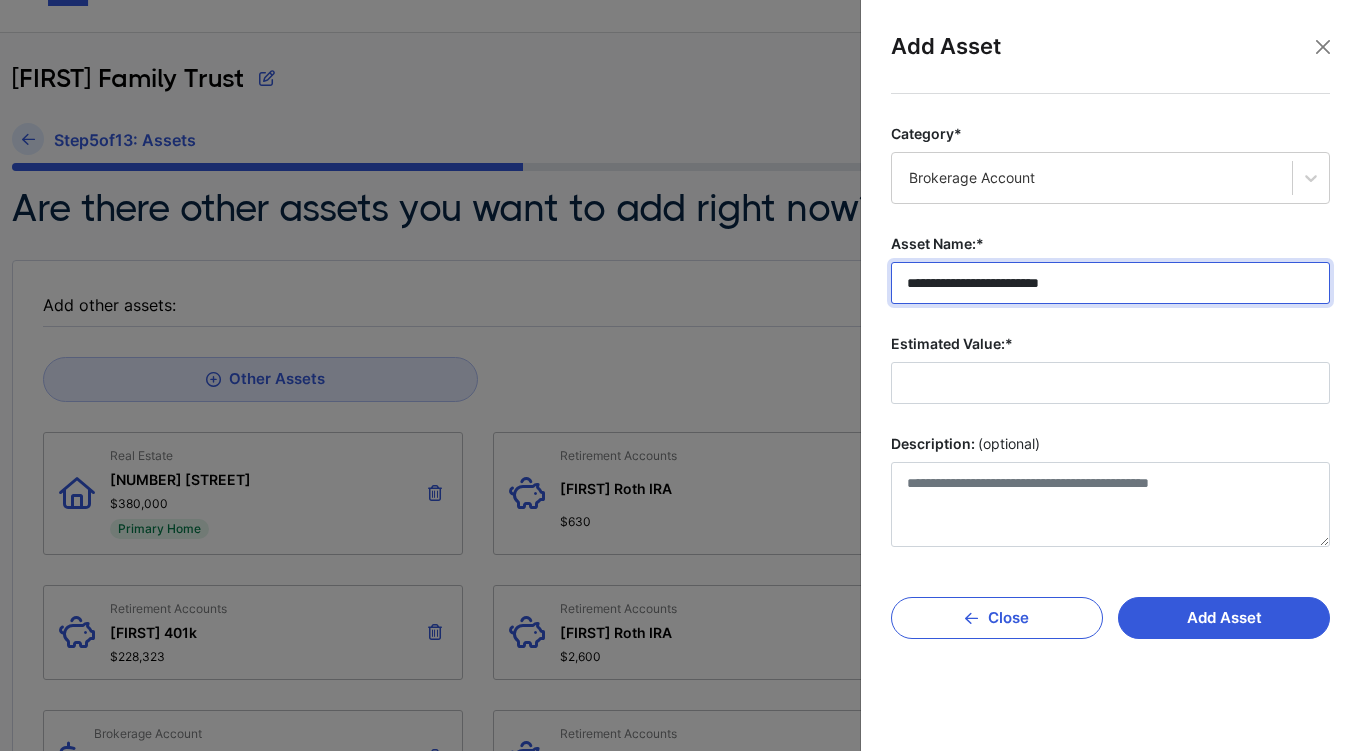 type on "**********" 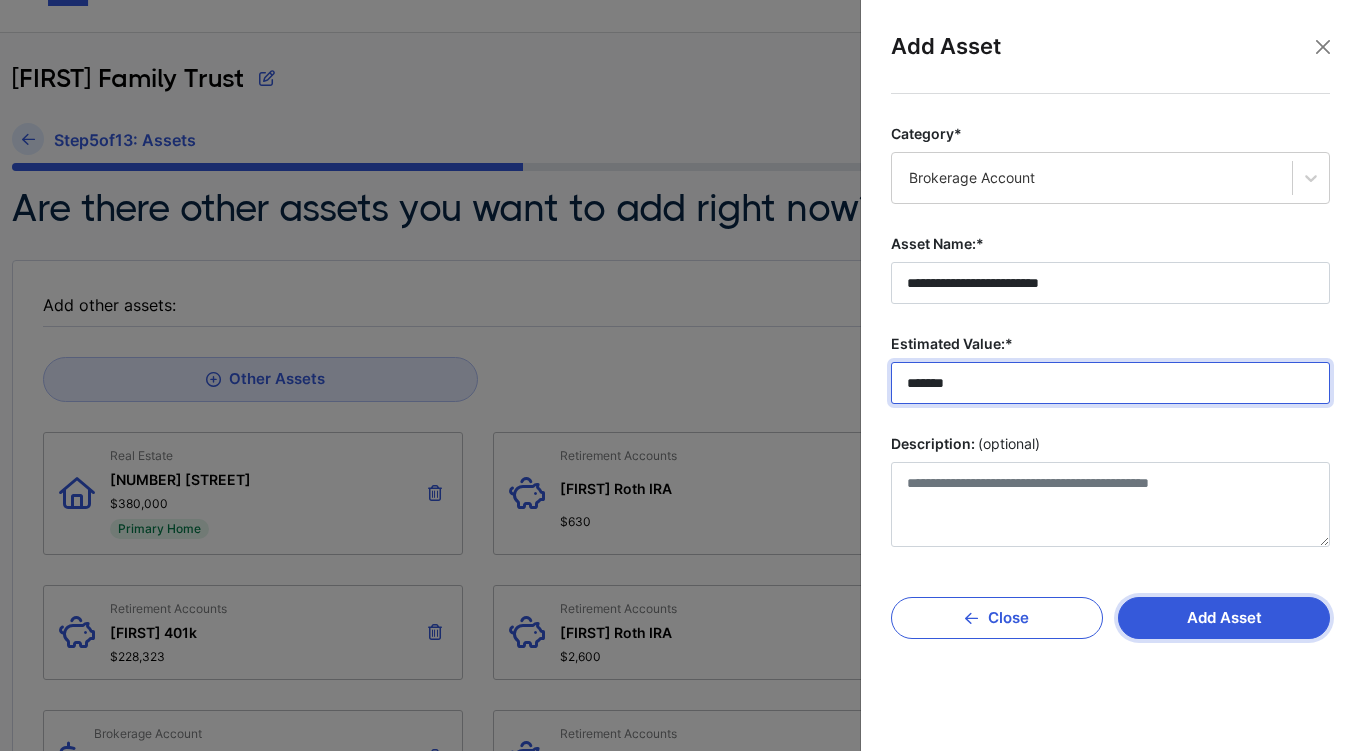 type on "*******" 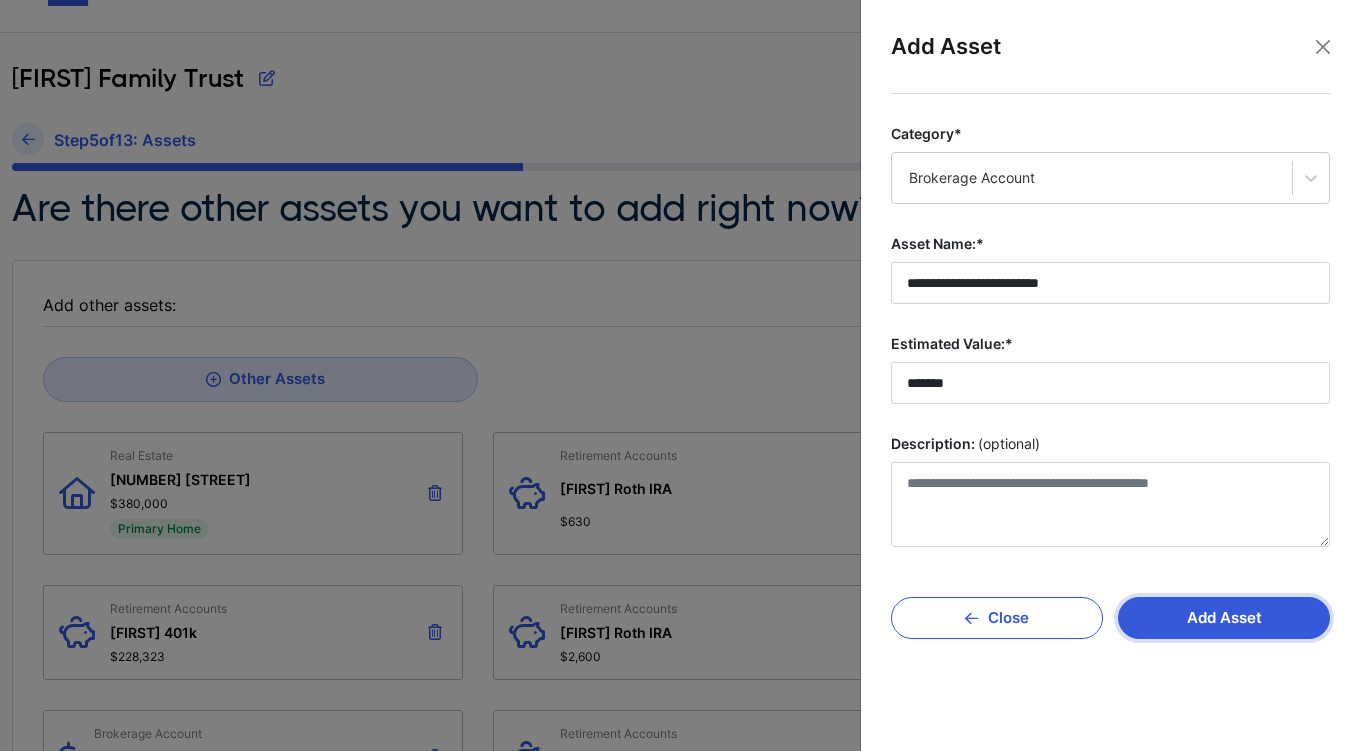 click on "Add Asset" at bounding box center [1224, 618] 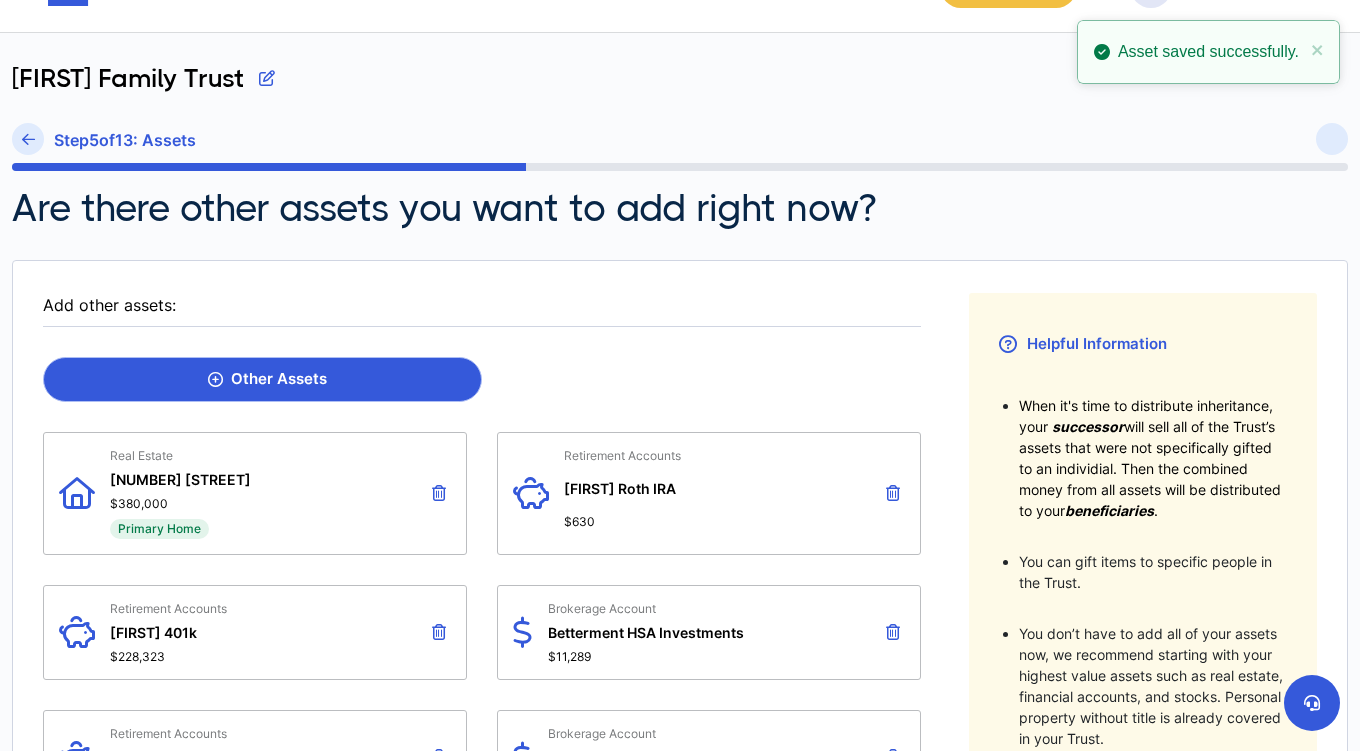 click on "Other Assets" at bounding box center (262, 379) 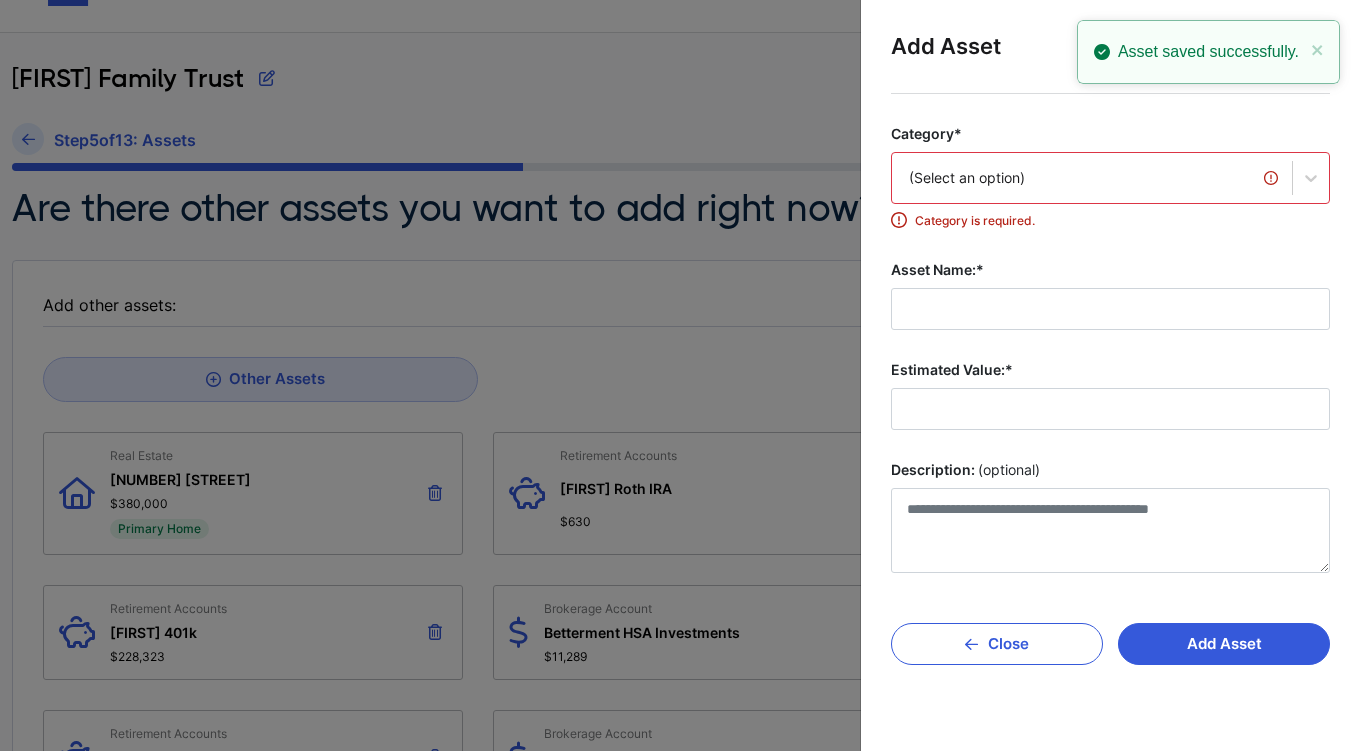 click on "(Select an option)" at bounding box center (1092, 178) 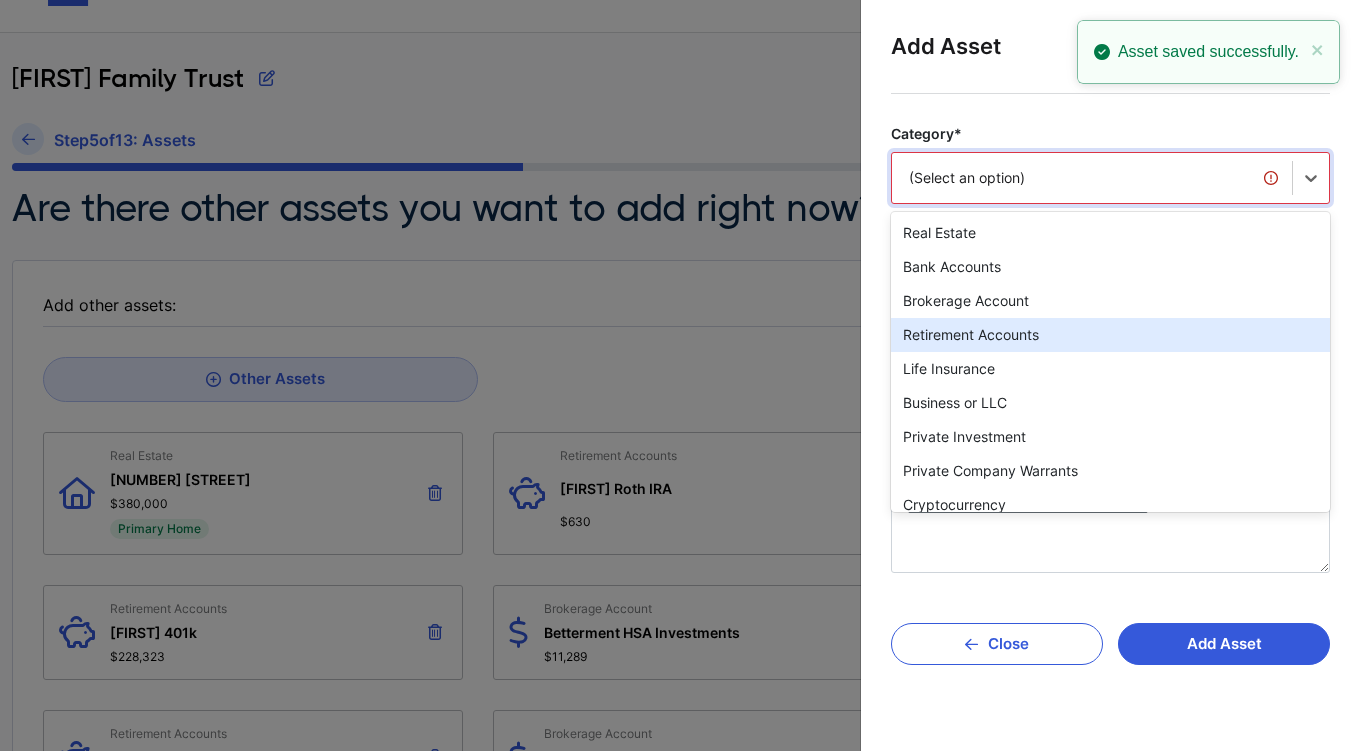 click on "Retirement Accounts" at bounding box center (1110, 335) 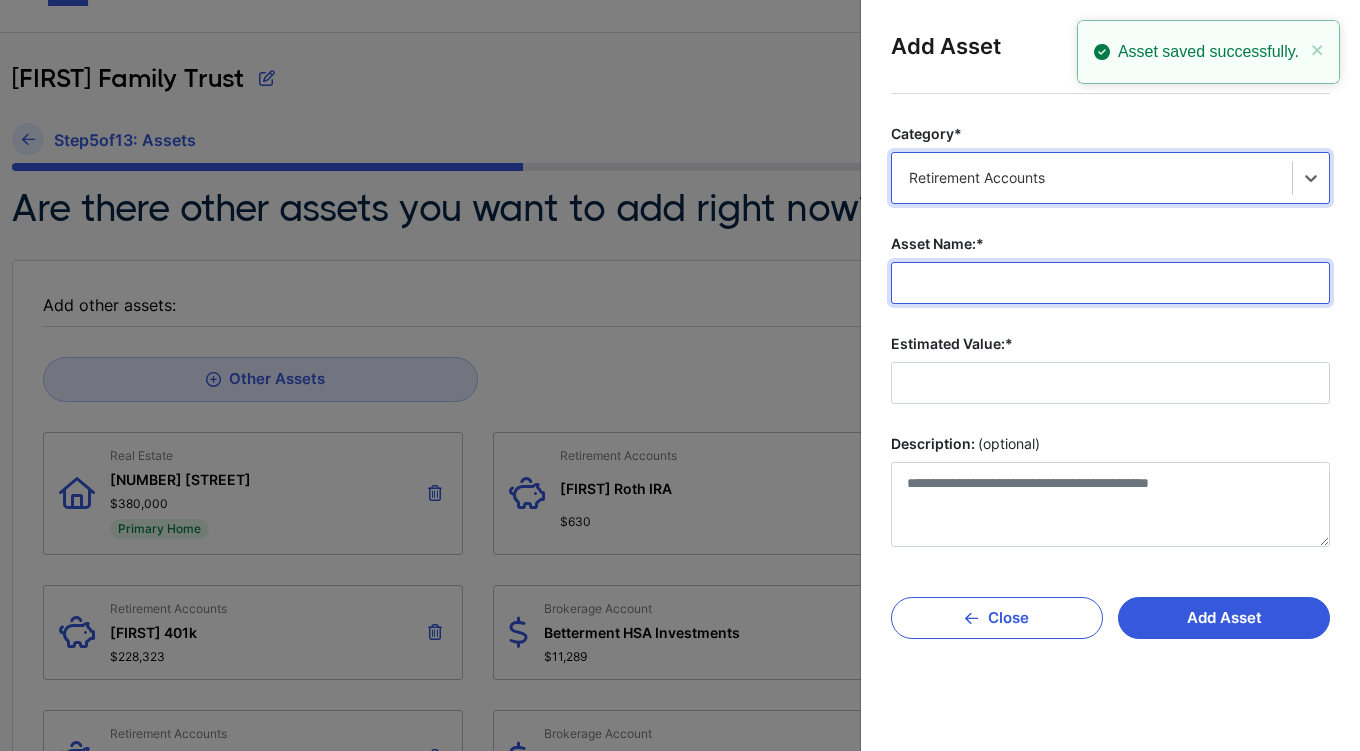click on "Asset Name:*" at bounding box center [1110, 283] 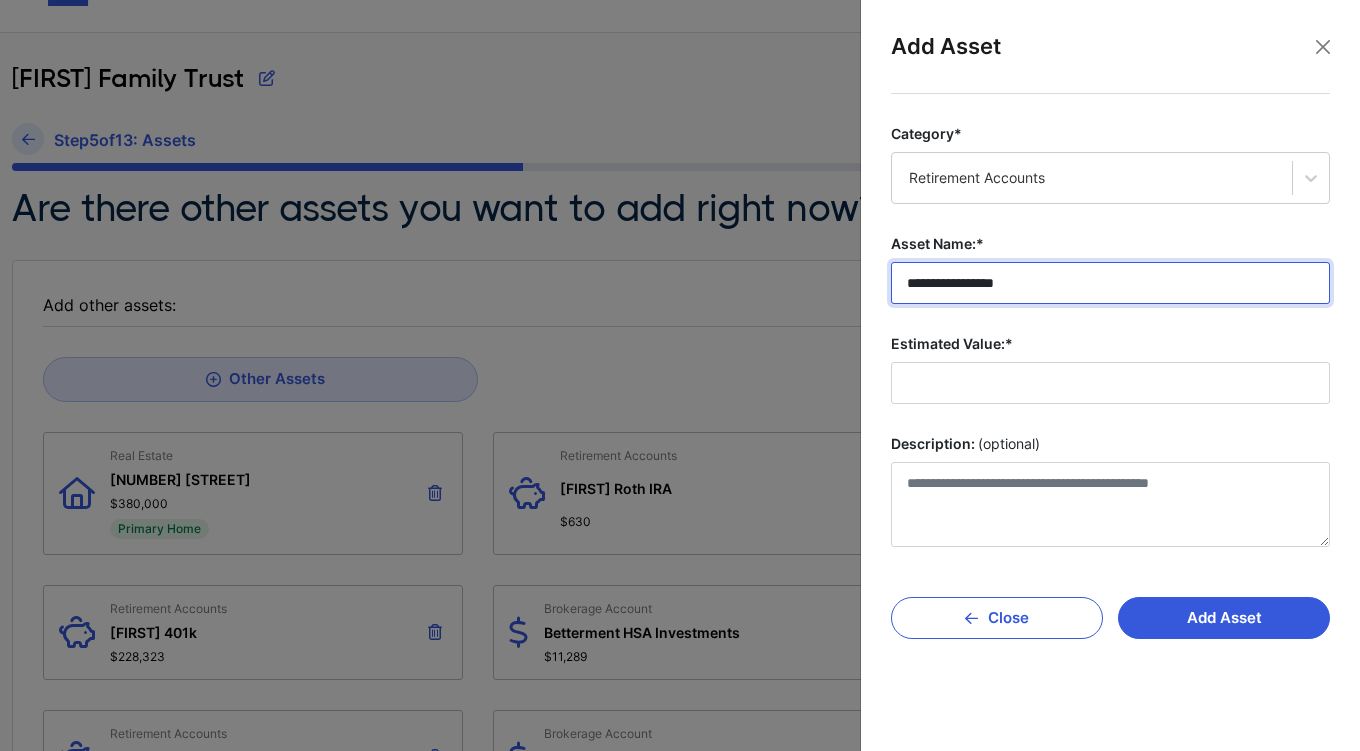 type on "**********" 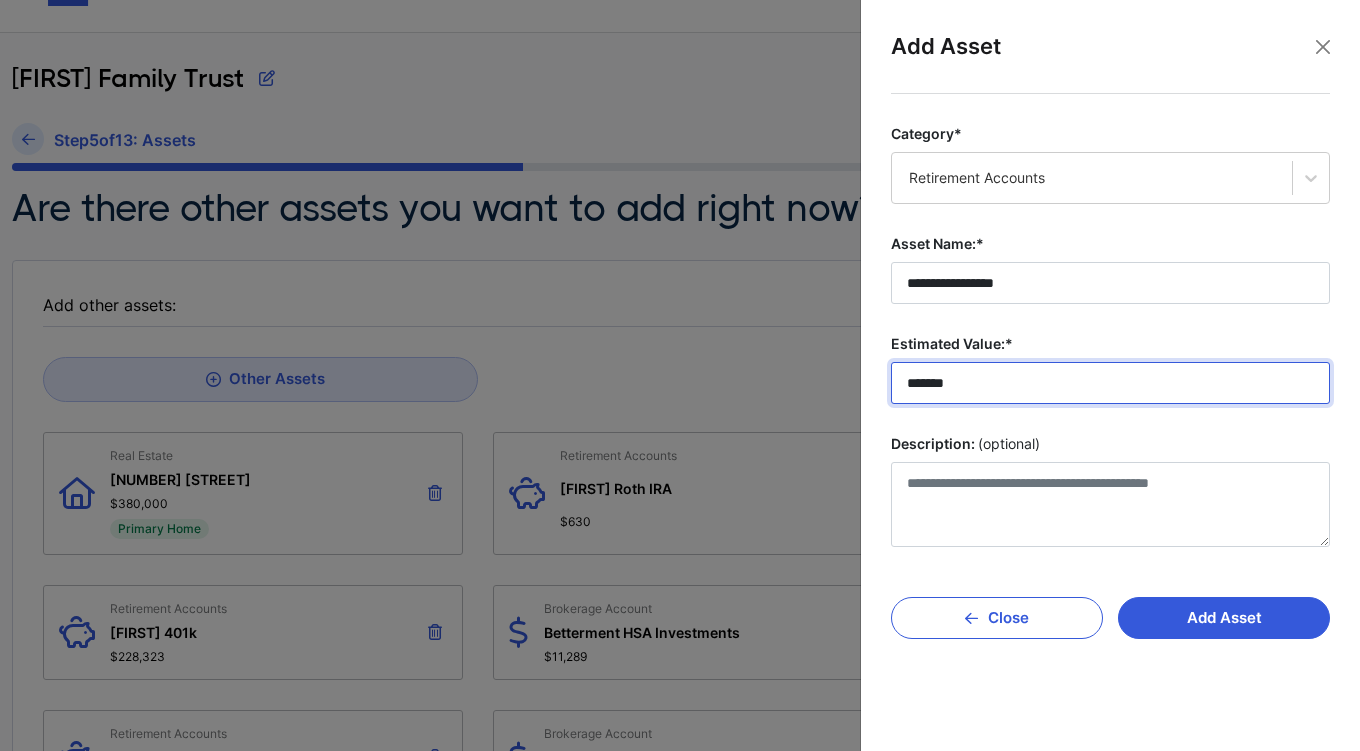 type on "*******" 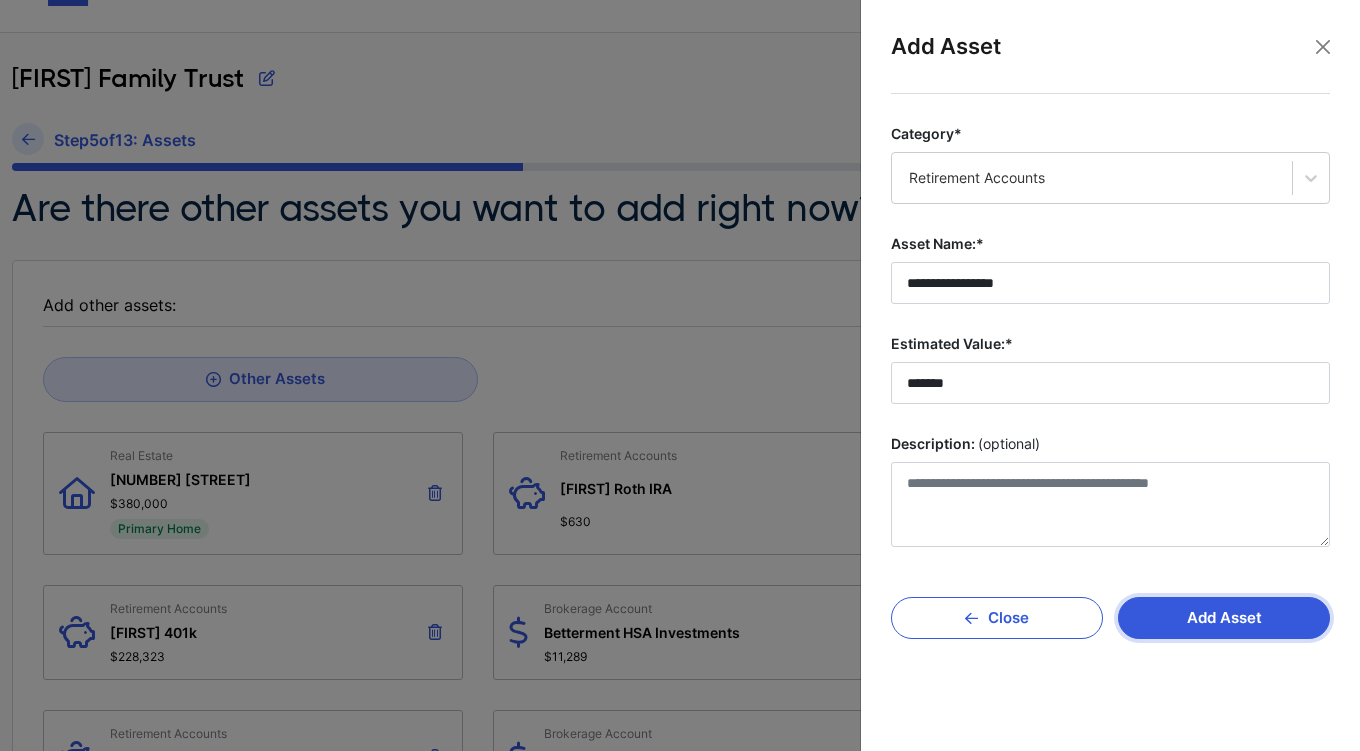 click on "Add Asset" at bounding box center (1224, 618) 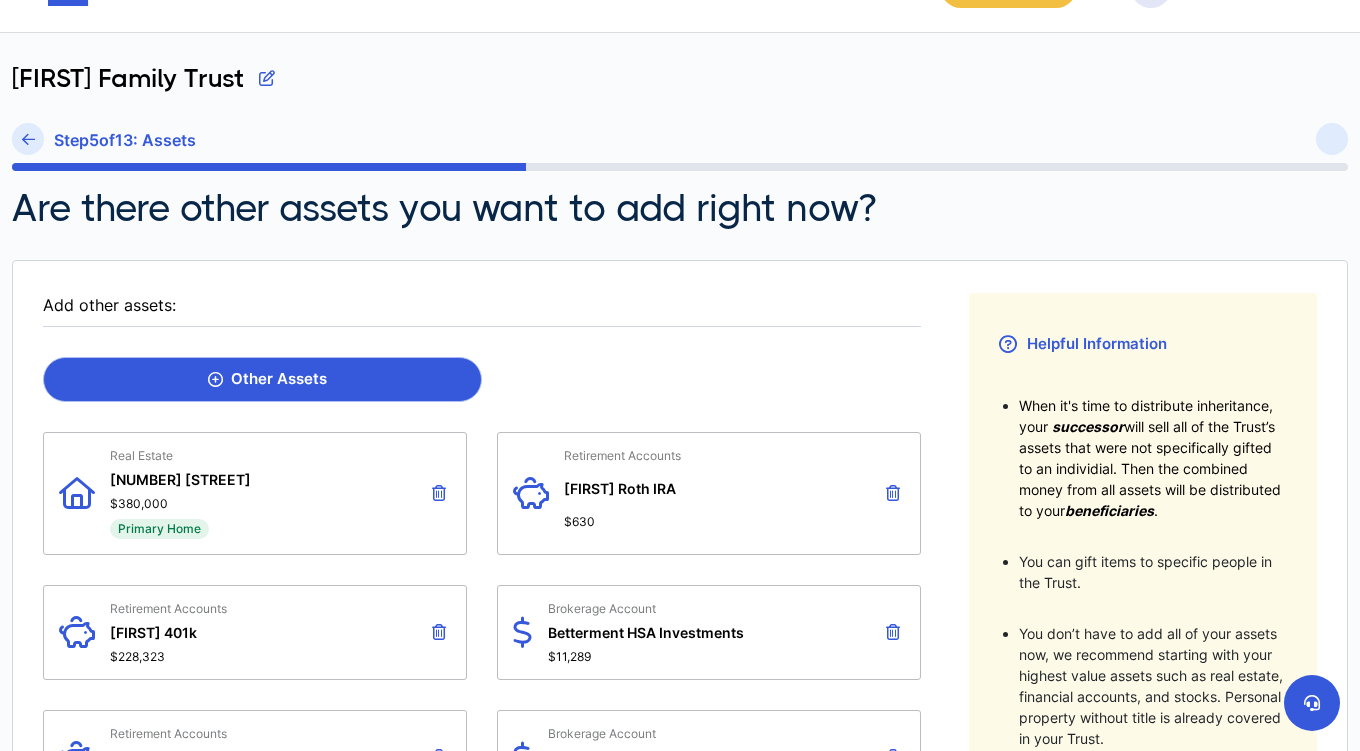 click on "Other Assets" at bounding box center [267, 379] 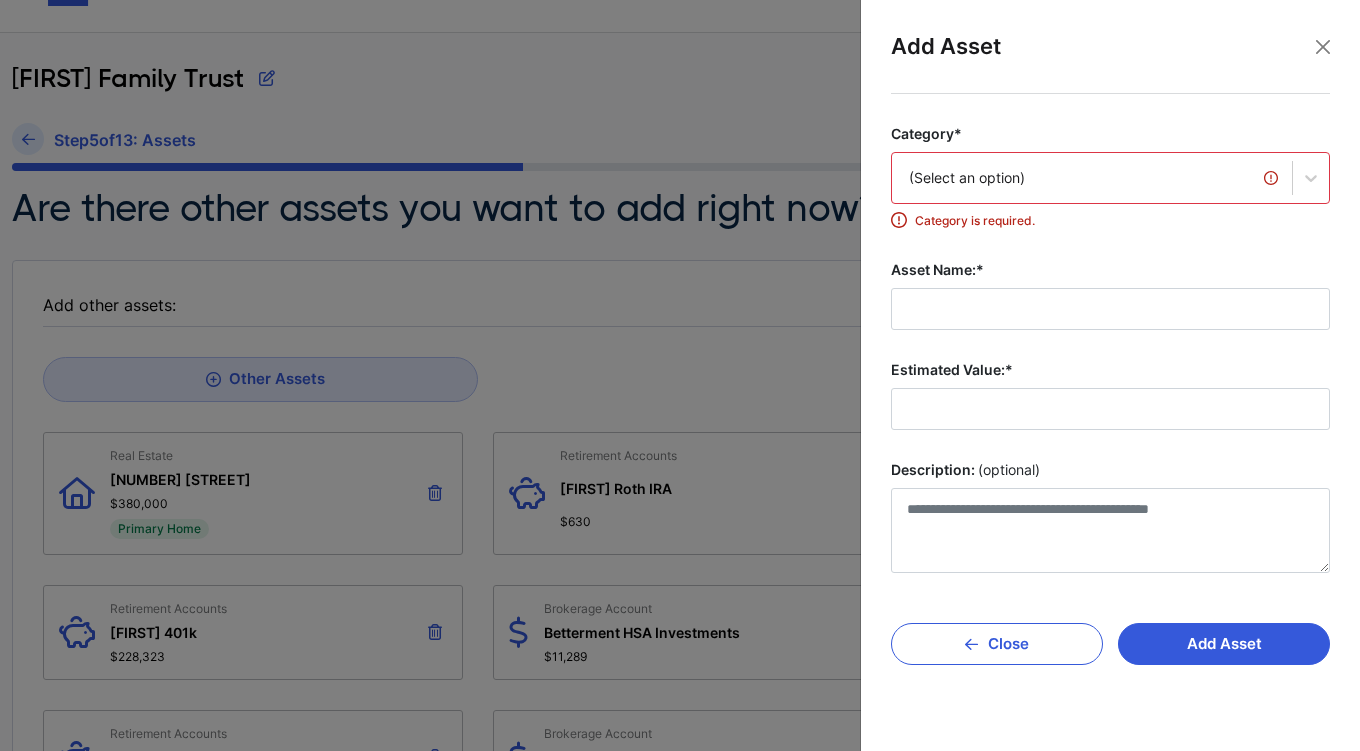 click on "(Select an option)" at bounding box center [1092, 178] 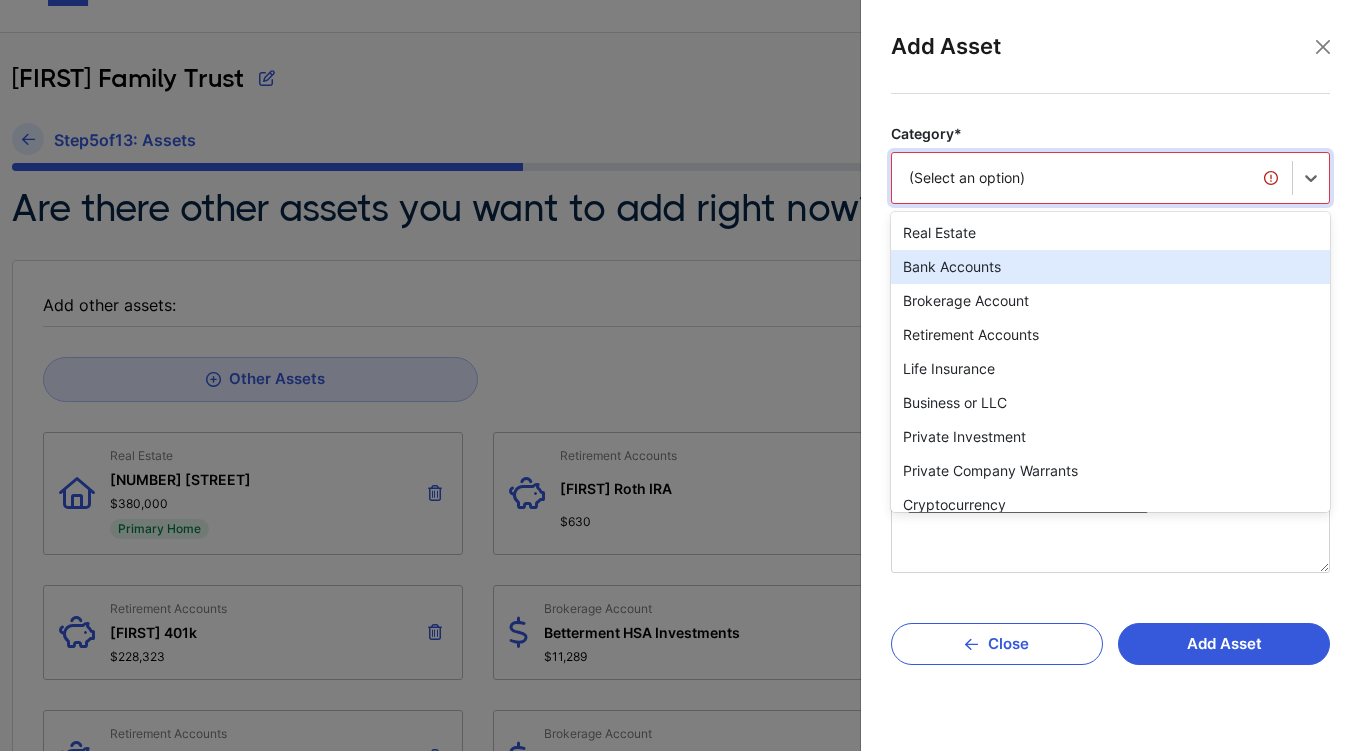 click on "Bank Accounts" at bounding box center [1110, 267] 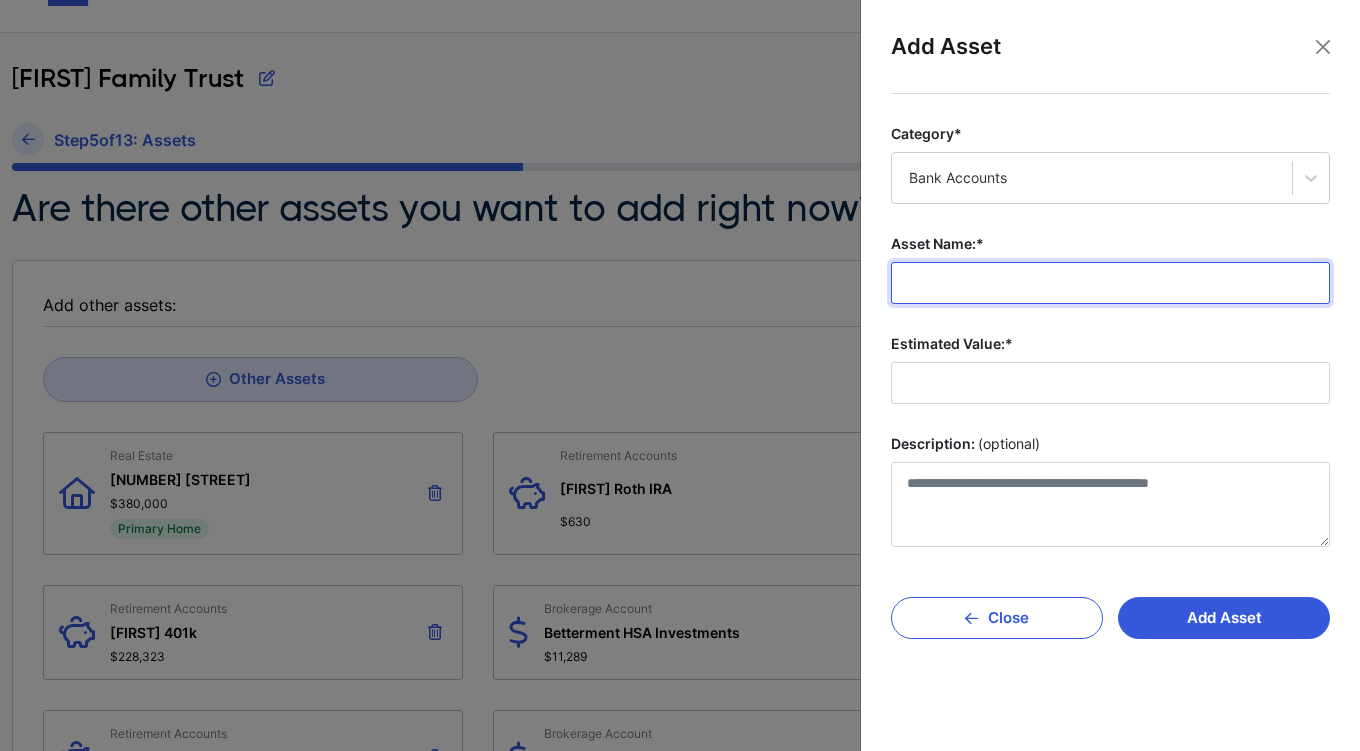 click on "Asset Name:*" at bounding box center [1110, 283] 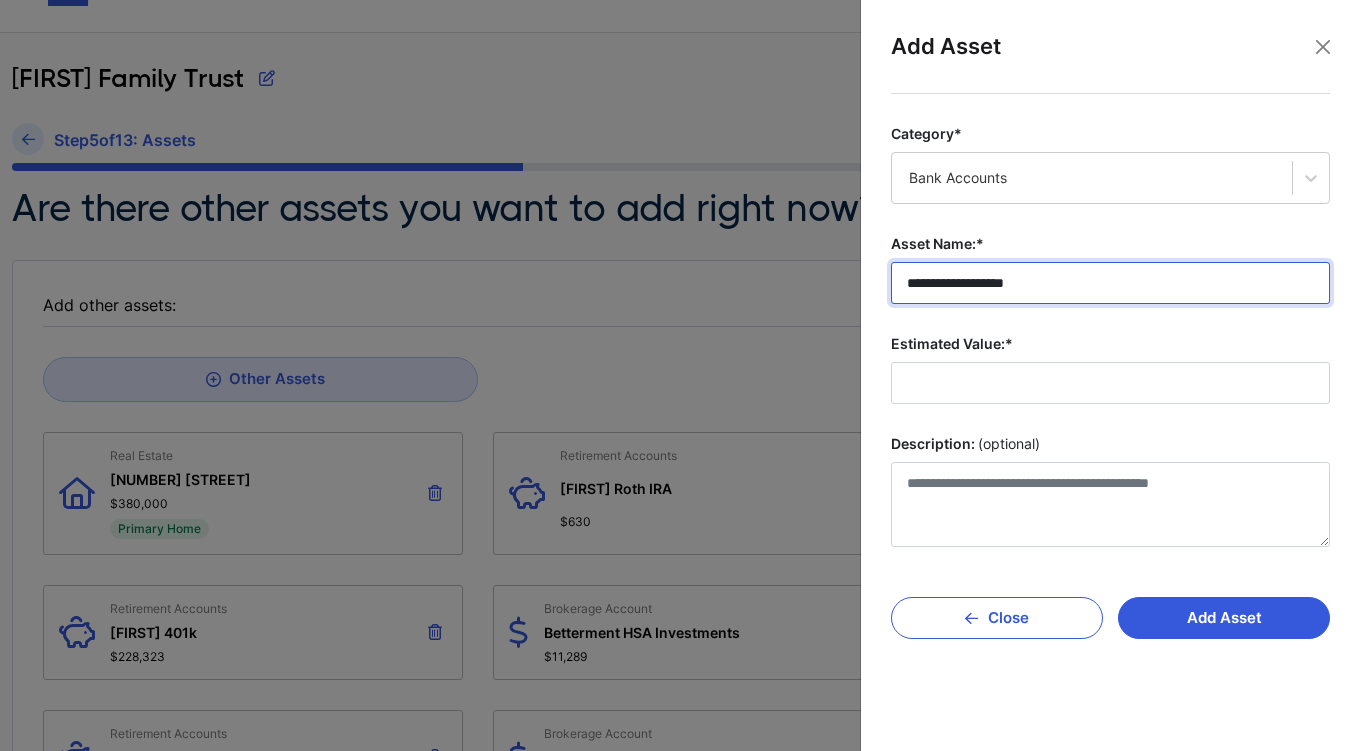 type on "**********" 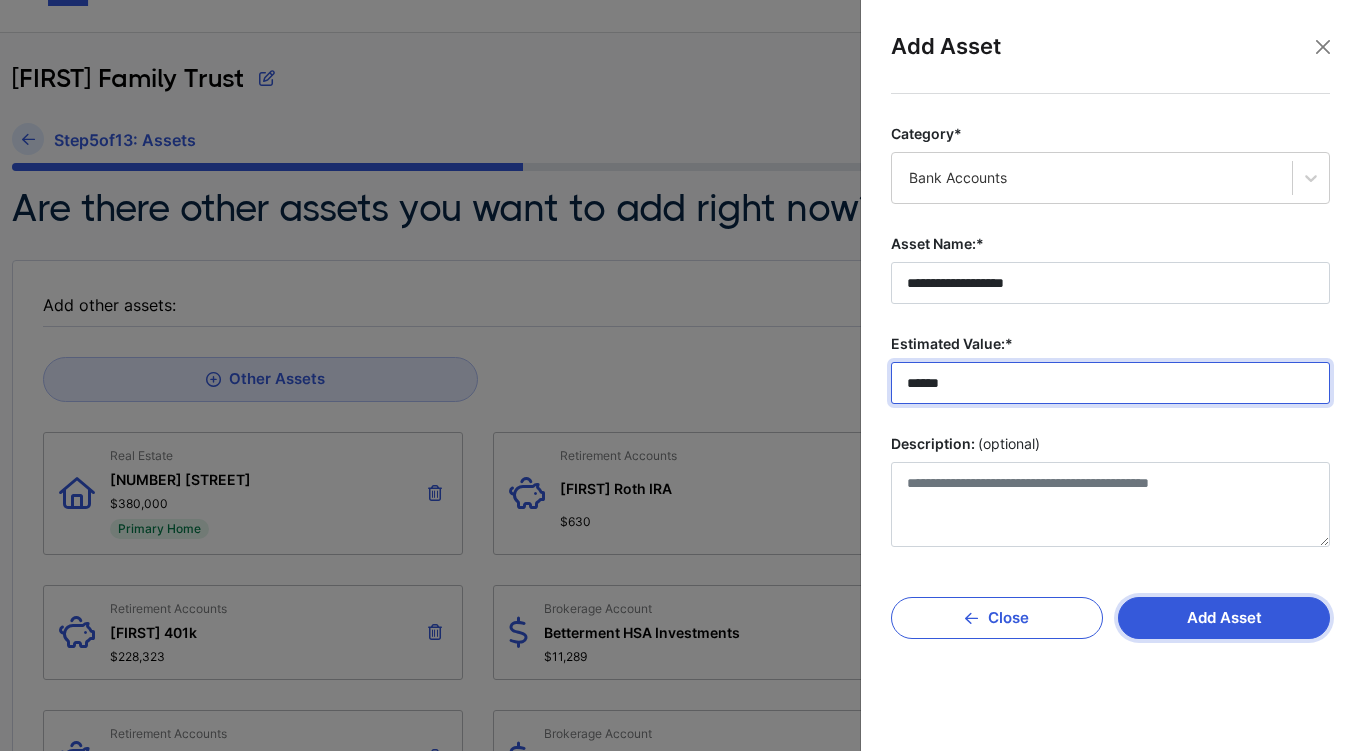 type on "******" 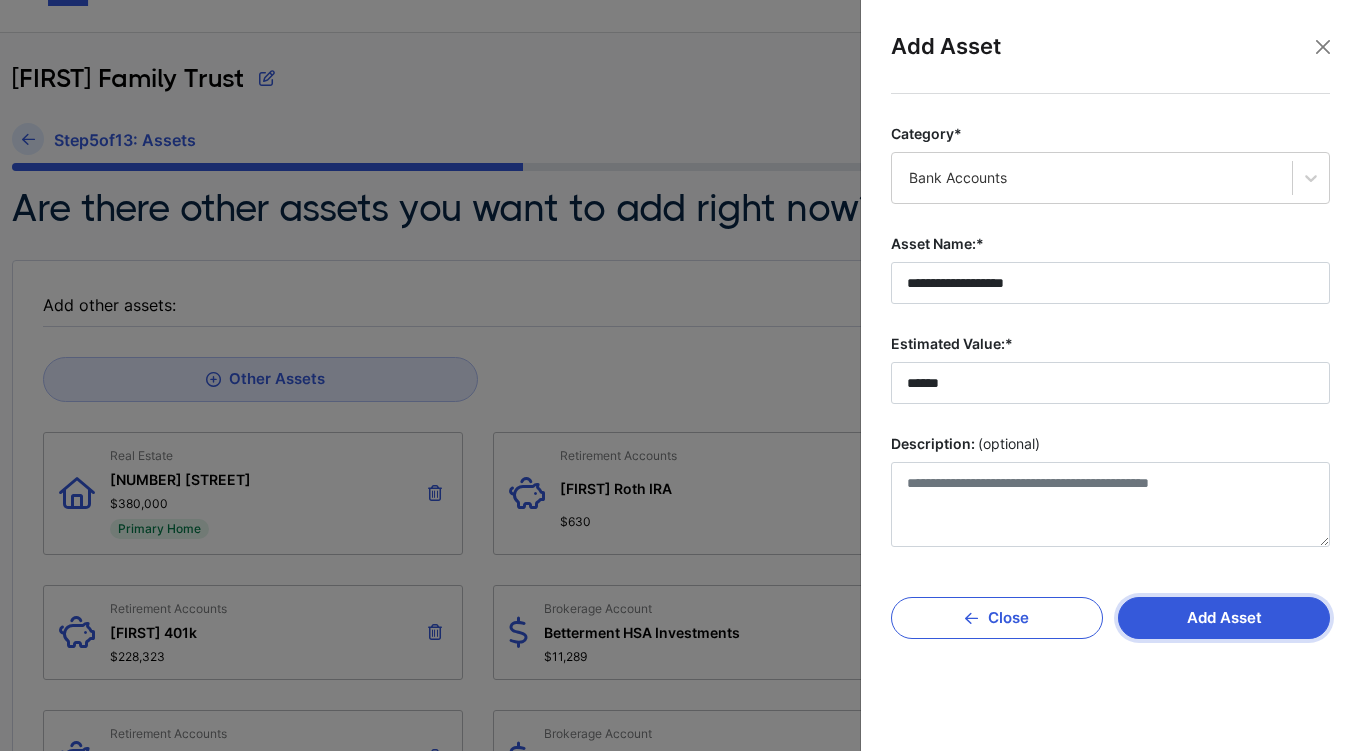 click on "Add Asset" at bounding box center [1224, 618] 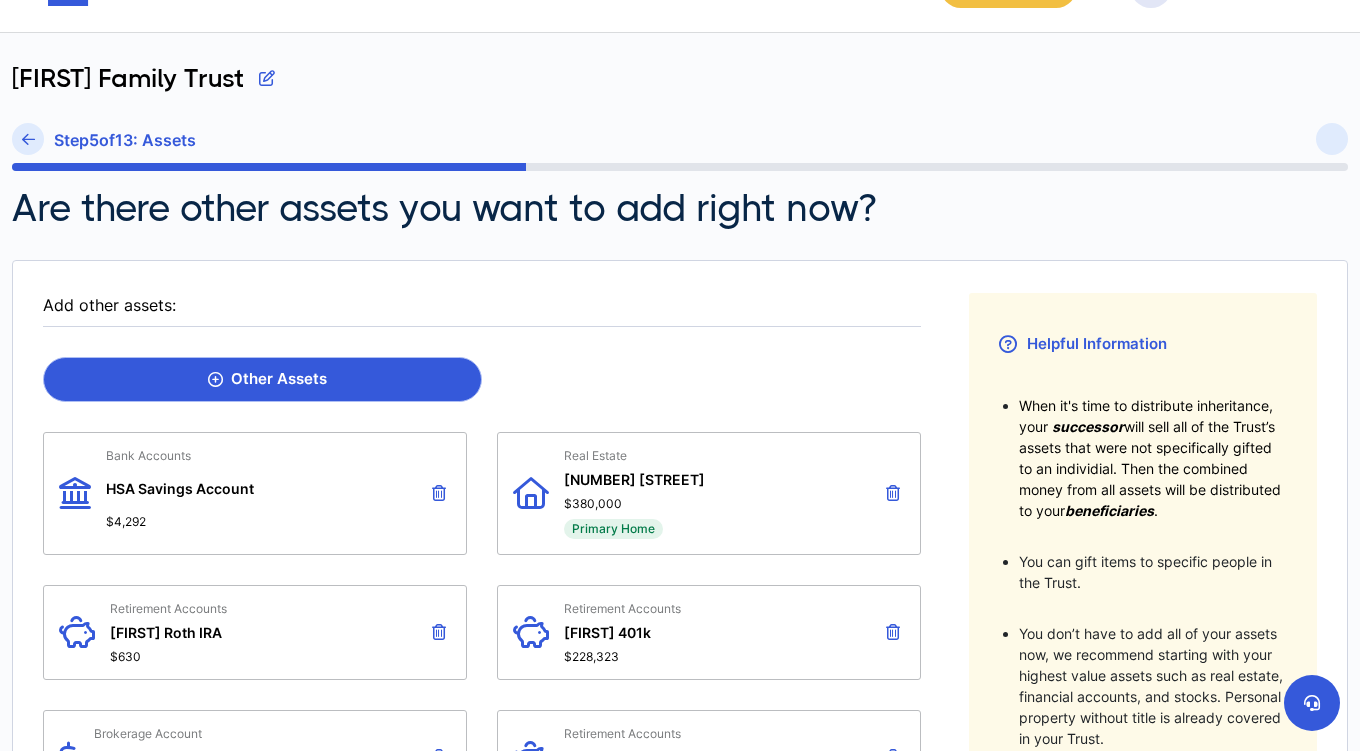 click on "Other Assets" at bounding box center (262, 379) 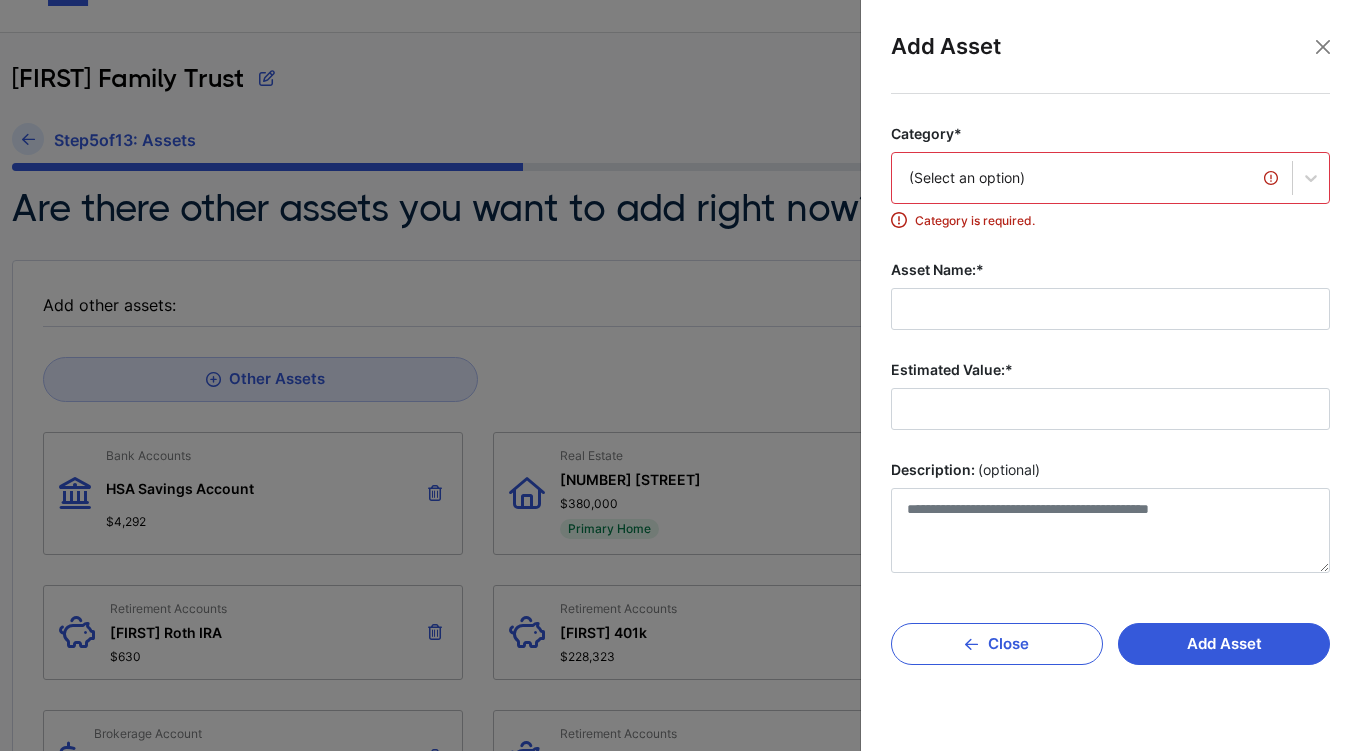 click on "(Select an option)" at bounding box center (1092, 178) 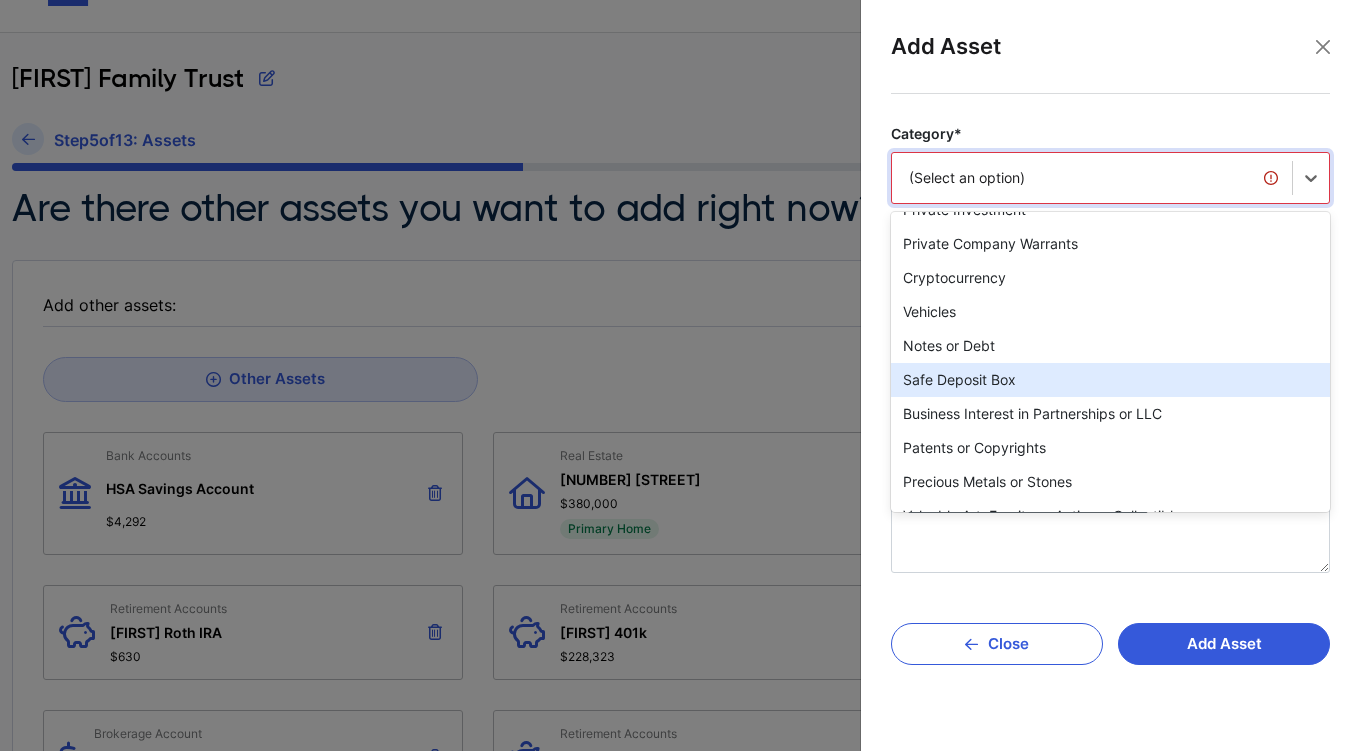 scroll, scrollTop: 233, scrollLeft: 0, axis: vertical 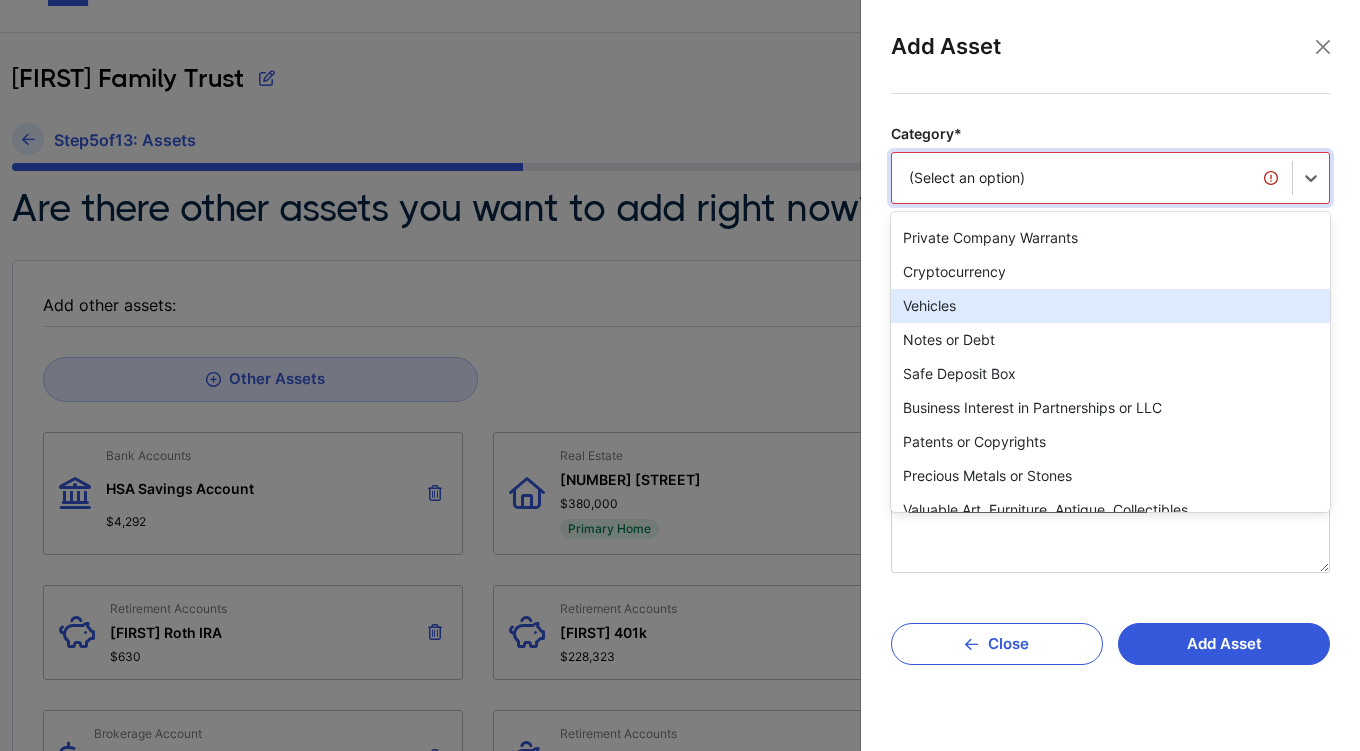 click on "Vehicles" at bounding box center (1110, 306) 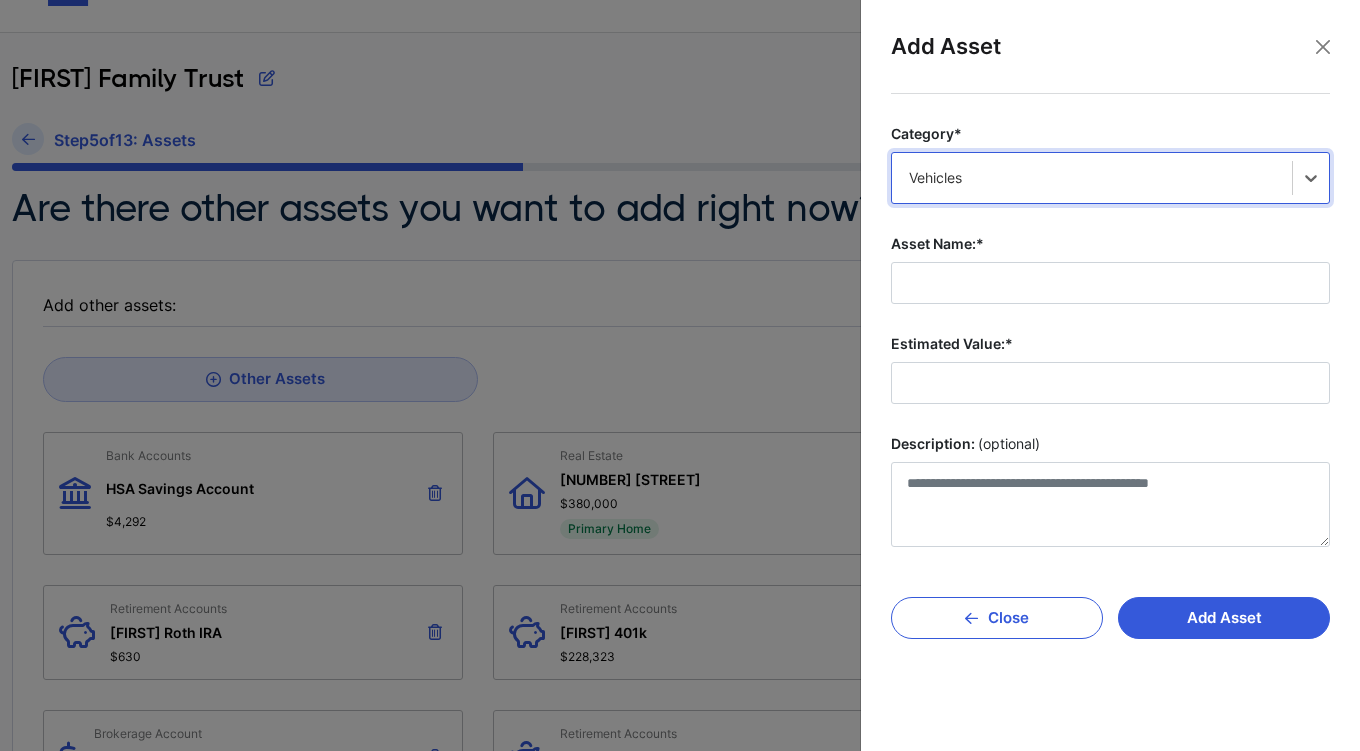 click on "Vehicles" at bounding box center [1092, 178] 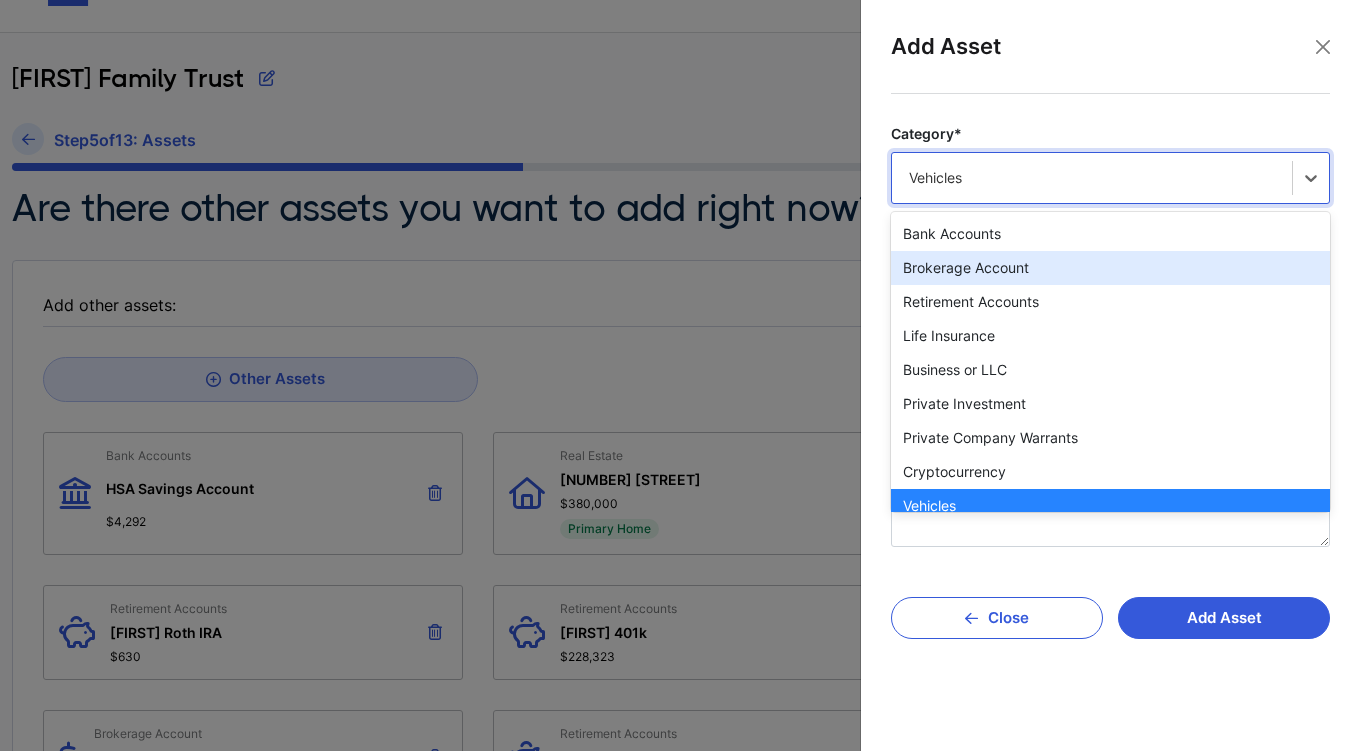 scroll, scrollTop: 22, scrollLeft: 0, axis: vertical 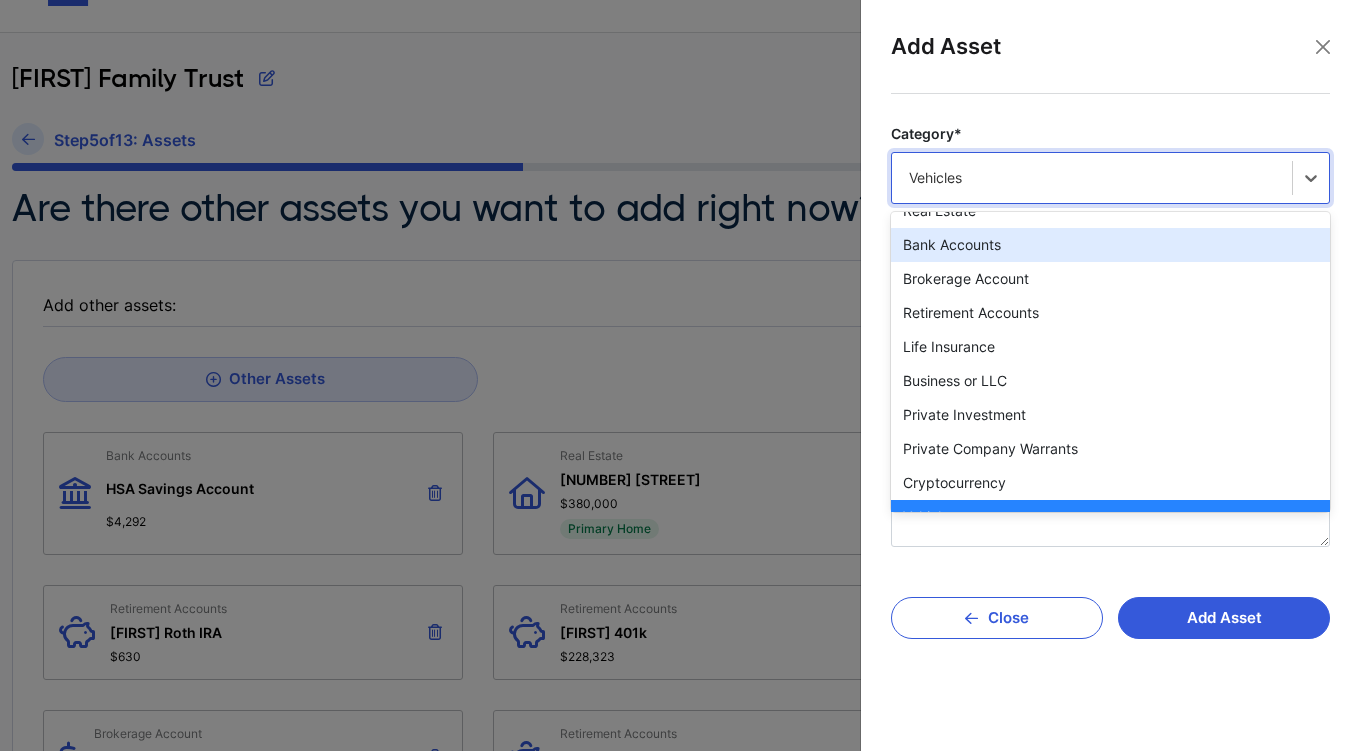 click on "Bank Accounts" at bounding box center [1110, 245] 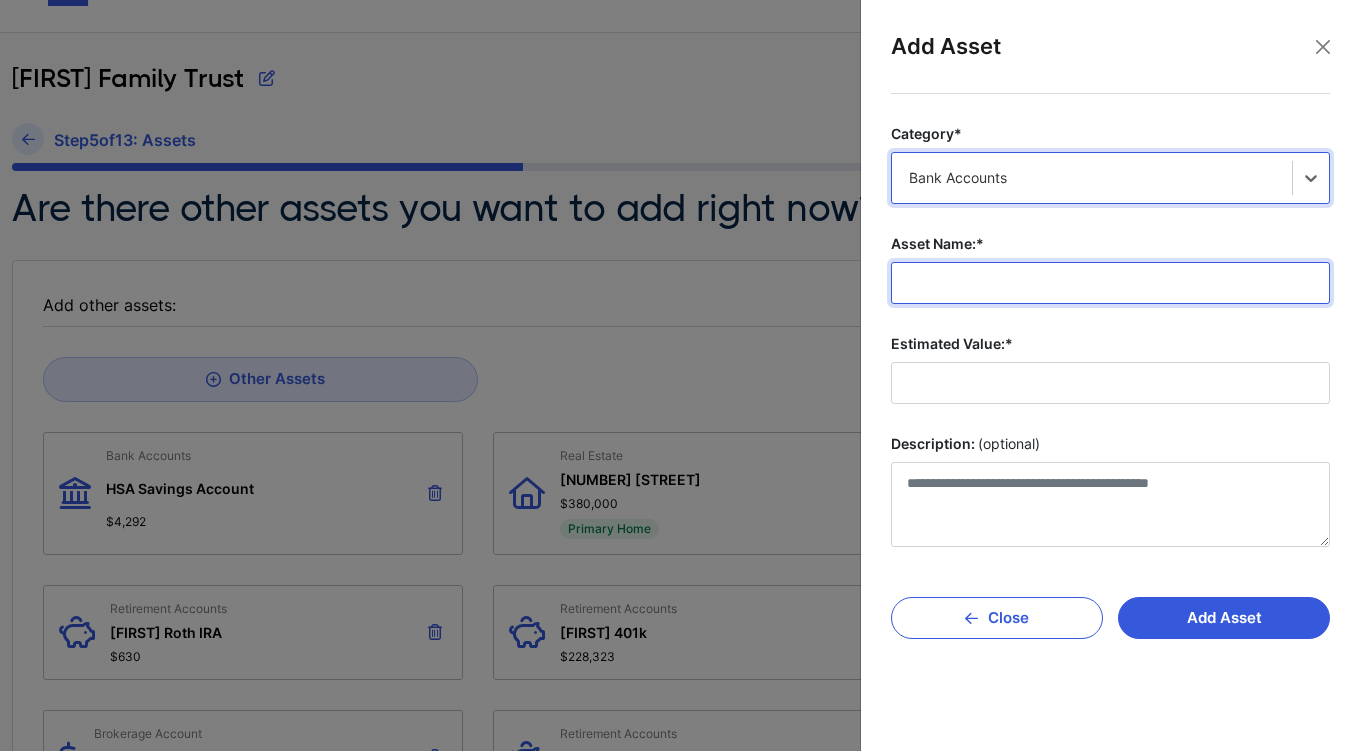 click on "Asset Name:*" at bounding box center (1110, 283) 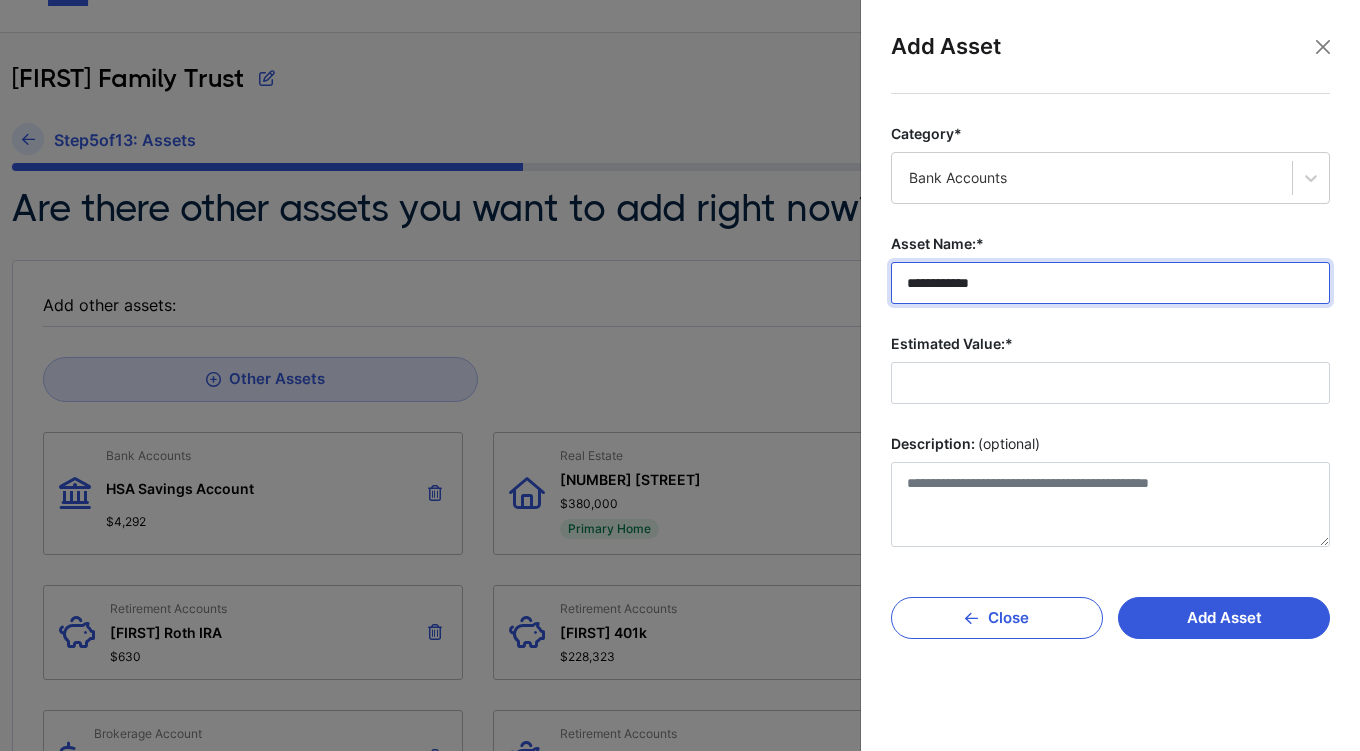 type on "**********" 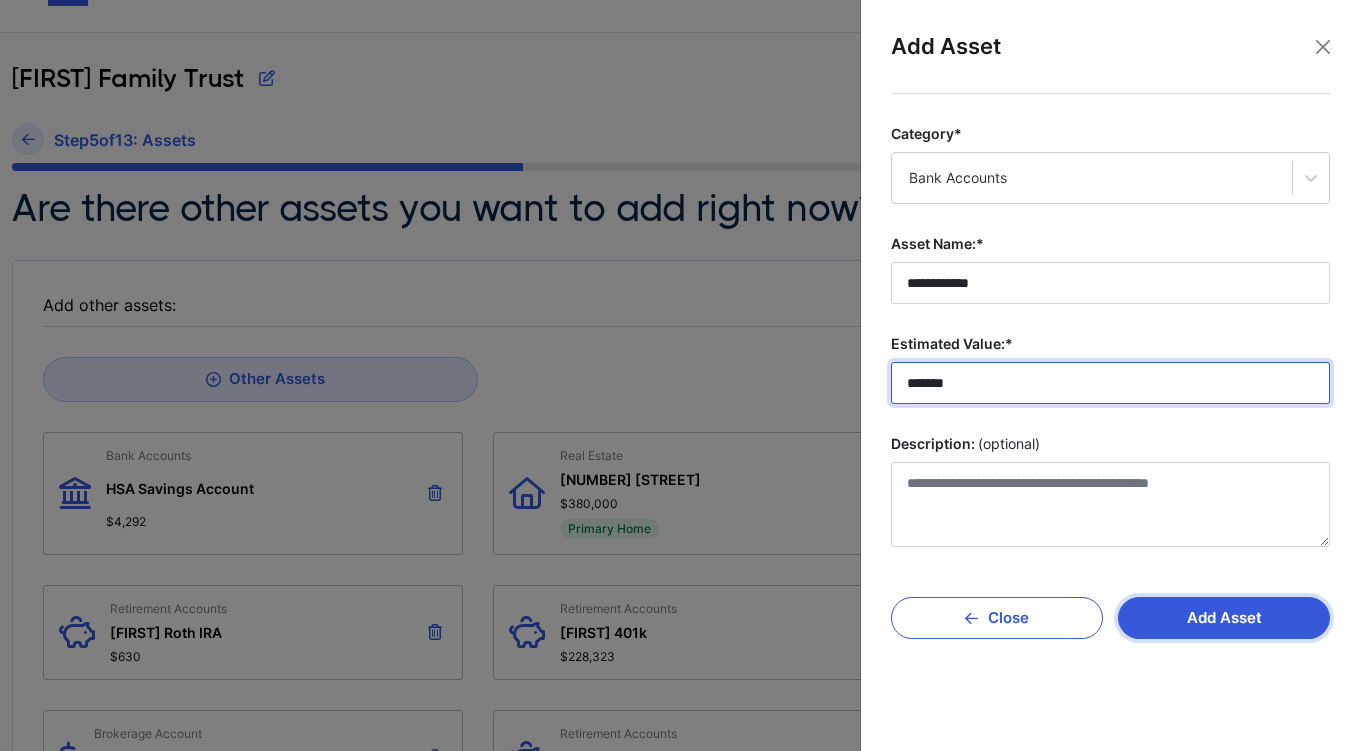 type on "*******" 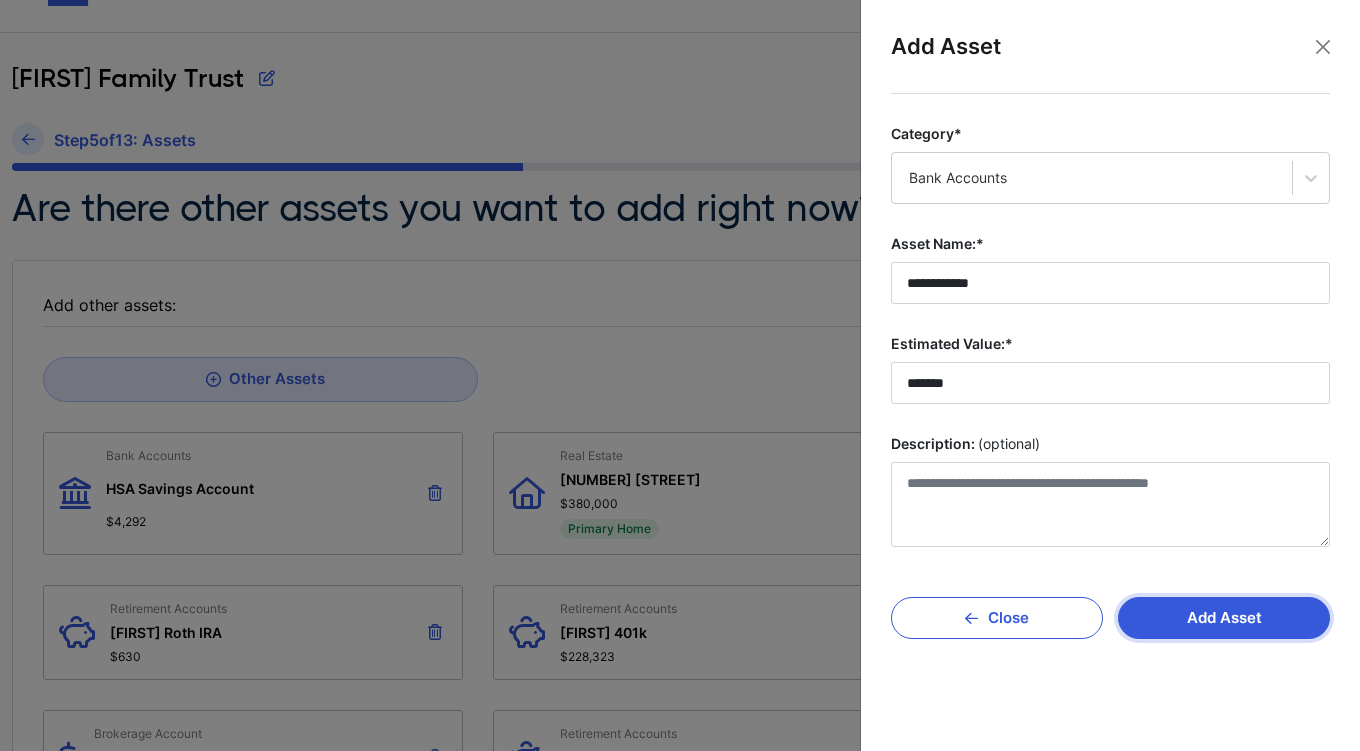 click on "Add Asset" at bounding box center [1224, 618] 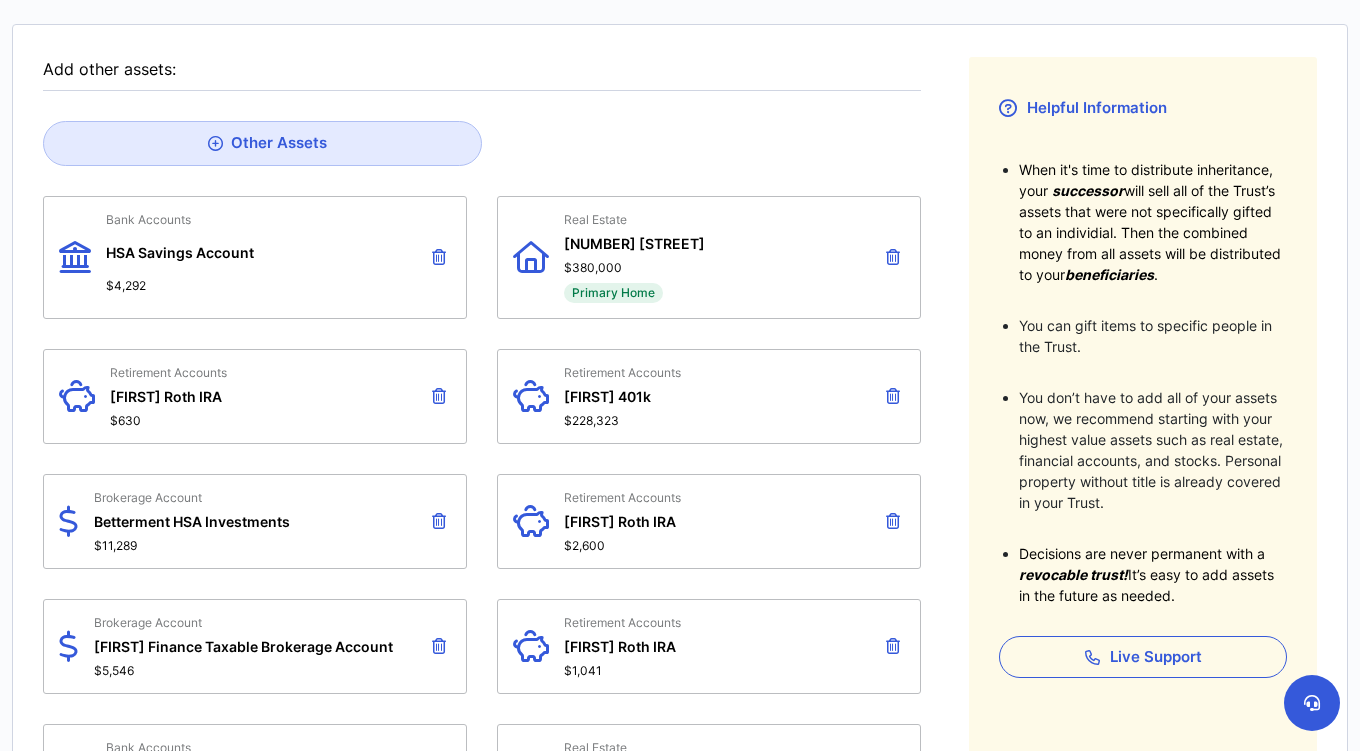 scroll, scrollTop: 288, scrollLeft: 0, axis: vertical 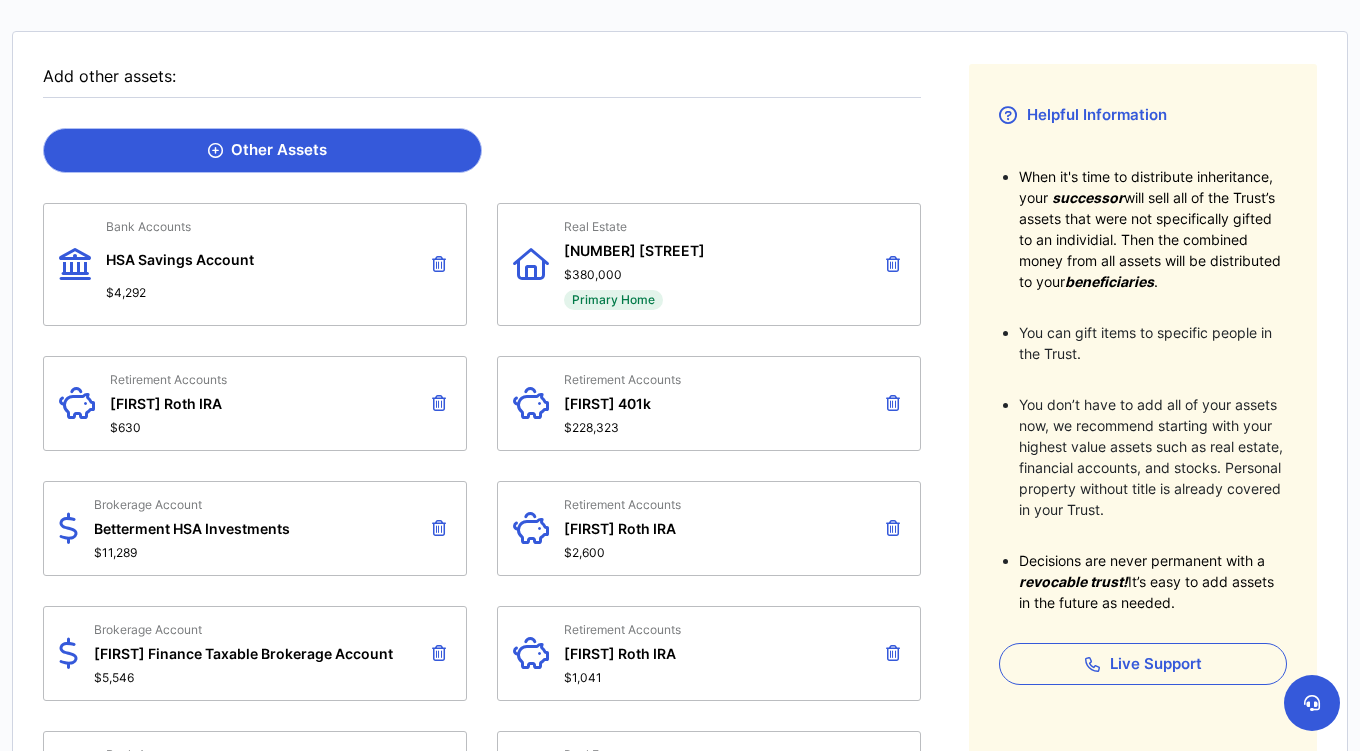 click on "Other Assets" at bounding box center (267, 150) 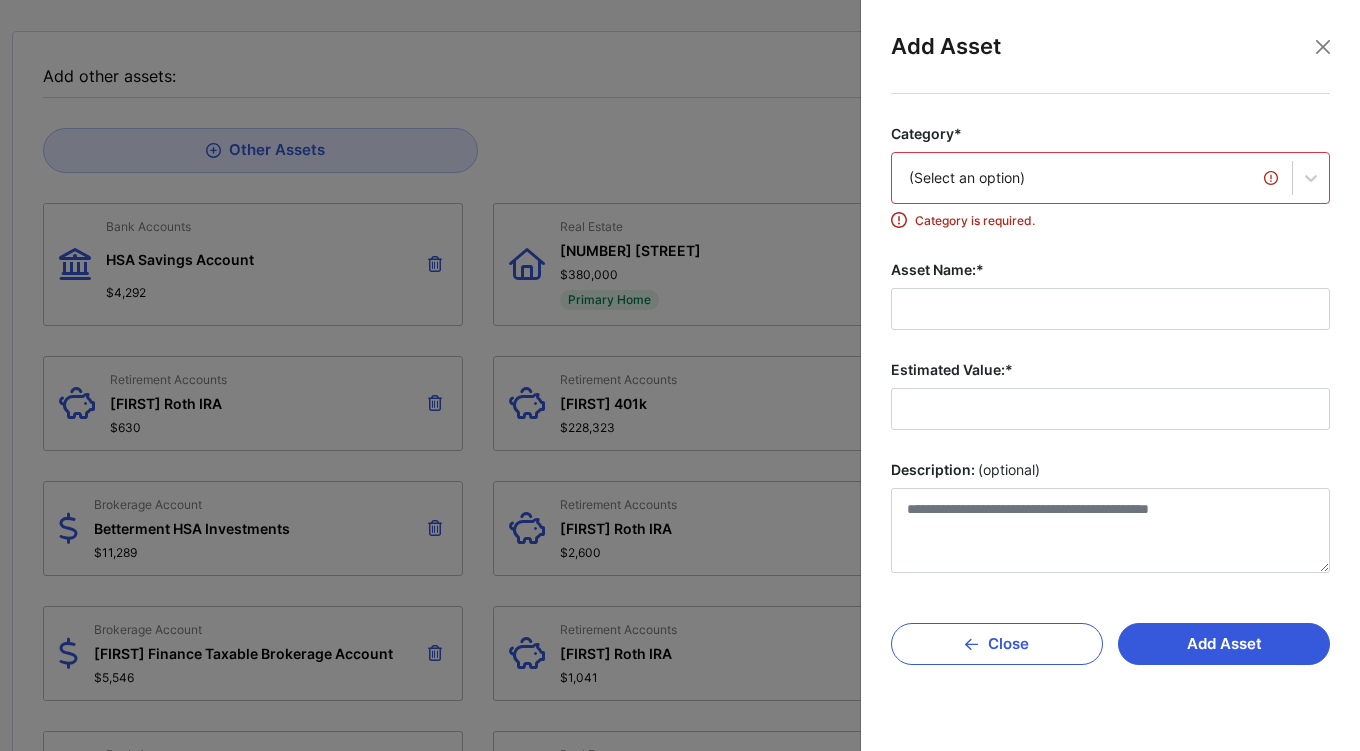 click on "(Select an option)" at bounding box center [1092, 178] 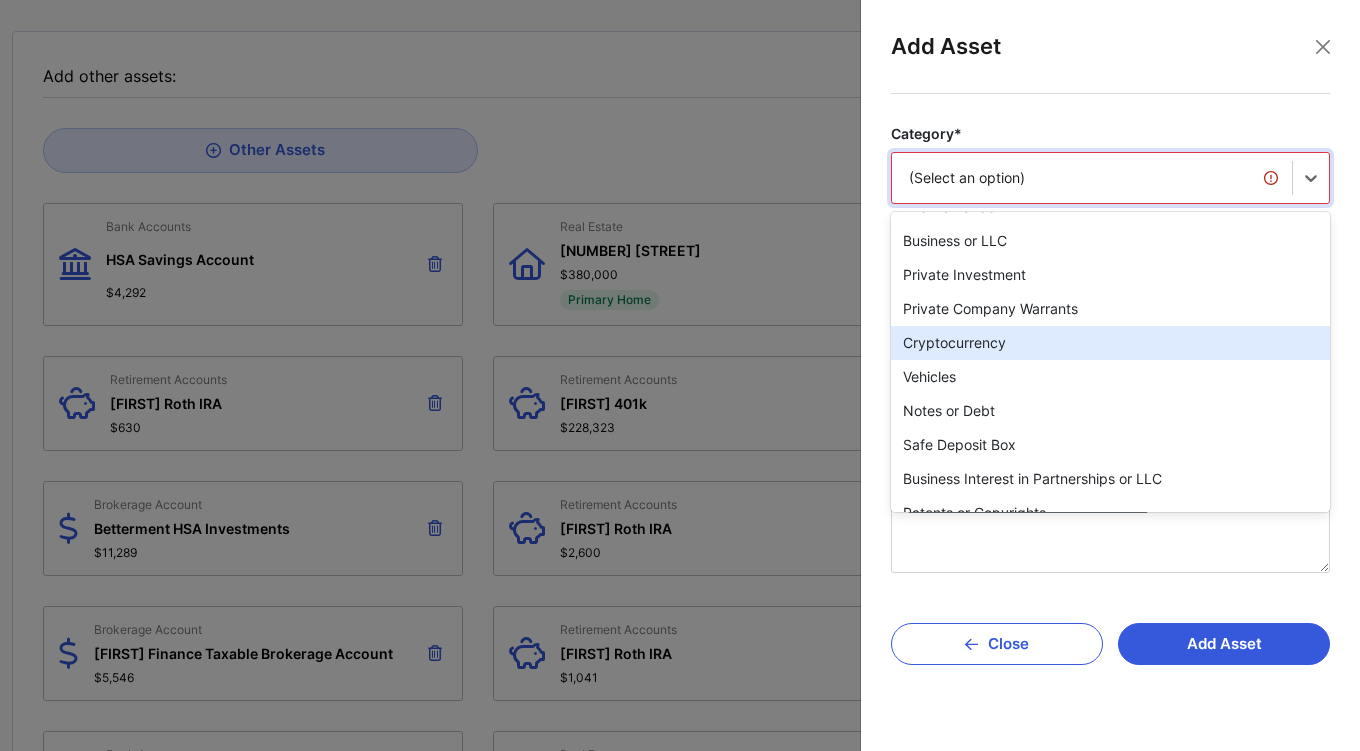 scroll, scrollTop: 166, scrollLeft: 0, axis: vertical 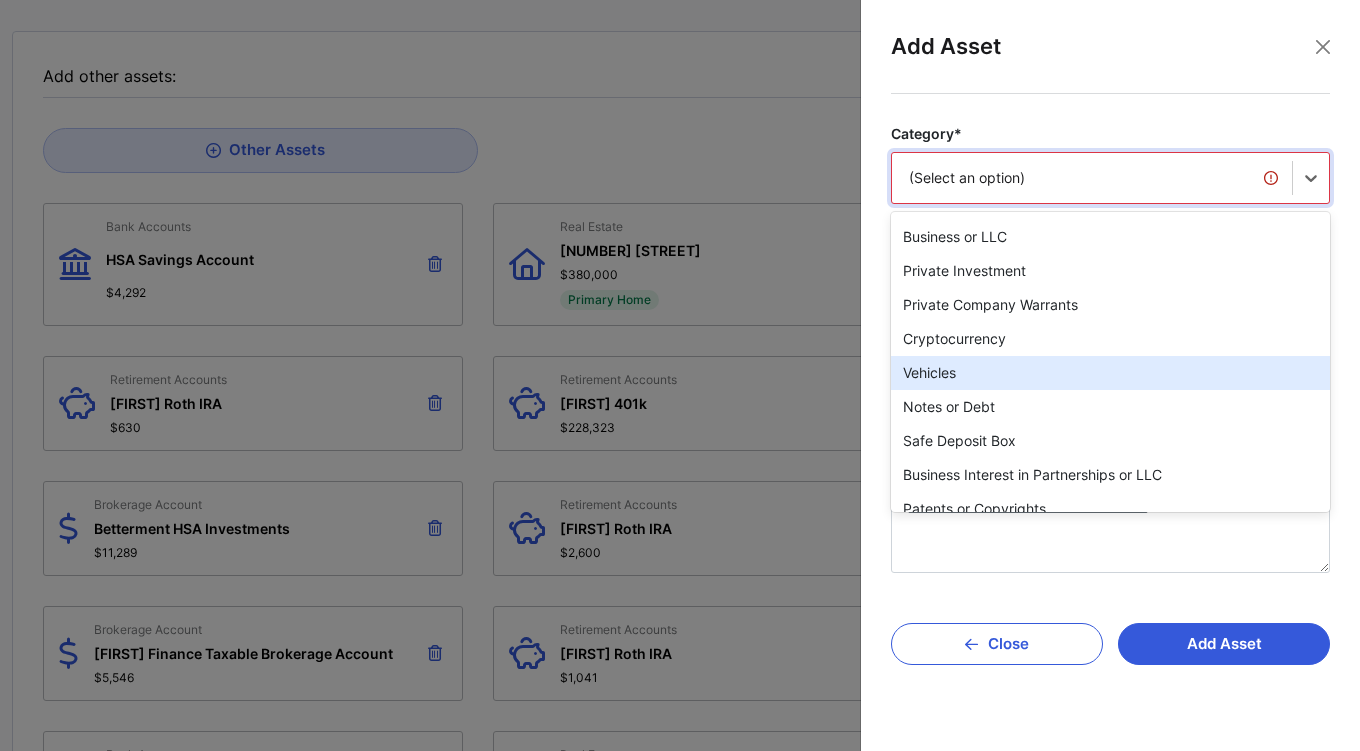 click on "Vehicles" at bounding box center [1110, 373] 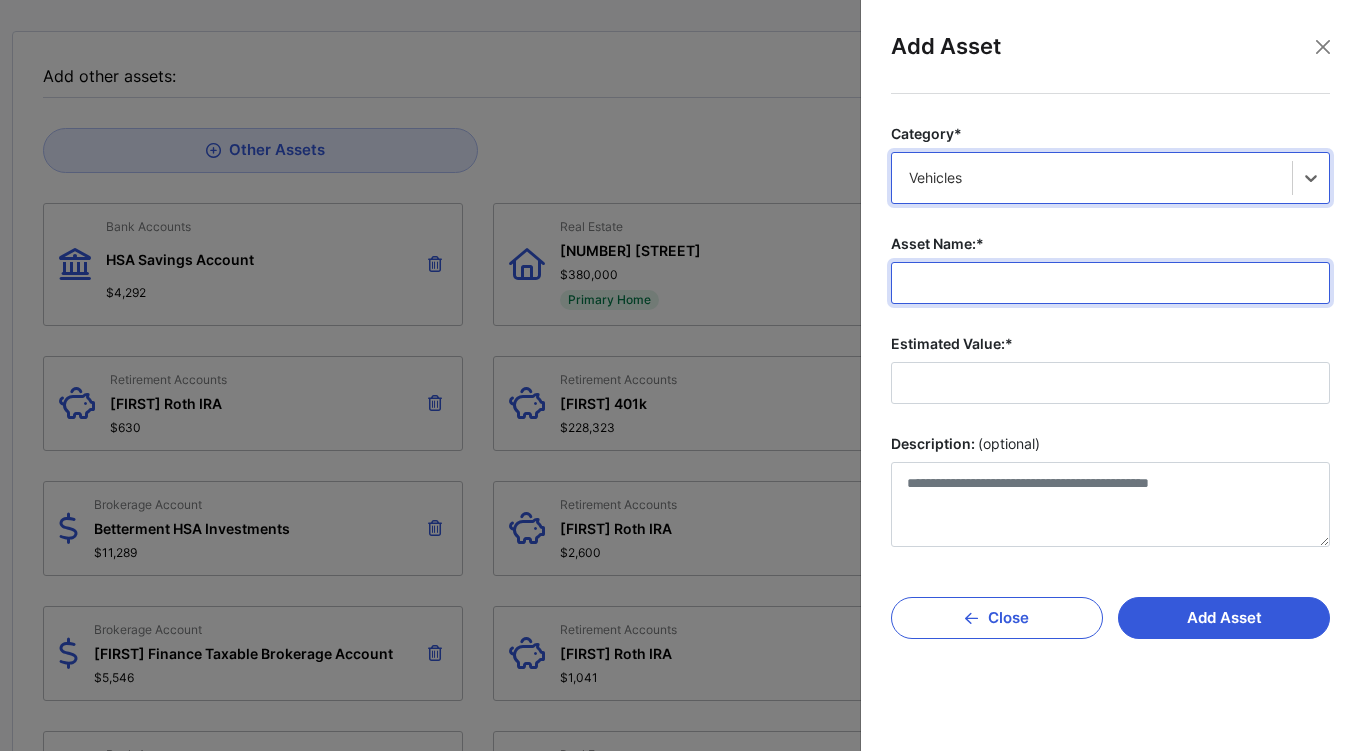 click on "Asset Name:*" at bounding box center [1110, 283] 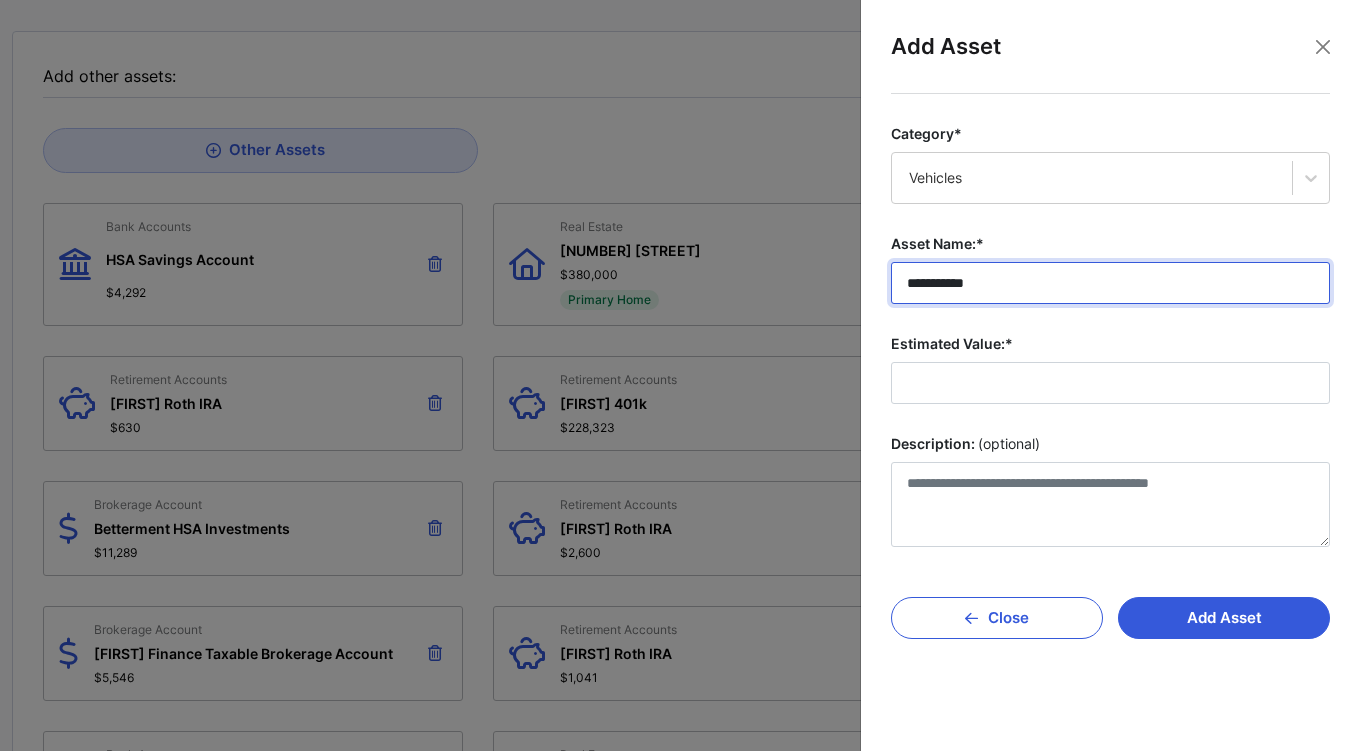 click on "**********" at bounding box center [1110, 283] 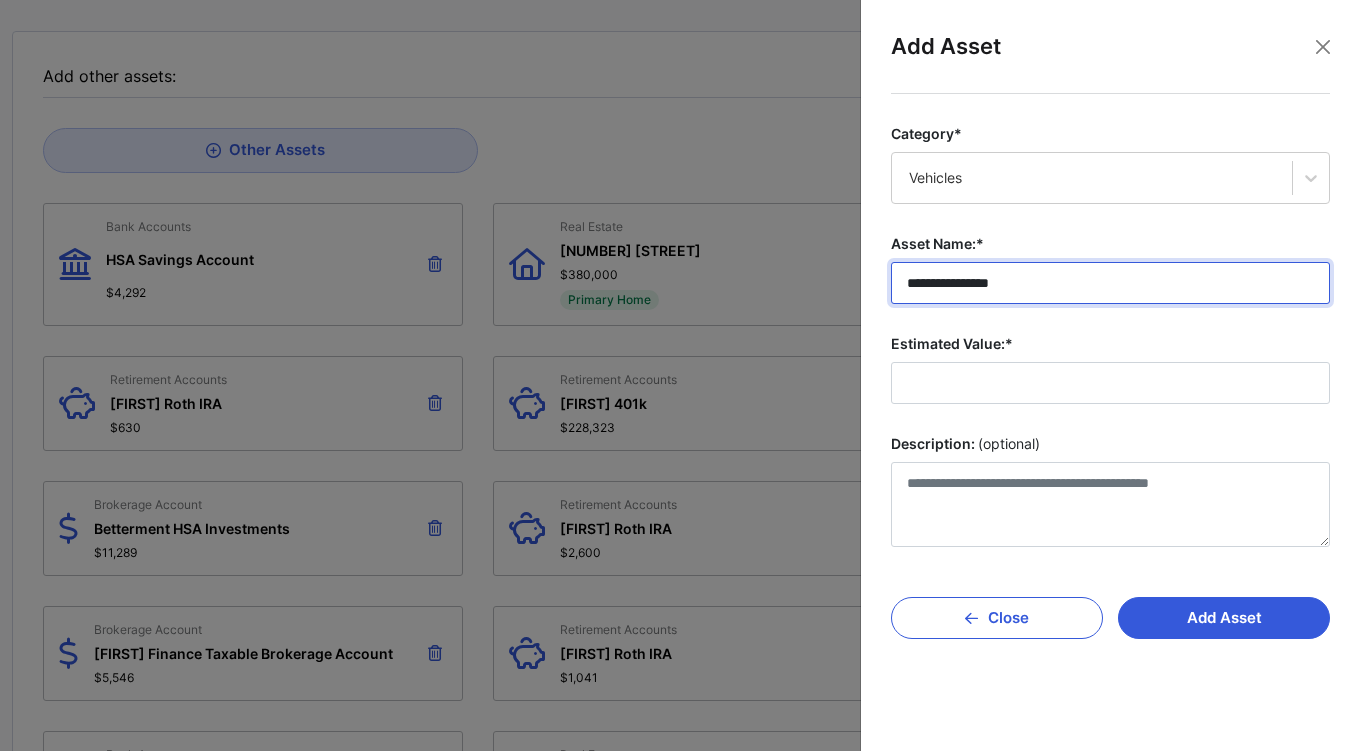 click on "**********" at bounding box center [1110, 283] 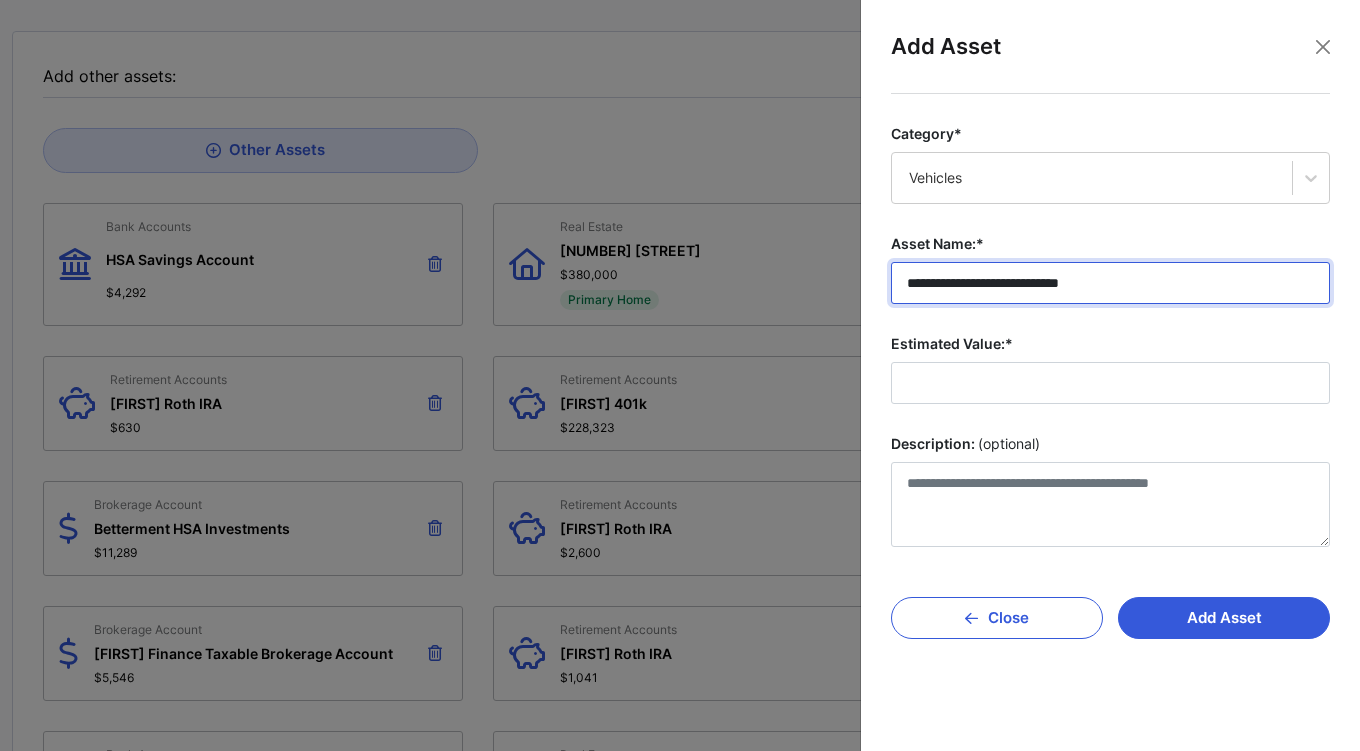 type on "**********" 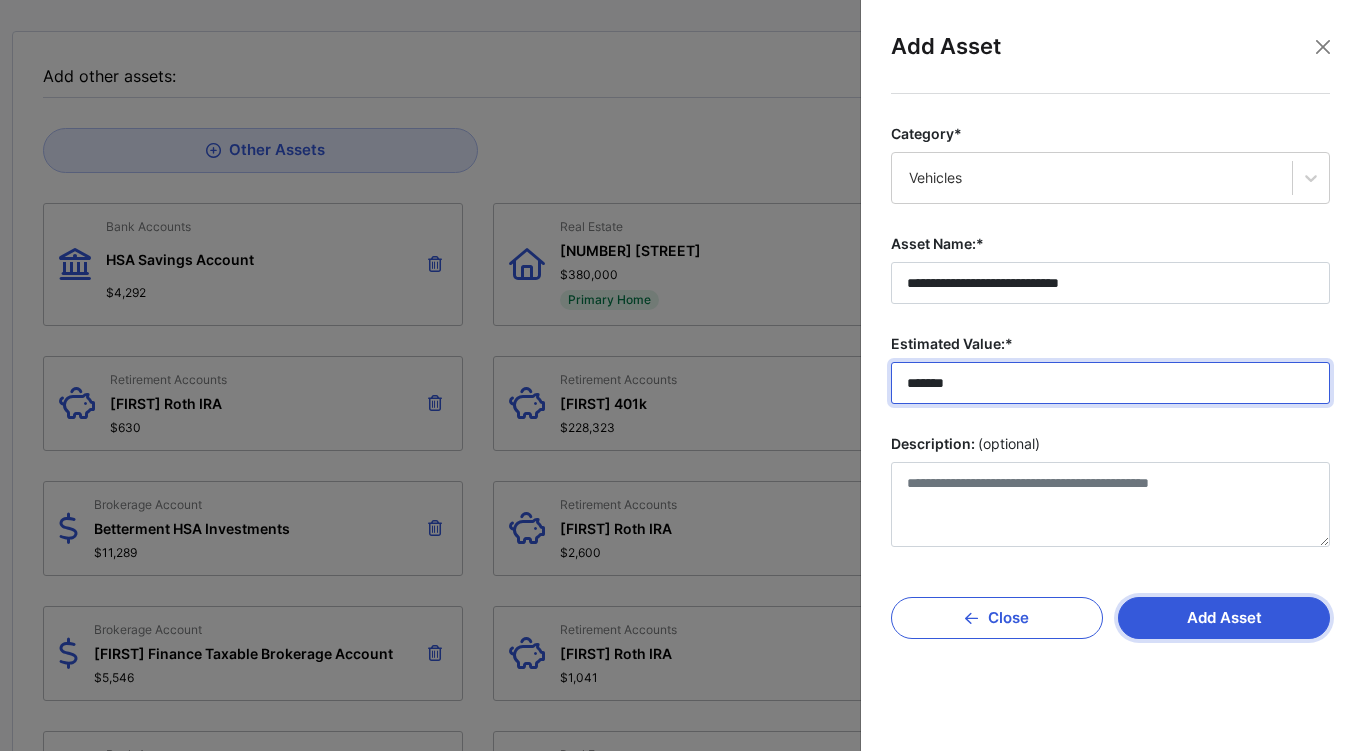 type on "*******" 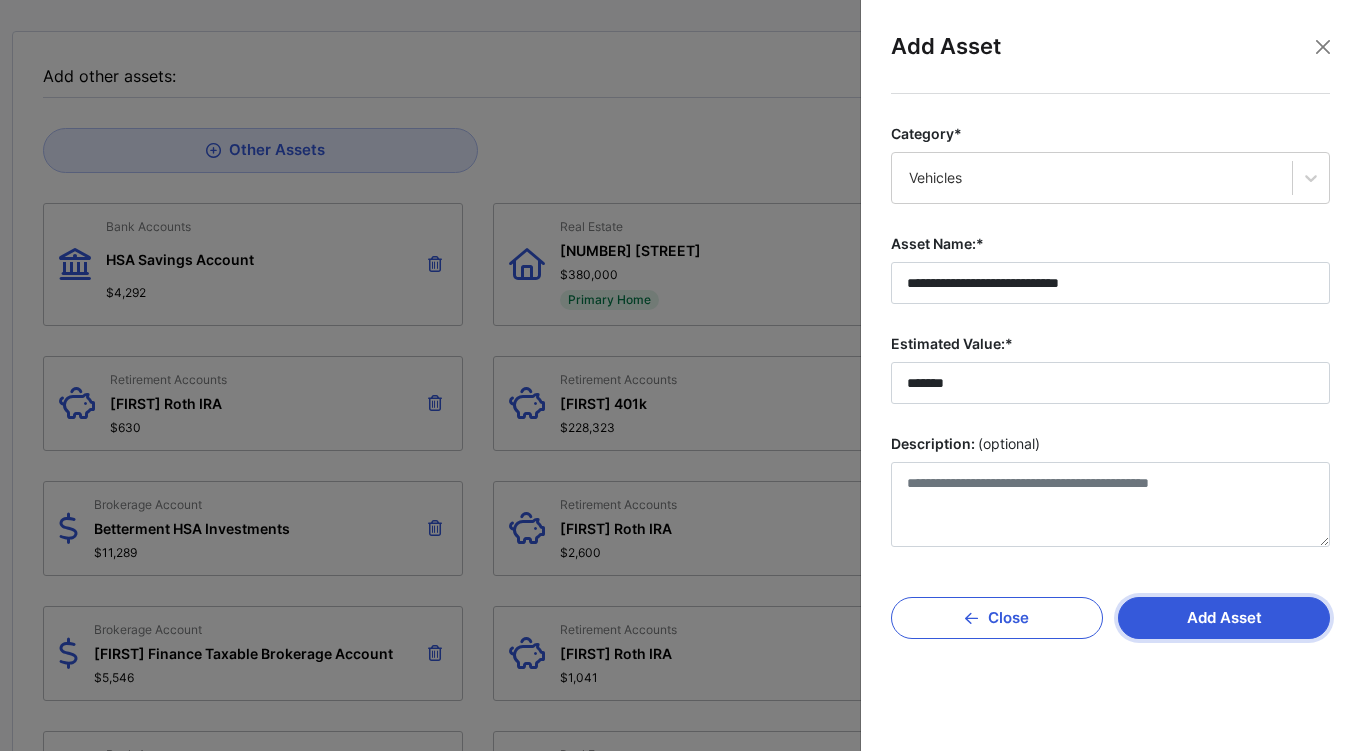 click on "Add Asset" at bounding box center [1224, 618] 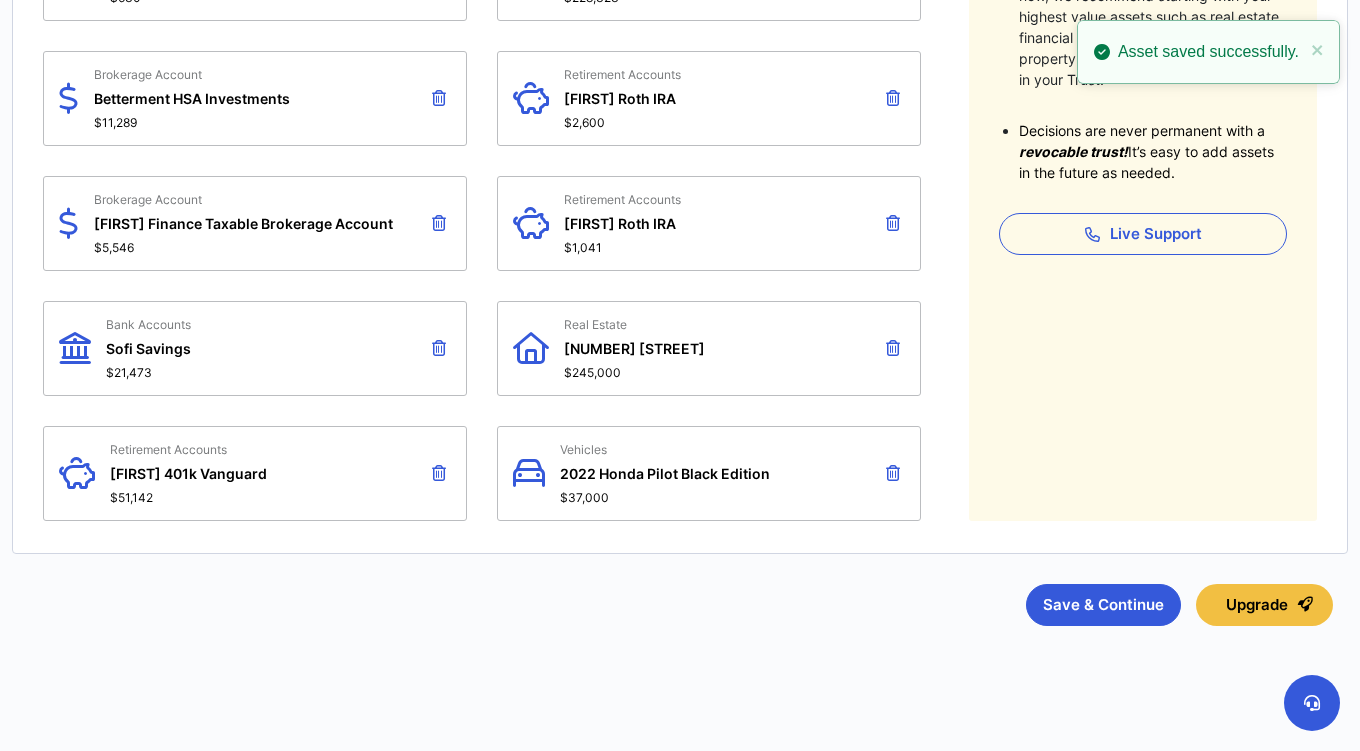 scroll, scrollTop: 722, scrollLeft: 0, axis: vertical 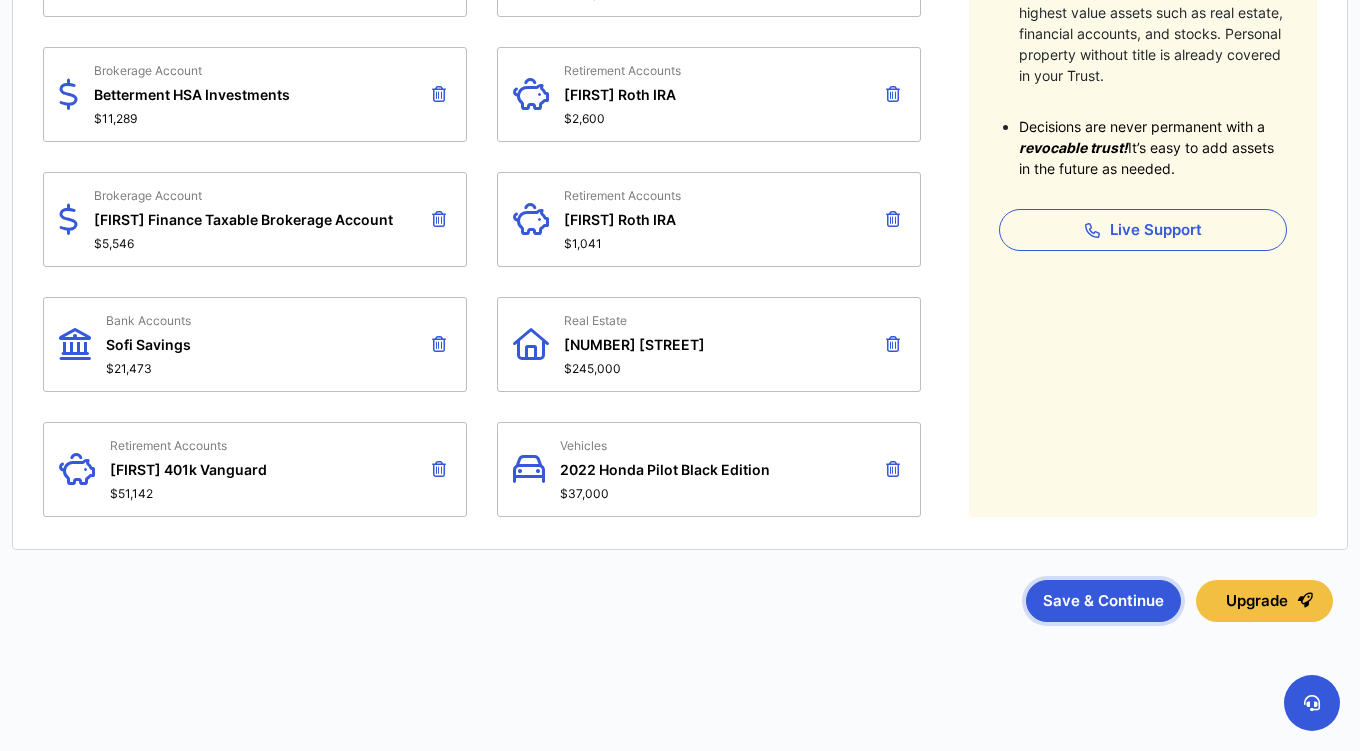 click on "Save & Continue" at bounding box center (1103, 601) 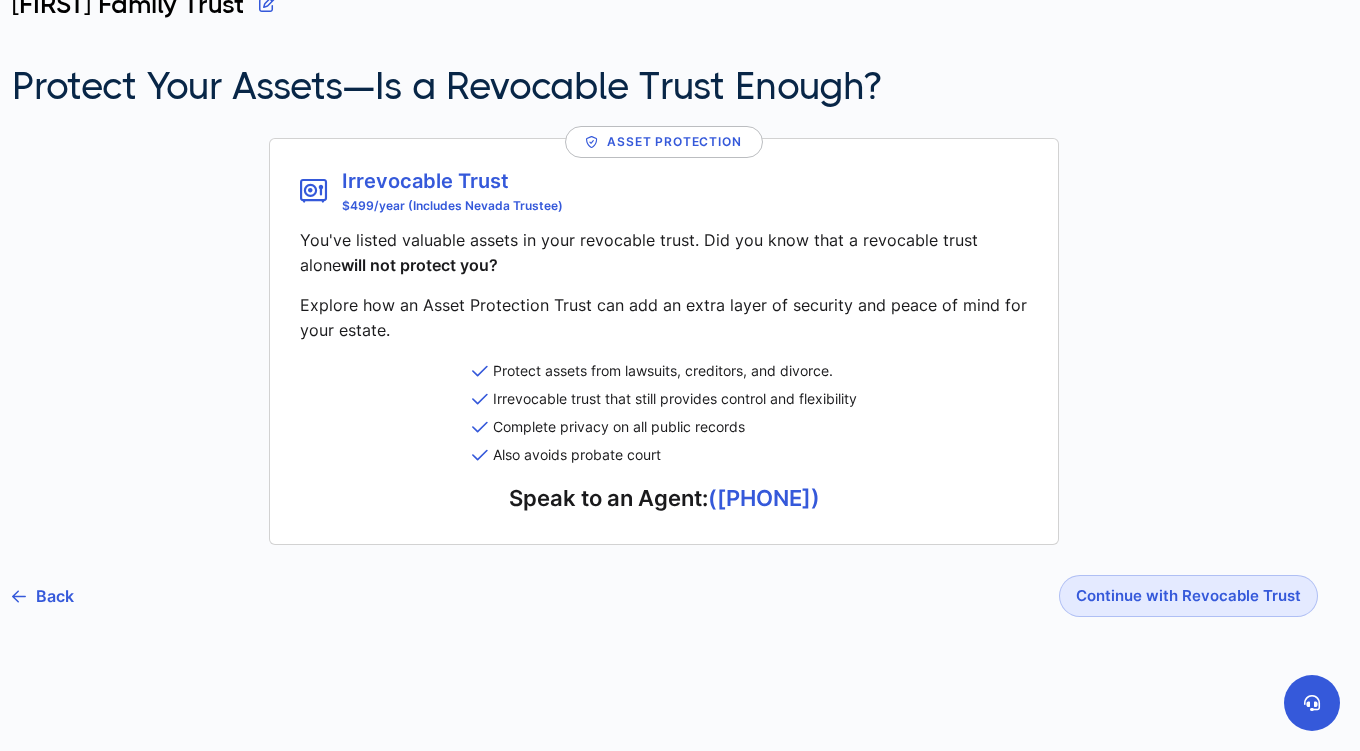 scroll, scrollTop: 134, scrollLeft: 0, axis: vertical 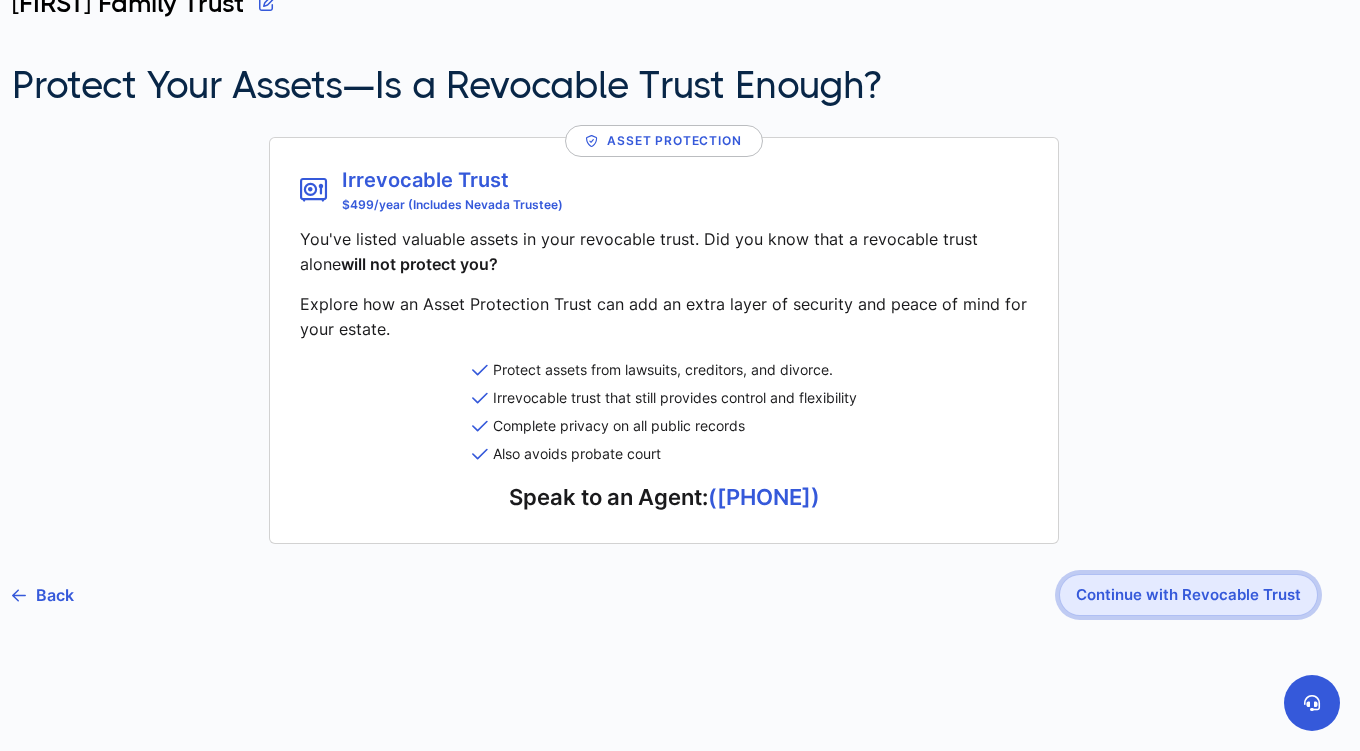 click on "Continue with Revocable Trust" at bounding box center [1188, 595] 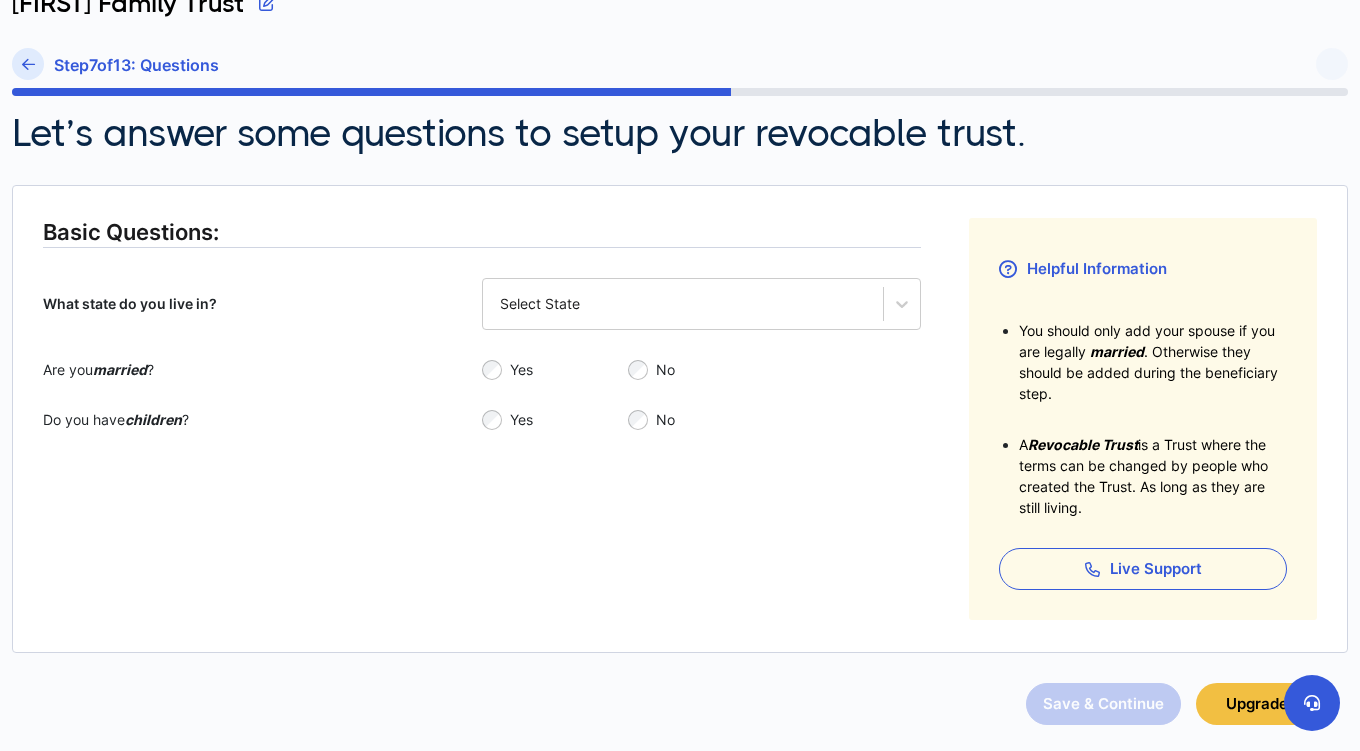 scroll, scrollTop: 0, scrollLeft: 0, axis: both 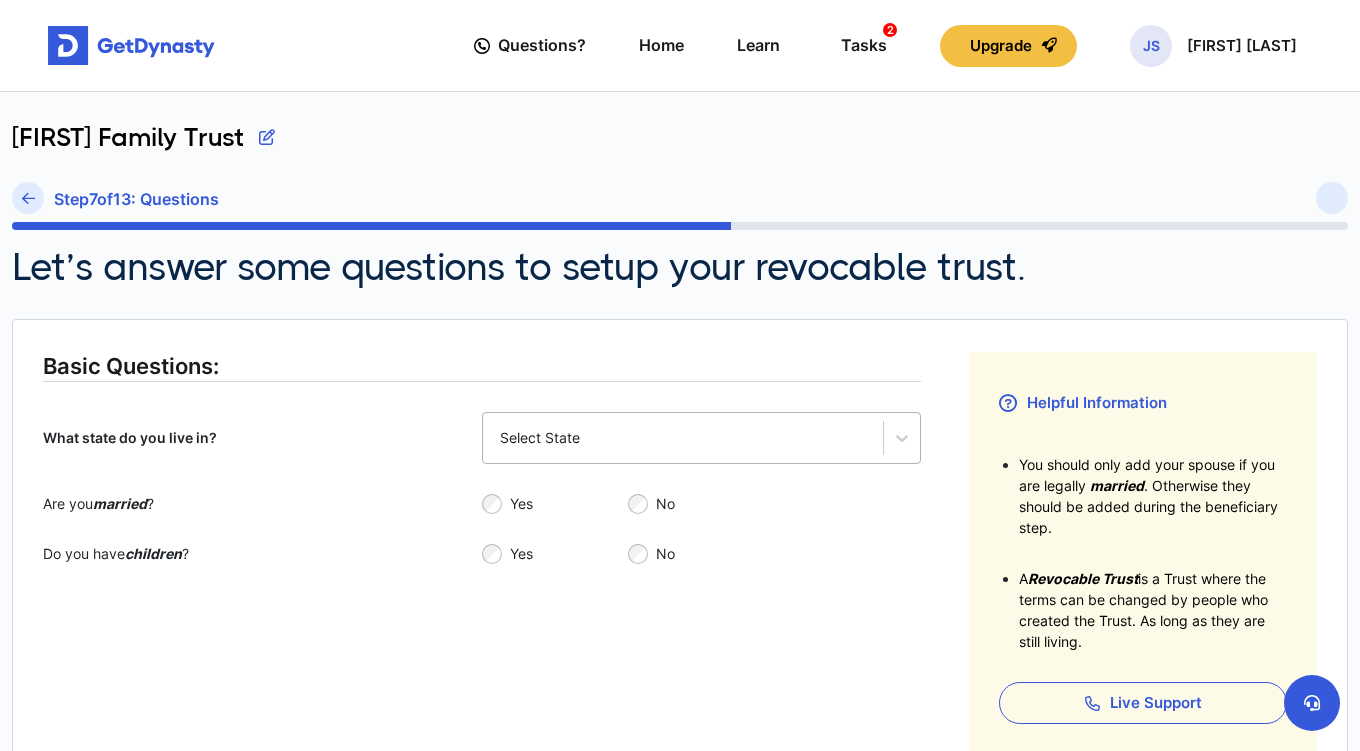 click on "Select State" at bounding box center [683, 438] 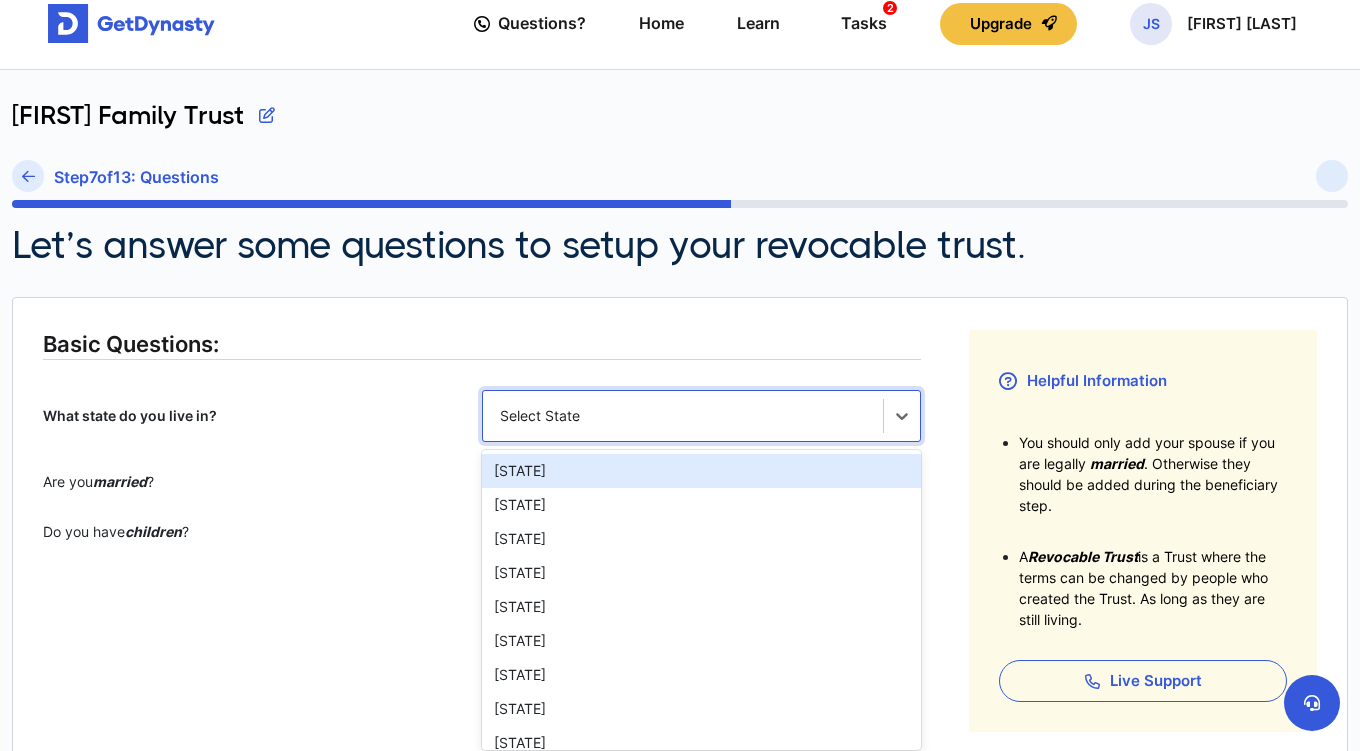 scroll, scrollTop: 28, scrollLeft: 0, axis: vertical 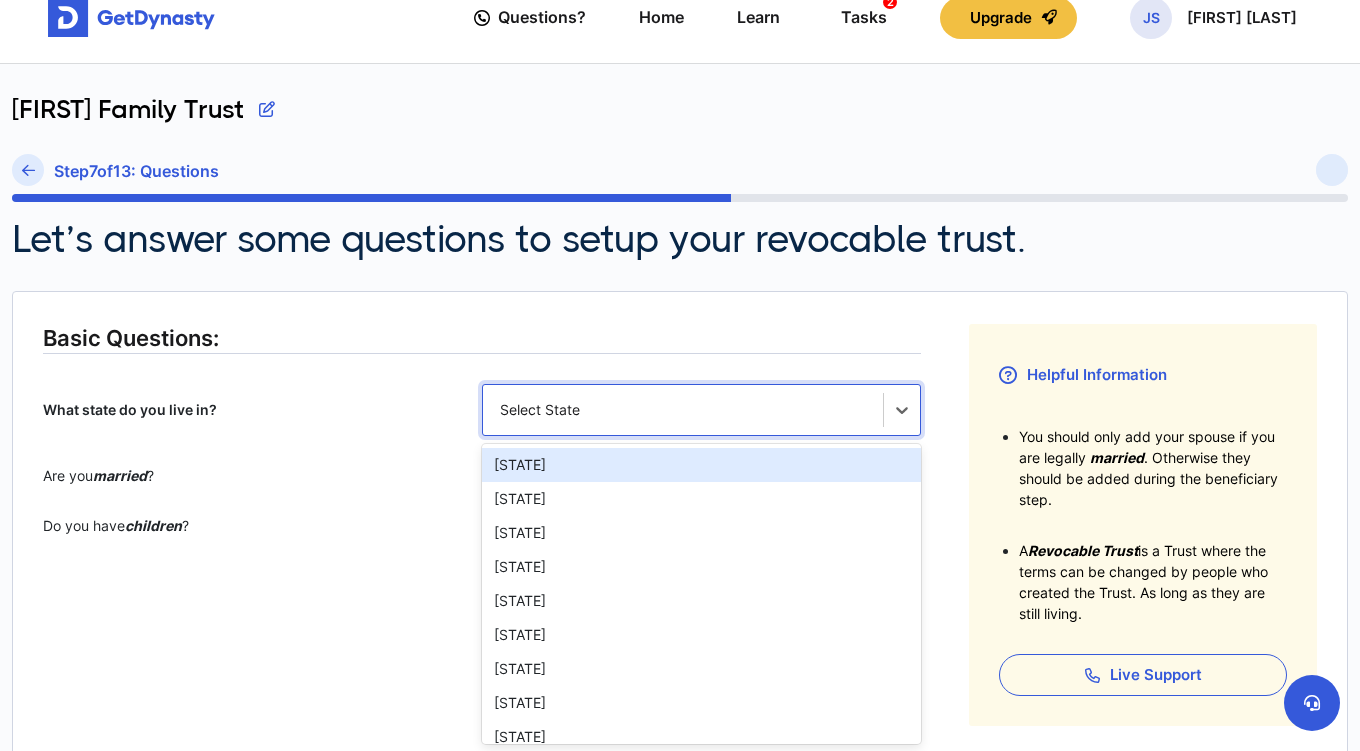 type 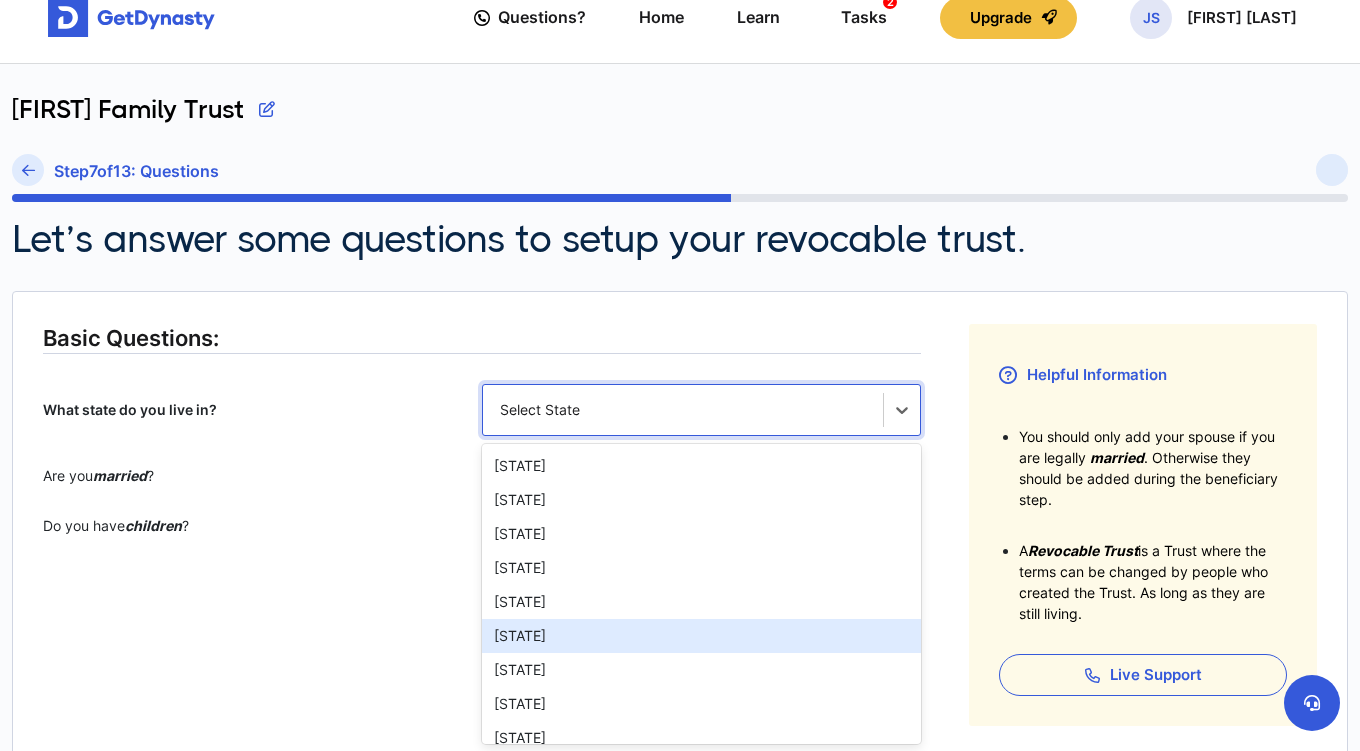 scroll, scrollTop: 1000, scrollLeft: 0, axis: vertical 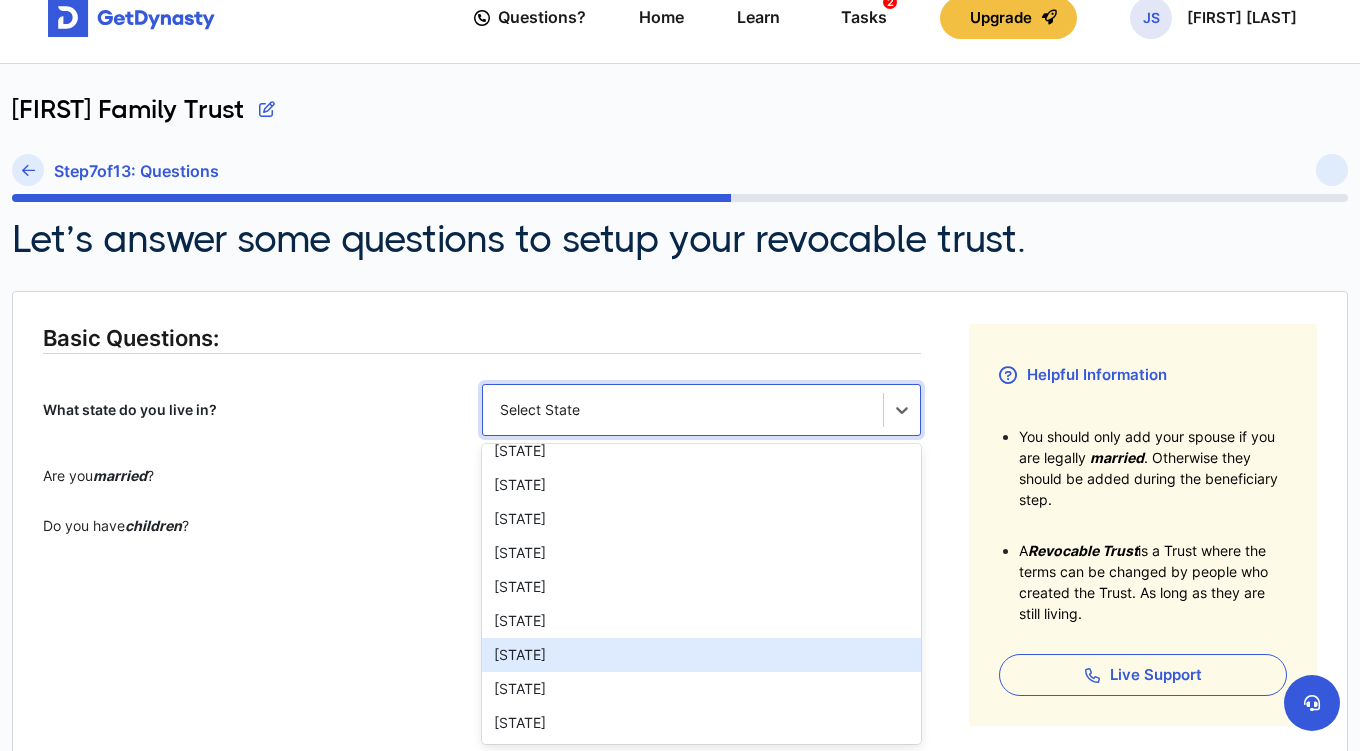 click on "[STATE]" at bounding box center (701, 655) 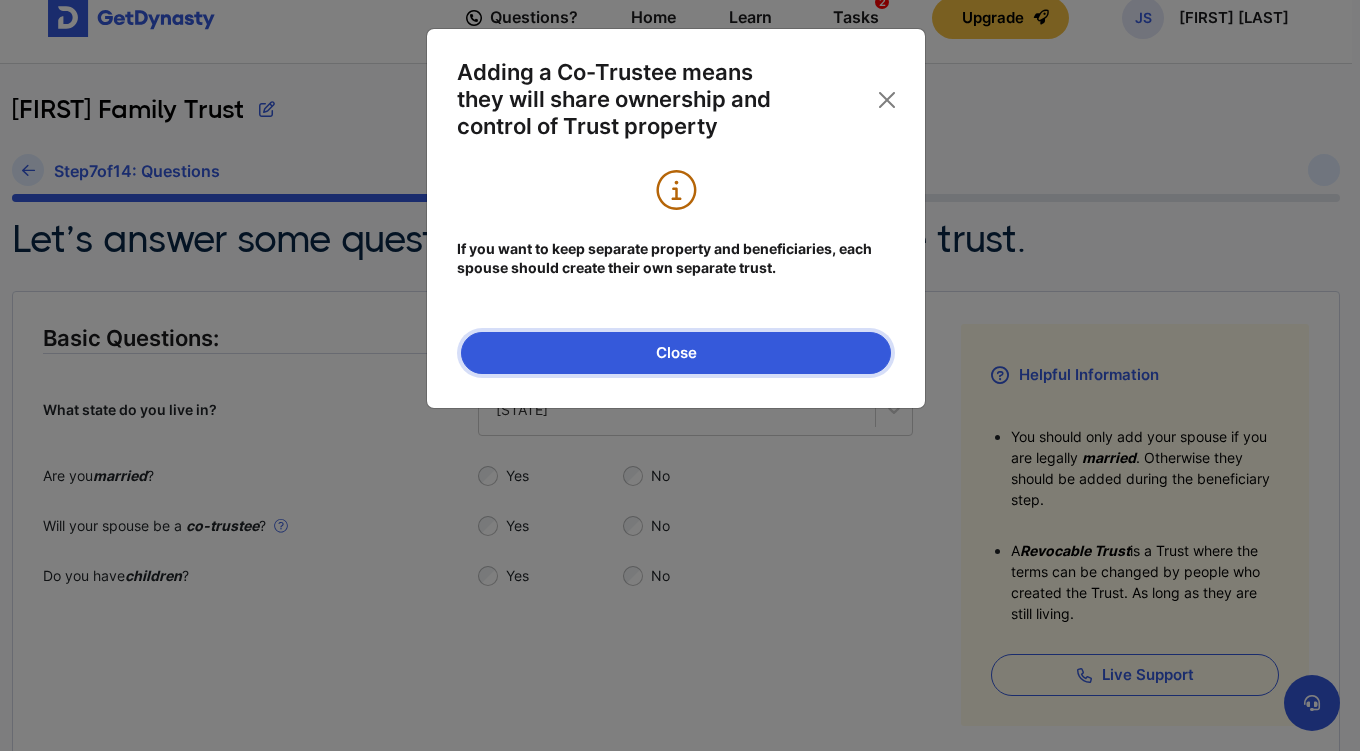 click on "Close" at bounding box center (676, 353) 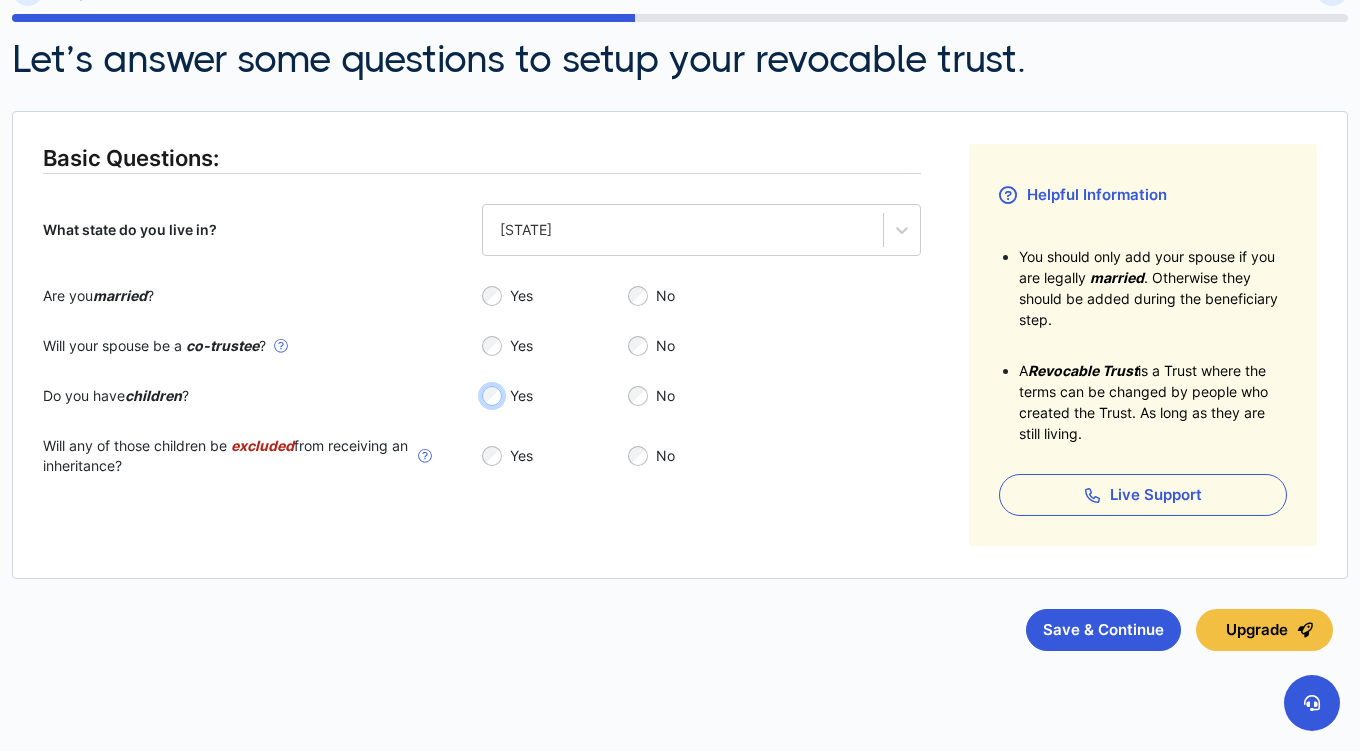 scroll, scrollTop: 228, scrollLeft: 0, axis: vertical 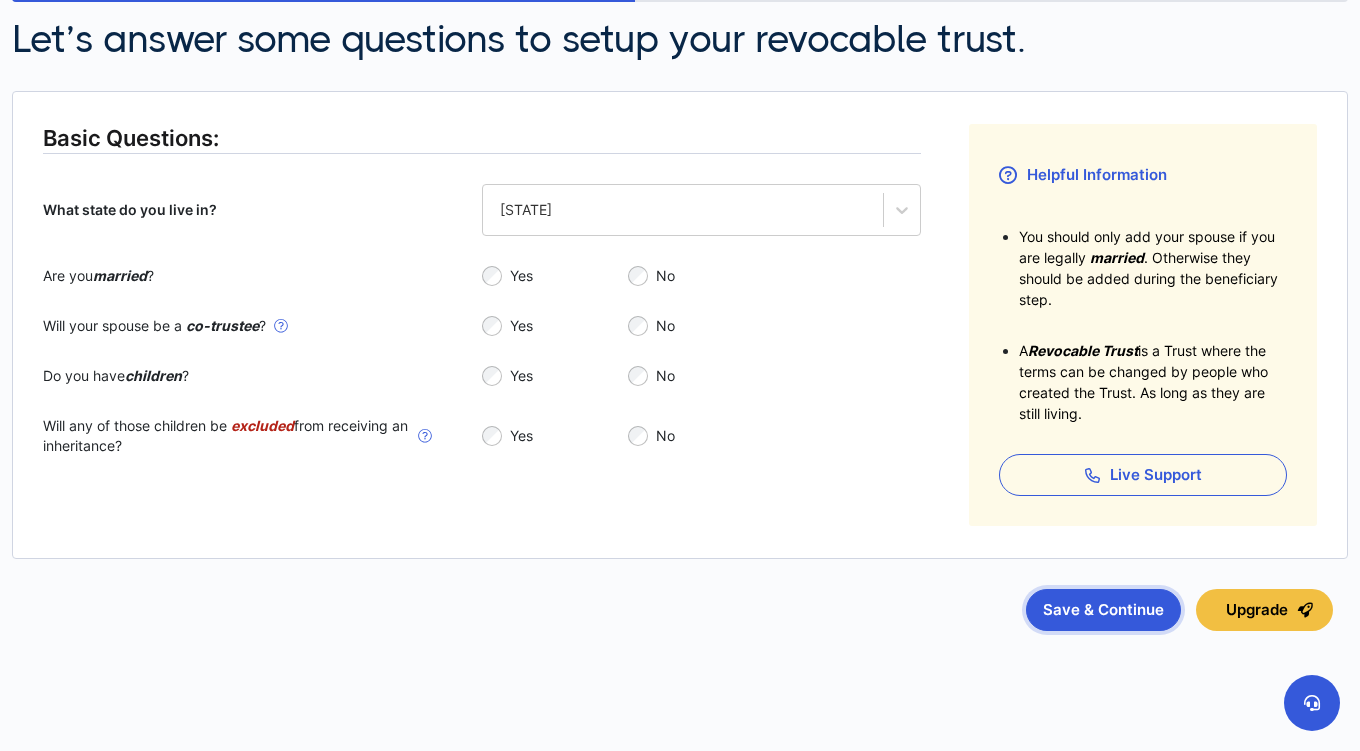 click on "Save & Continue" at bounding box center (1103, 610) 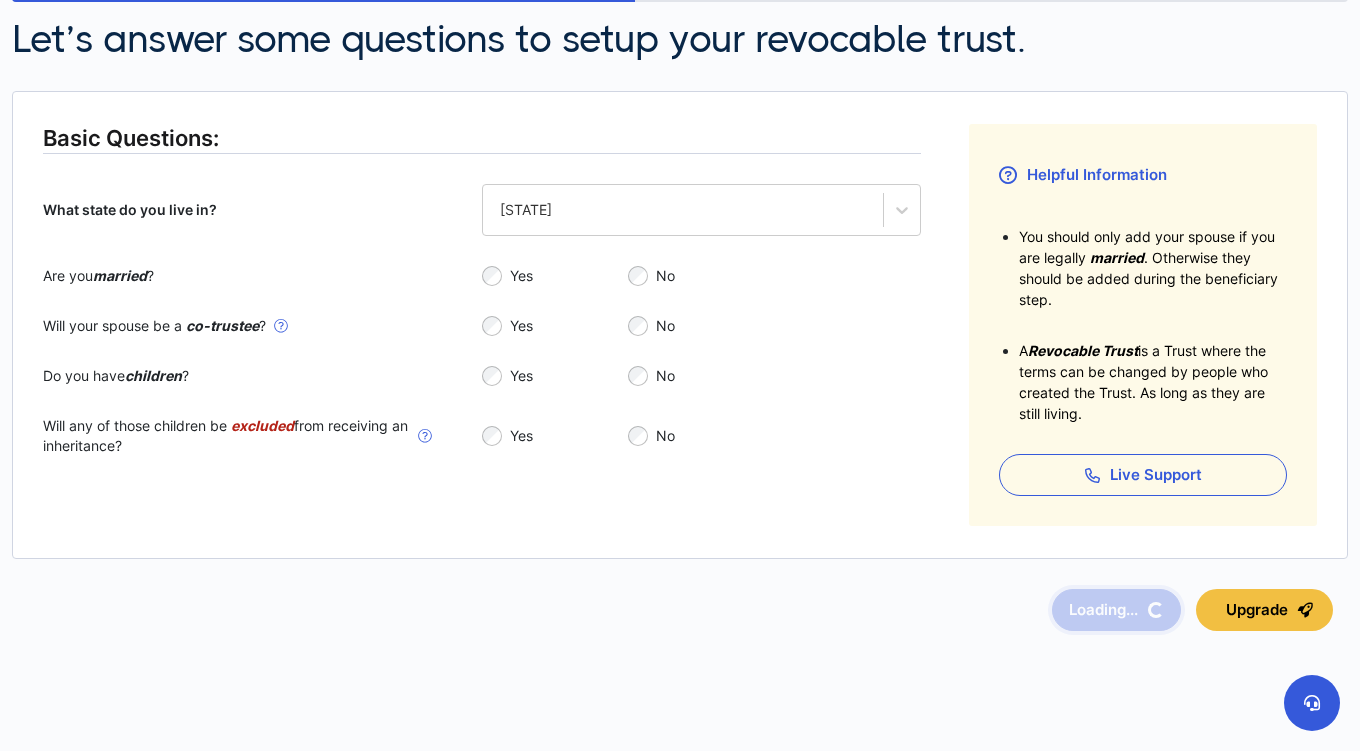 scroll, scrollTop: 0, scrollLeft: 0, axis: both 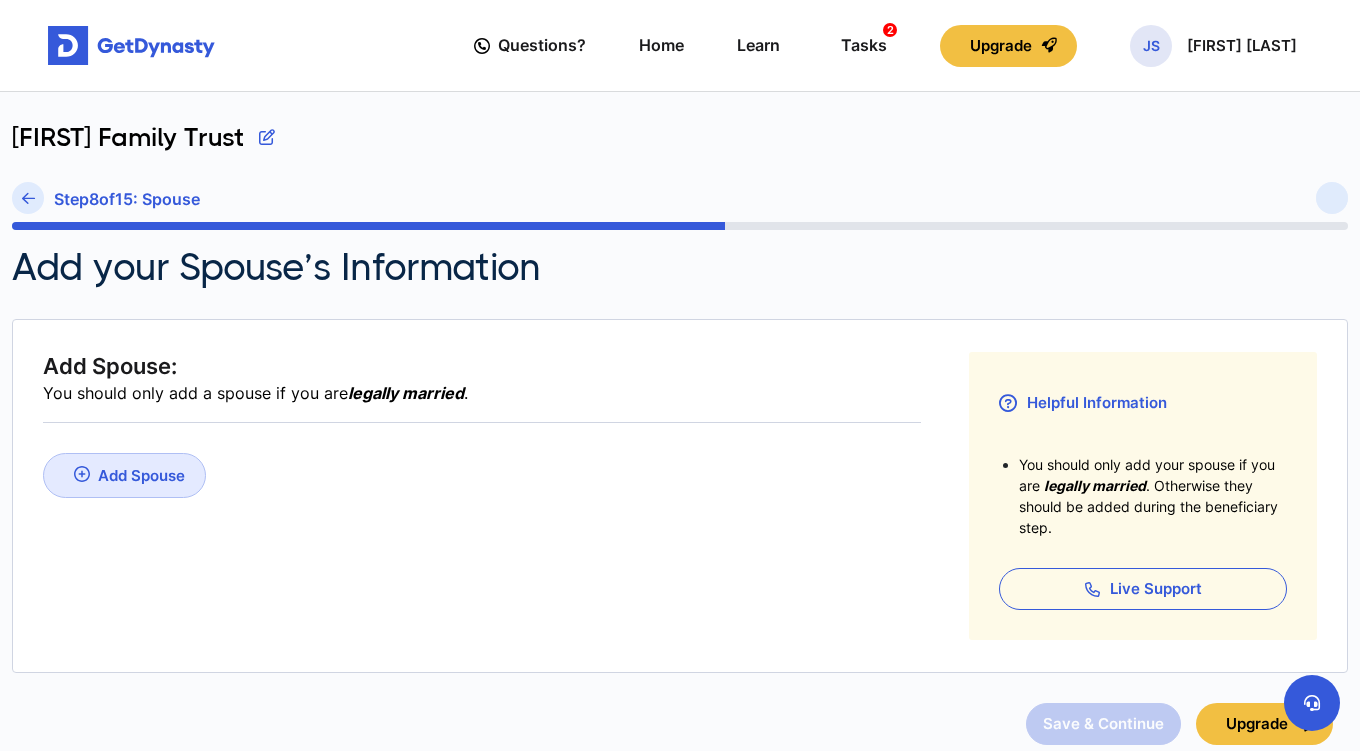 click on "Add Spouse" at bounding box center [141, 475] 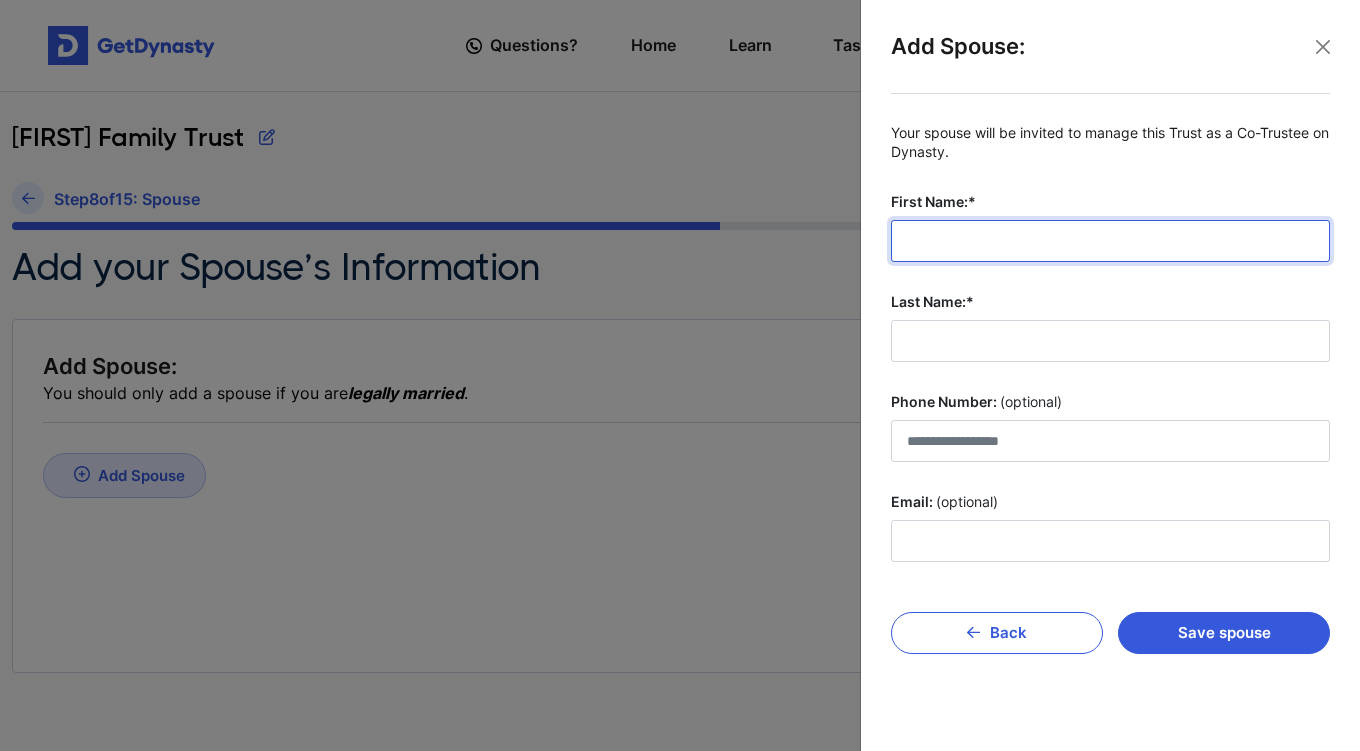 click on "First Name:*" at bounding box center [1110, 241] 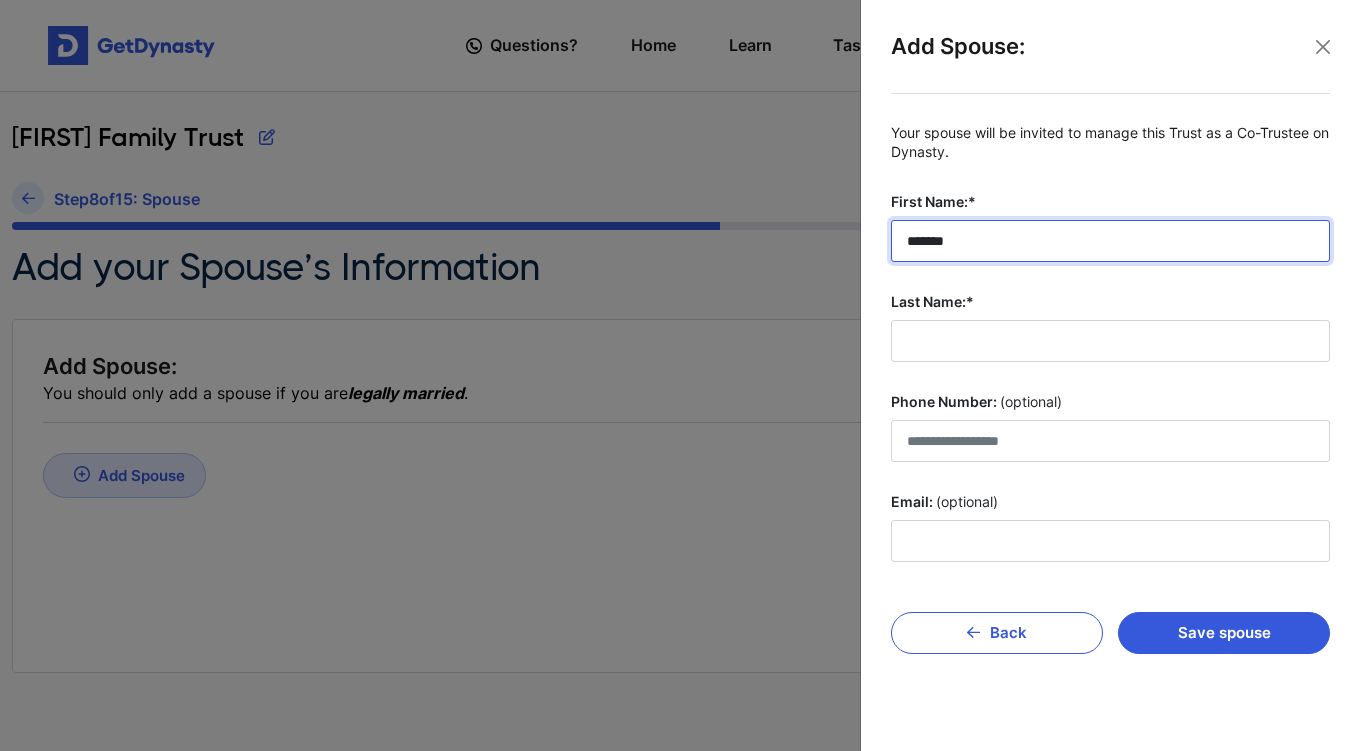 type on "*******" 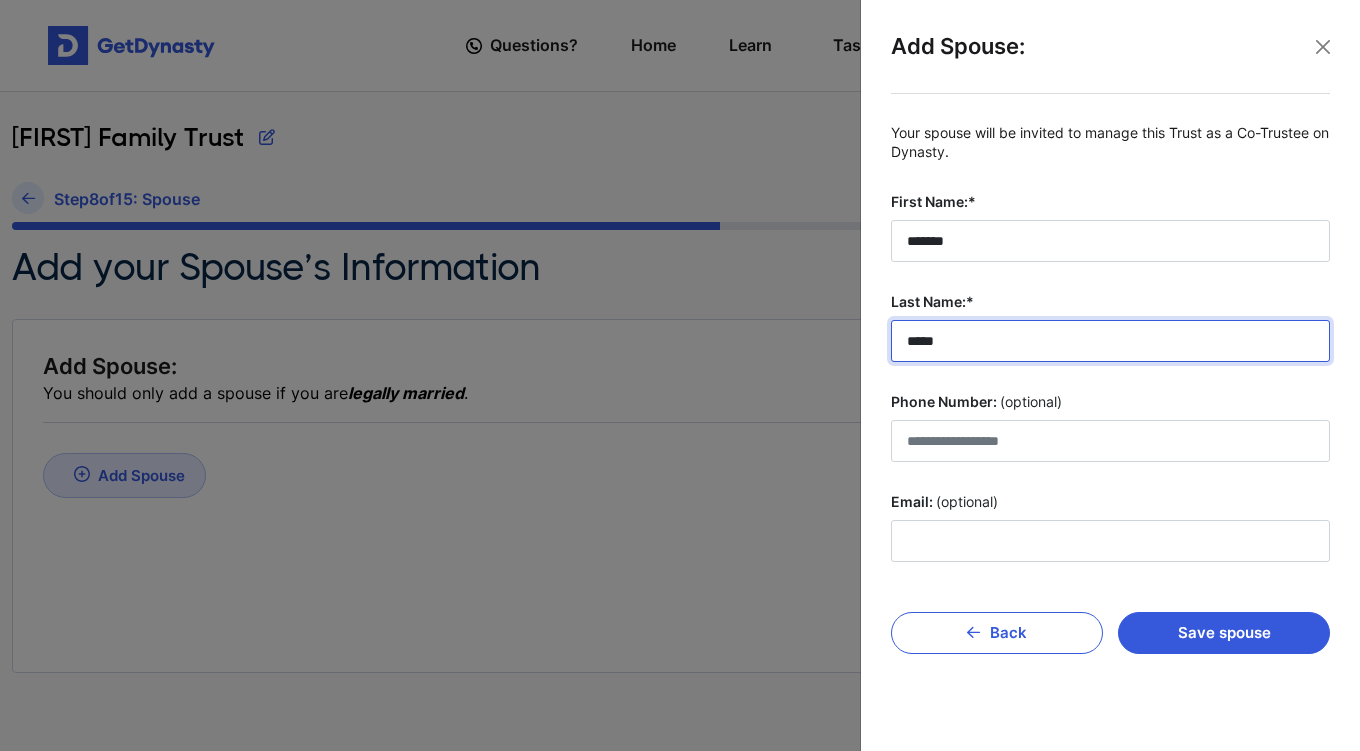 type on "*****" 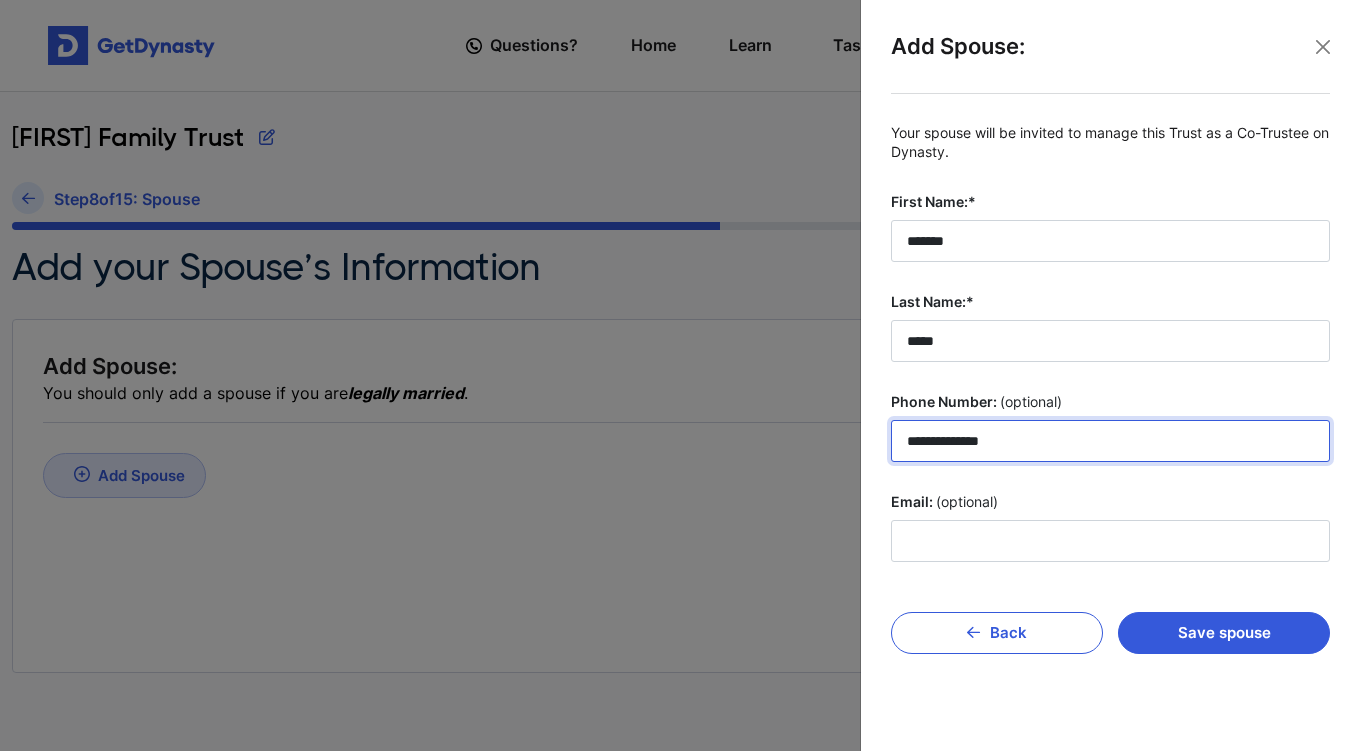 type on "**********" 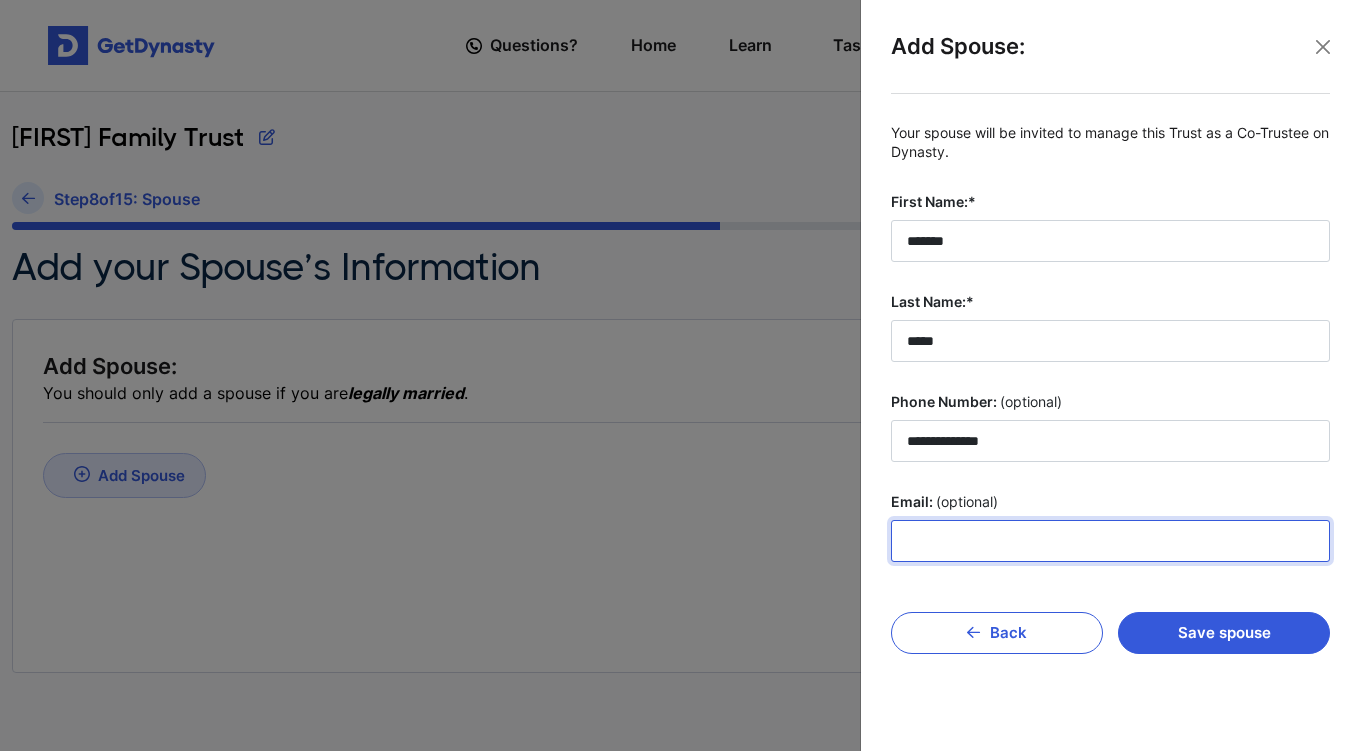 click on "Email:   (optional)" at bounding box center [1110, 541] 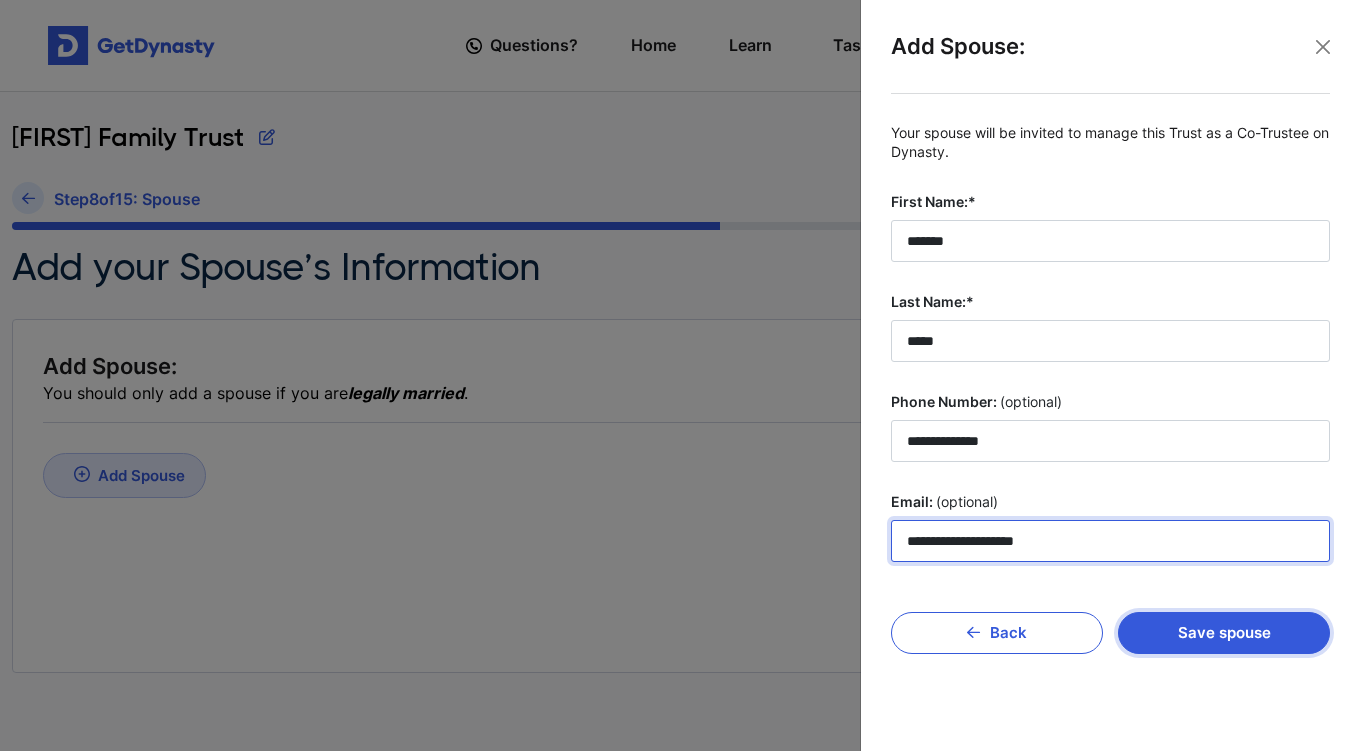 type on "**********" 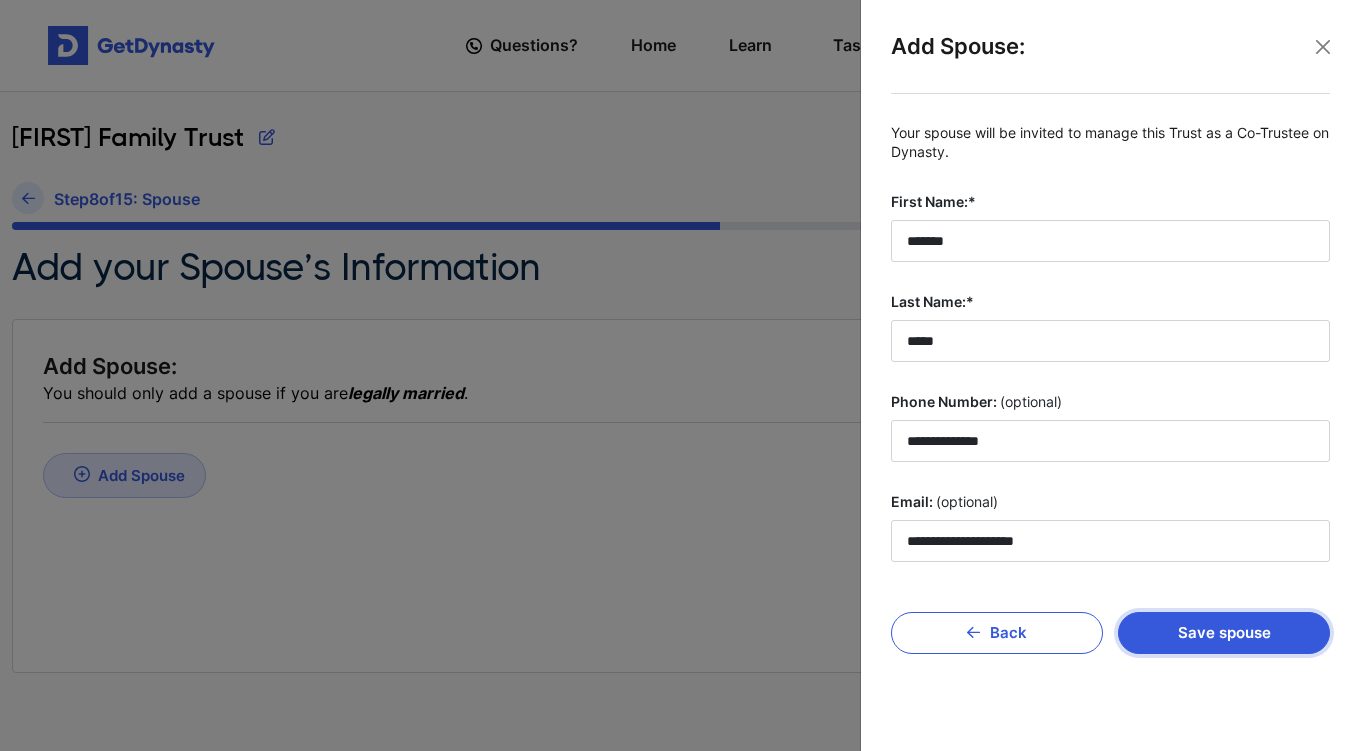 click on "Save spouse" at bounding box center [1224, 633] 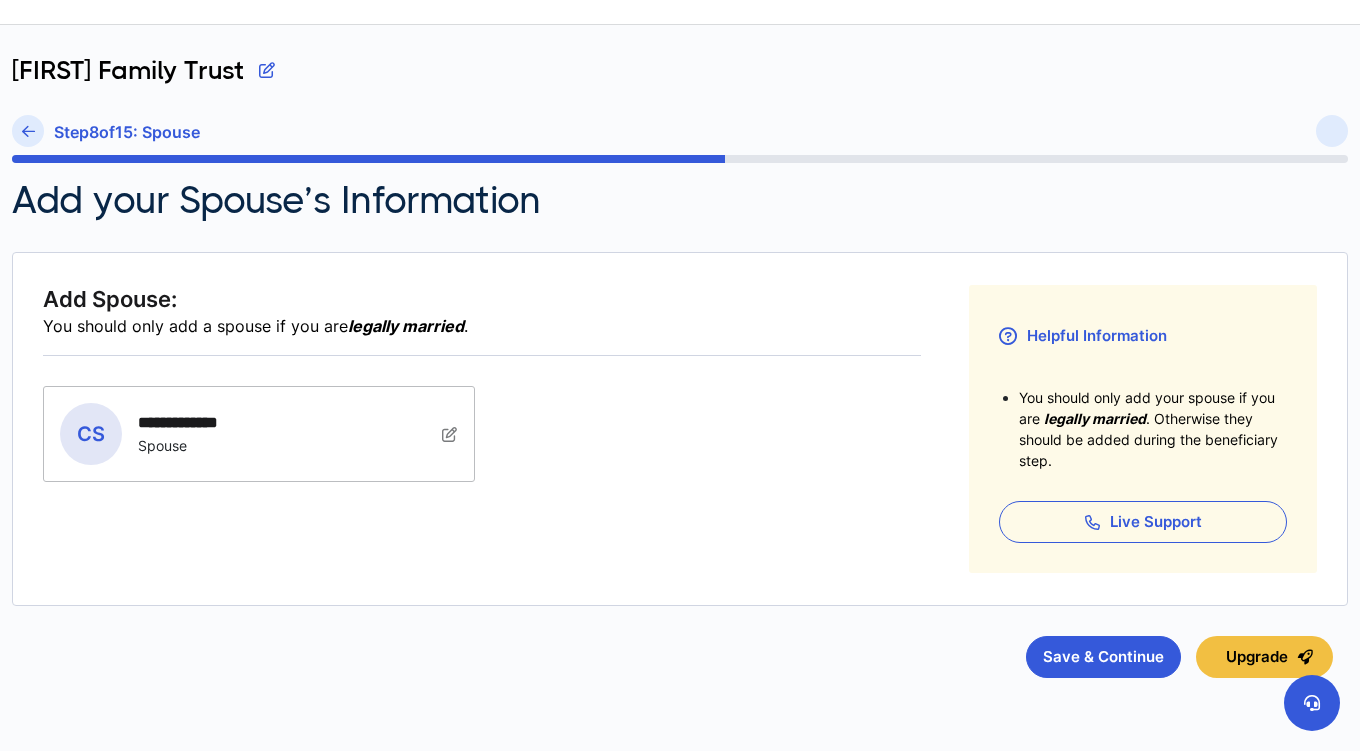 scroll, scrollTop: 100, scrollLeft: 0, axis: vertical 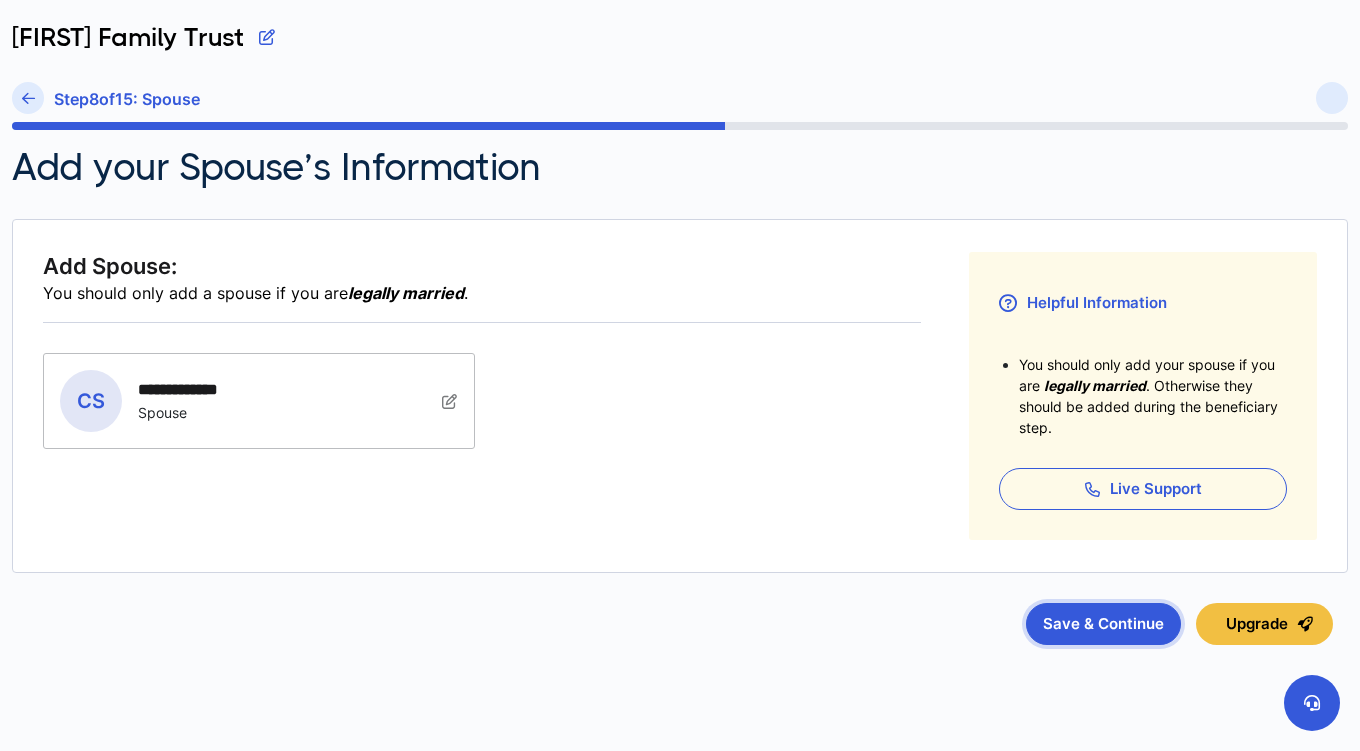 click on "Save & Continue" at bounding box center (1103, 624) 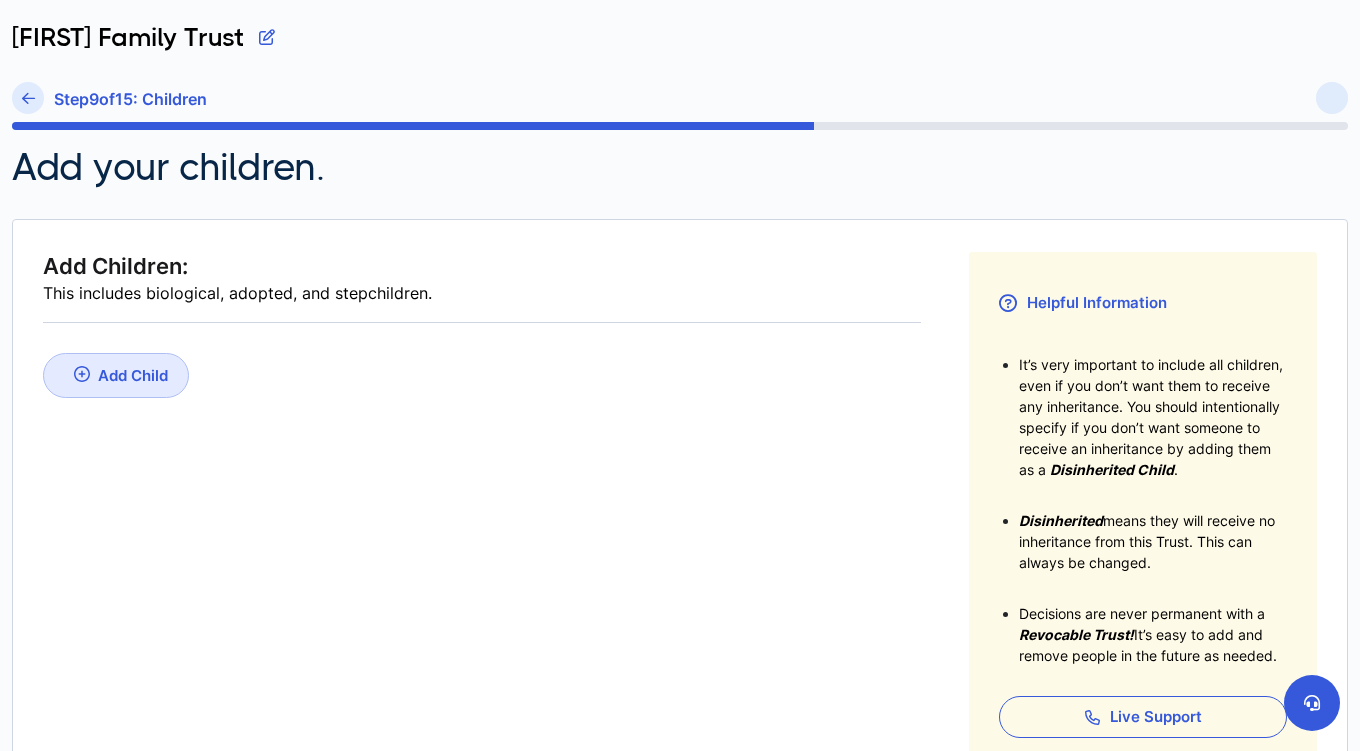 scroll, scrollTop: 0, scrollLeft: 0, axis: both 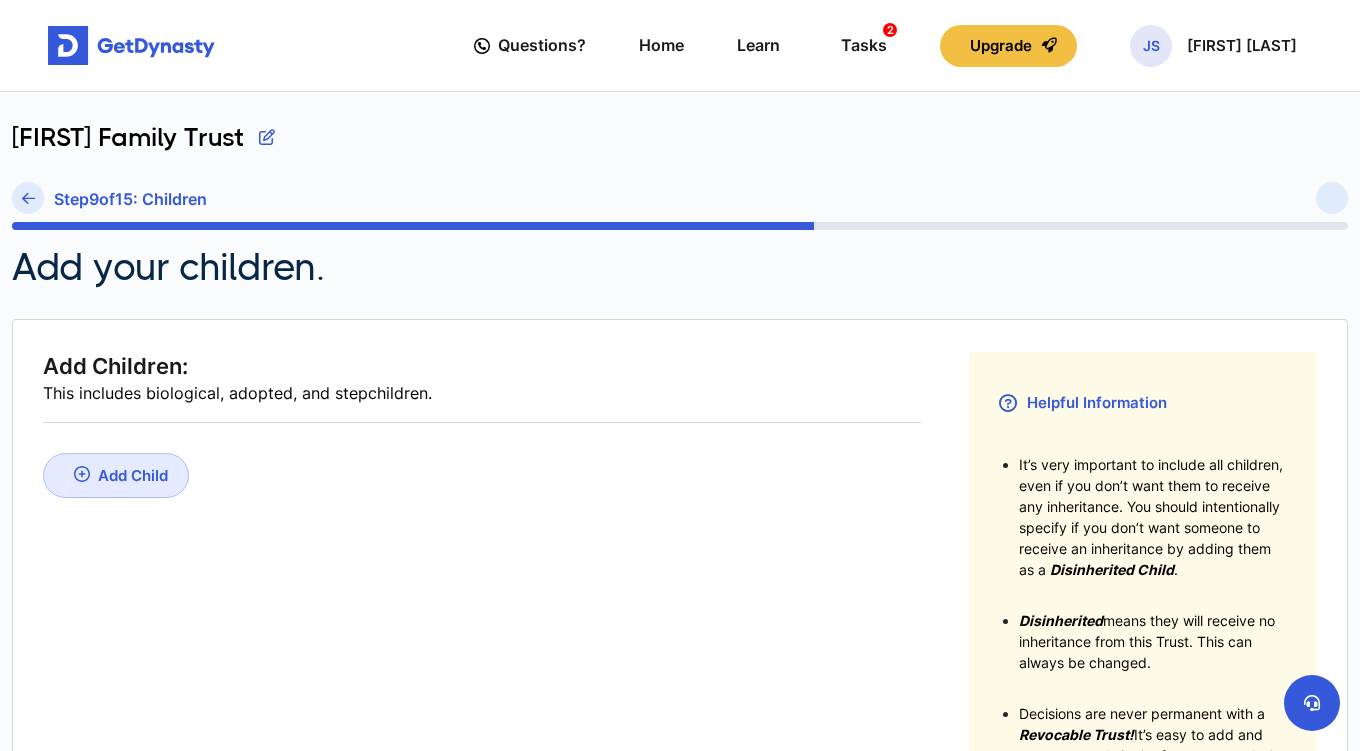 click on "Add Child" at bounding box center [133, 475] 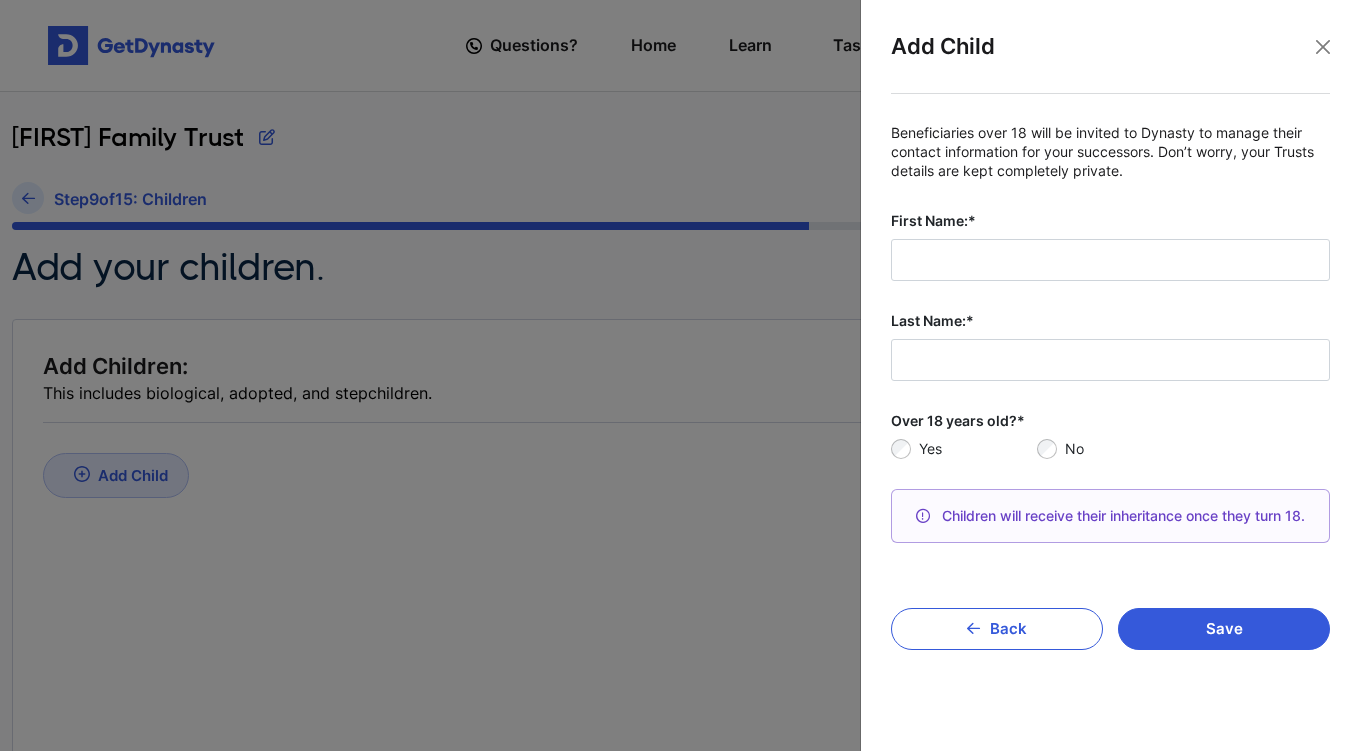 click on "First Name:*" at bounding box center (1110, 221) 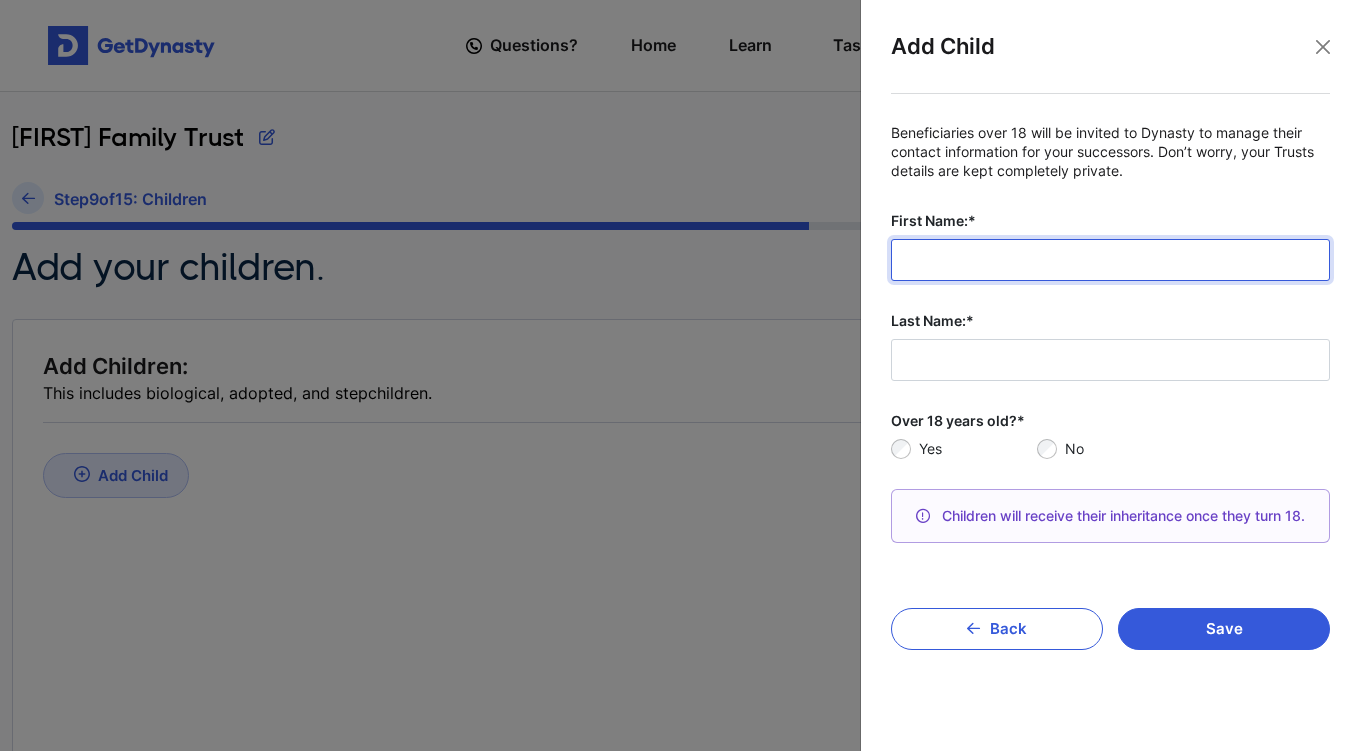 click on "First Name:*" at bounding box center [1110, 260] 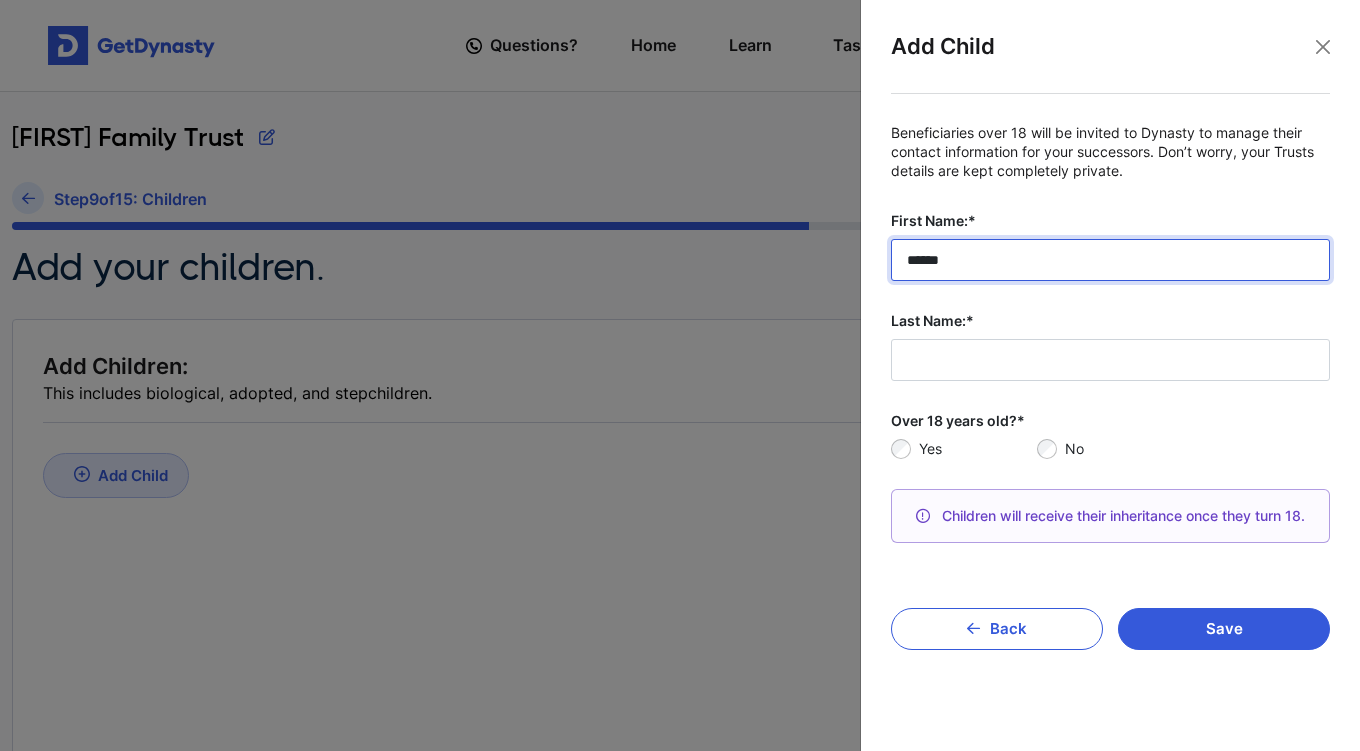 type on "******" 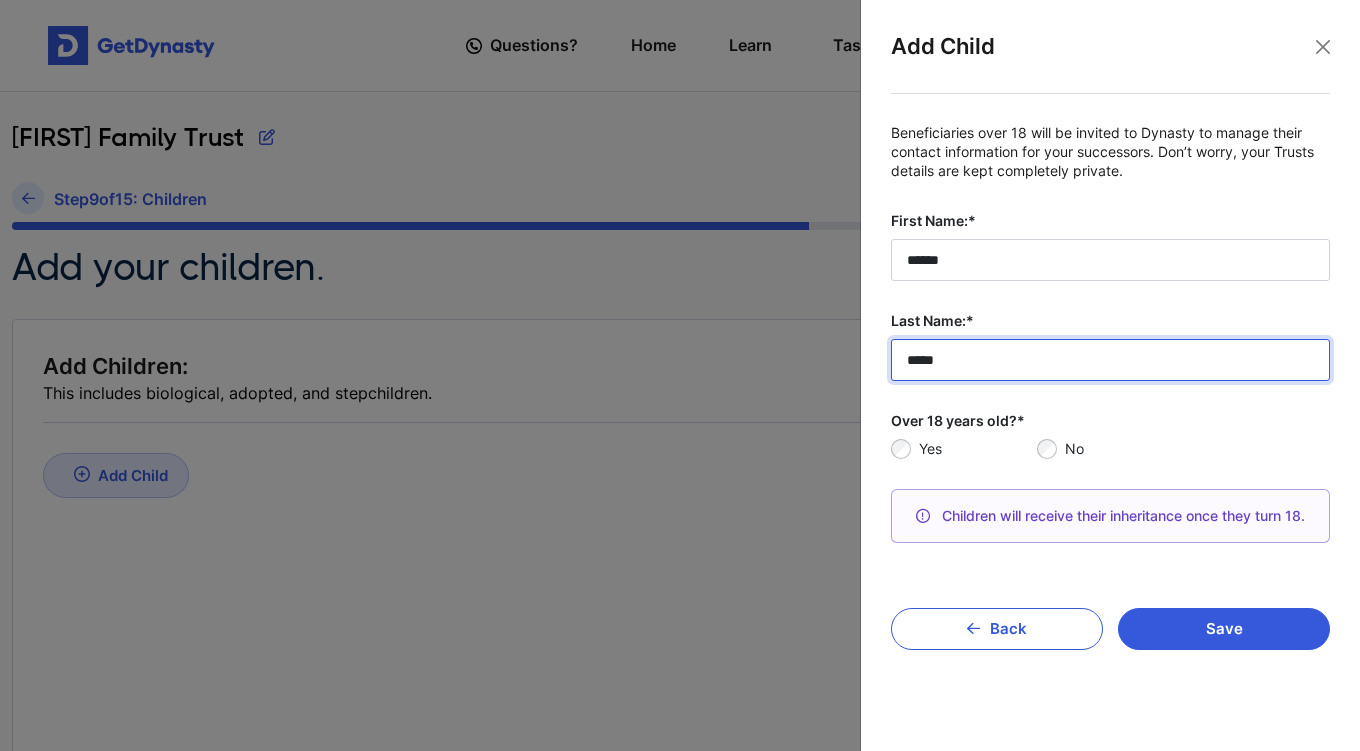 type on "*****" 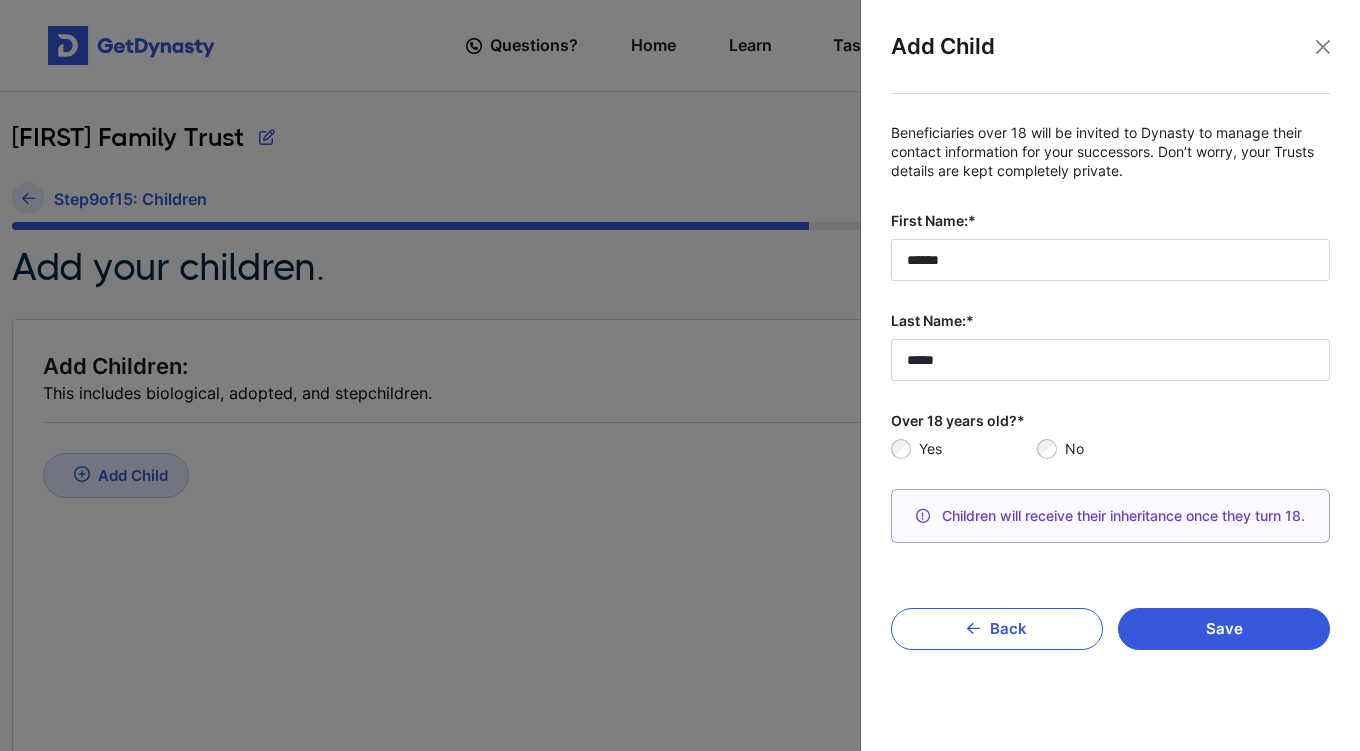 click on "Over 18 years old?*" at bounding box center (1110, 421) 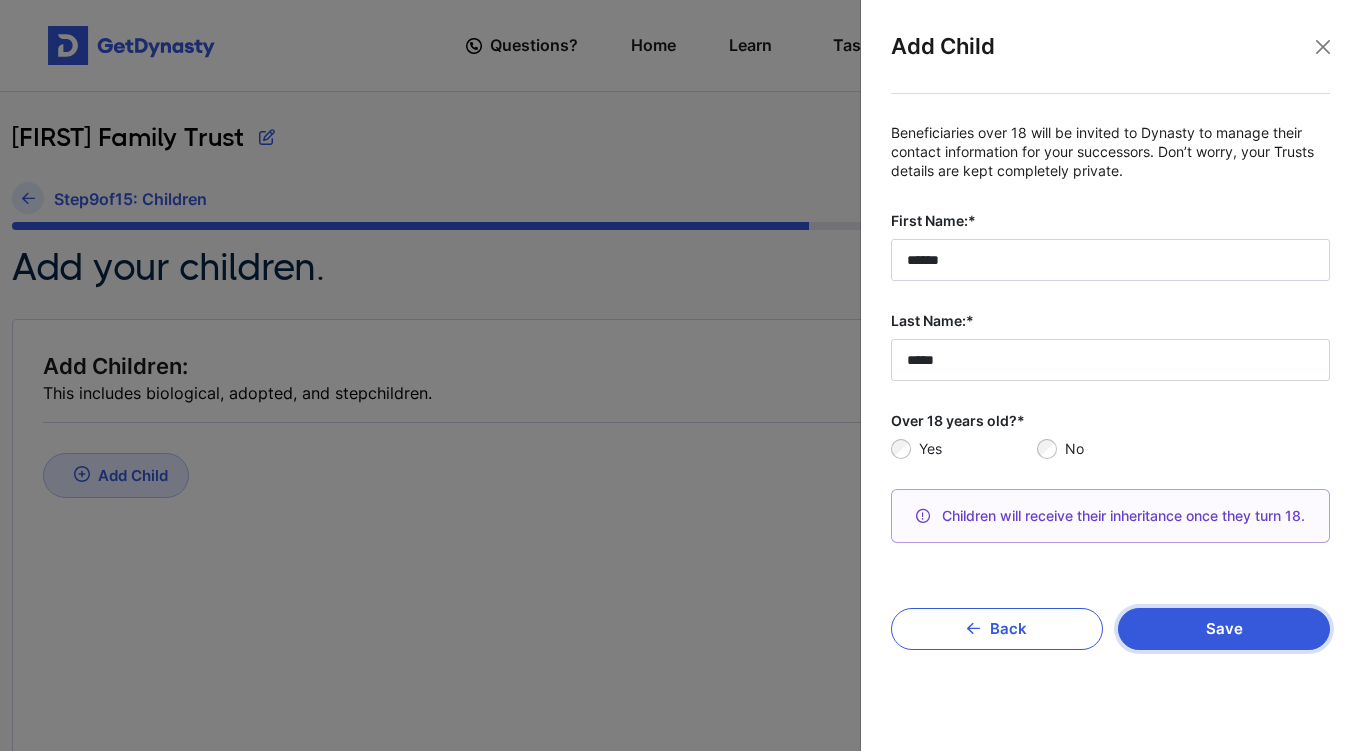 click on "Save" at bounding box center [1224, 629] 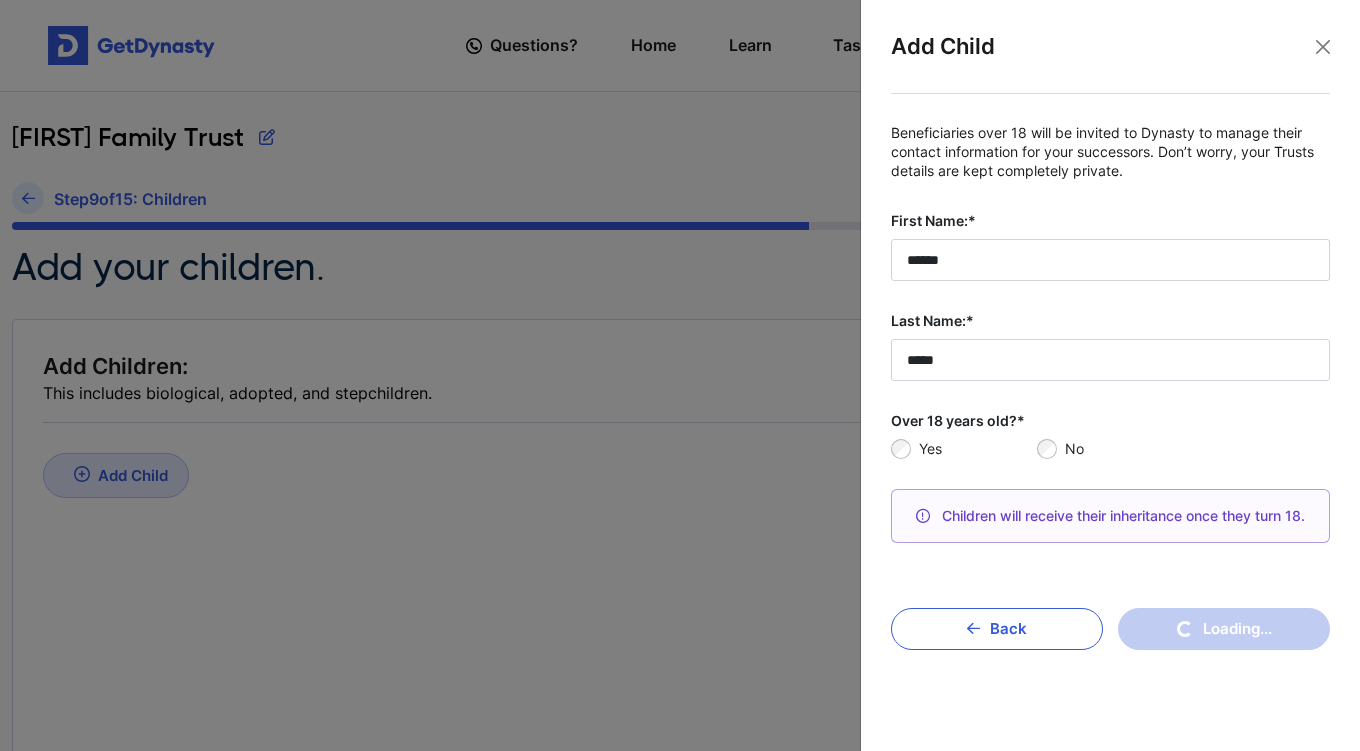 type 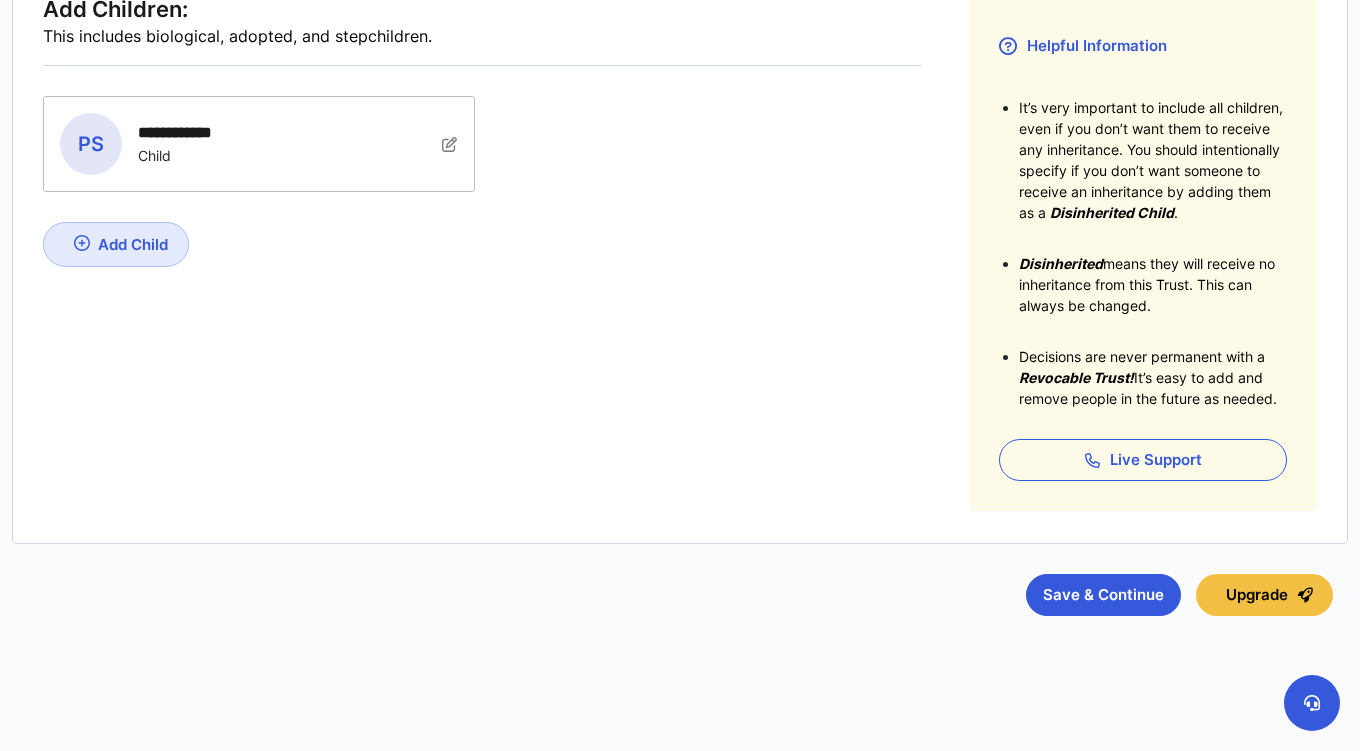 scroll, scrollTop: 358, scrollLeft: 0, axis: vertical 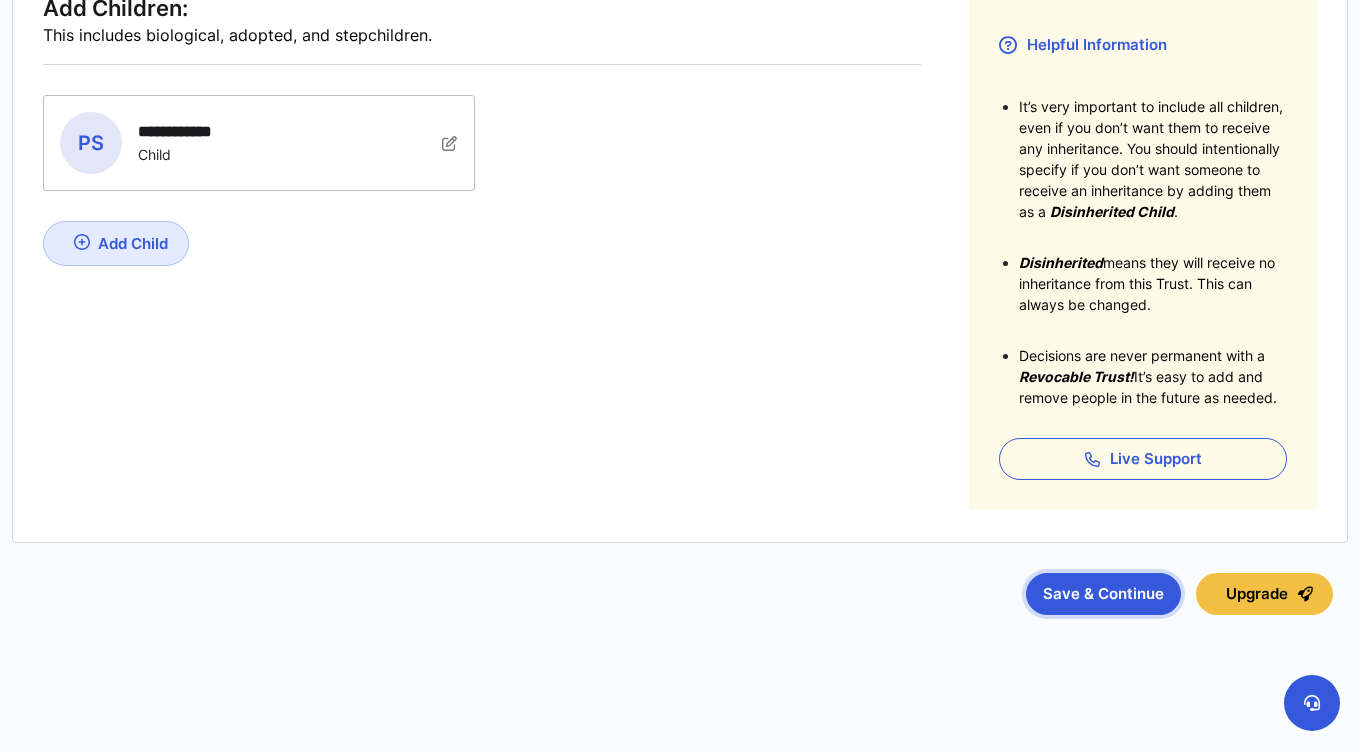 click on "Save & Continue" at bounding box center [1103, 594] 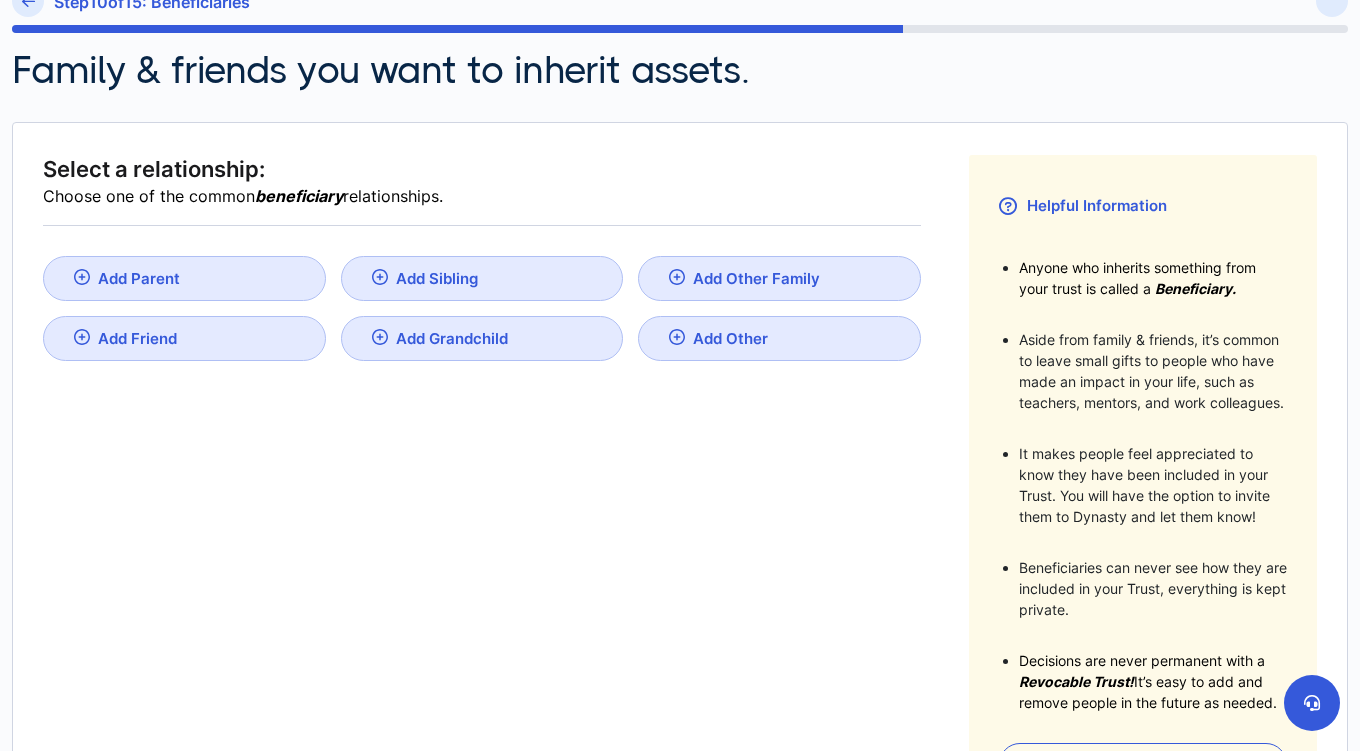 scroll, scrollTop: 68, scrollLeft: 0, axis: vertical 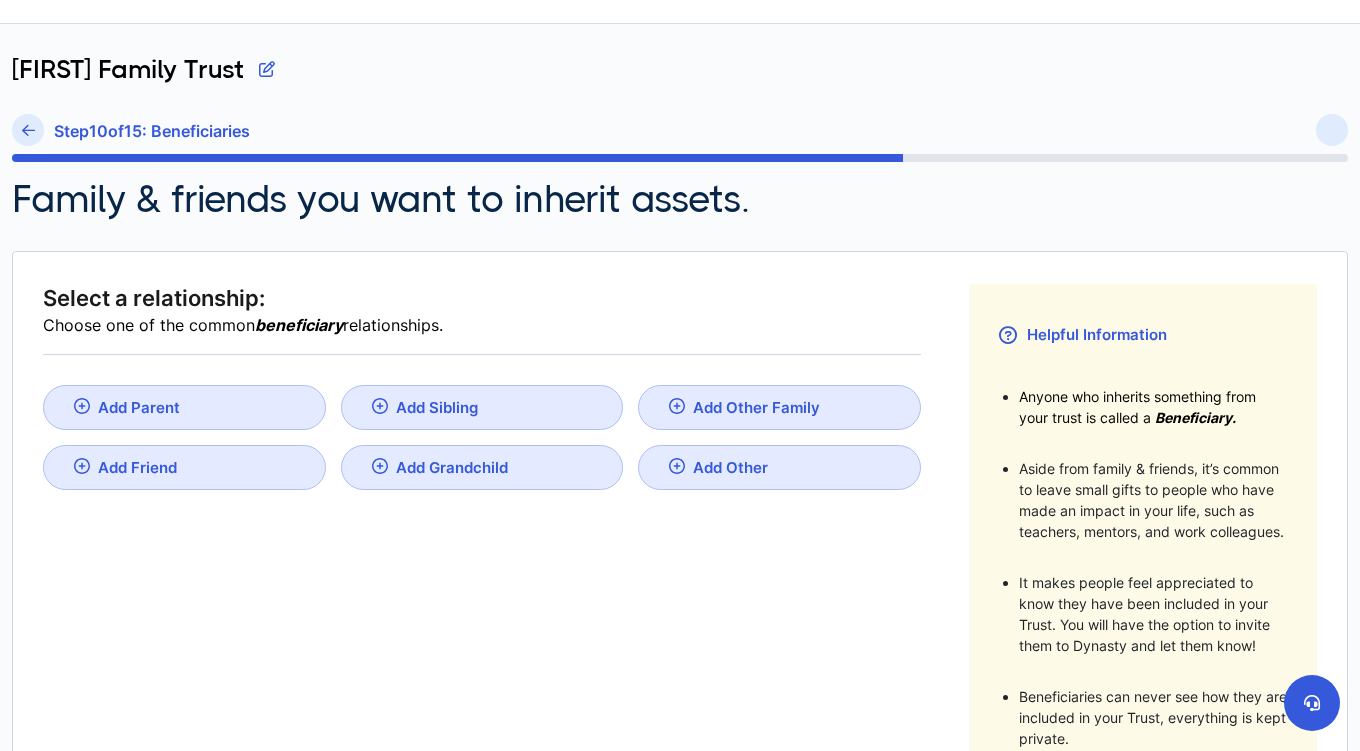 click on "Add Parent" at bounding box center [139, 407] 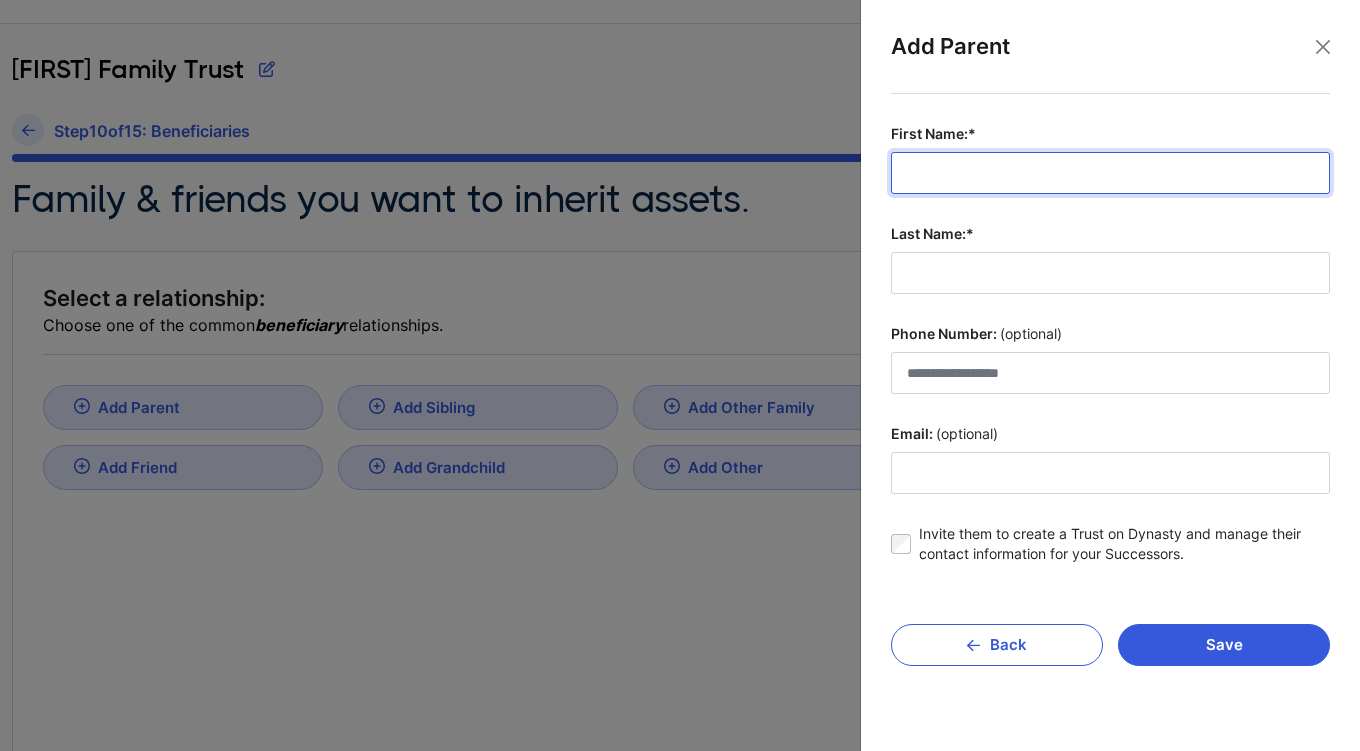 click on "First Name:*" at bounding box center (1110, 173) 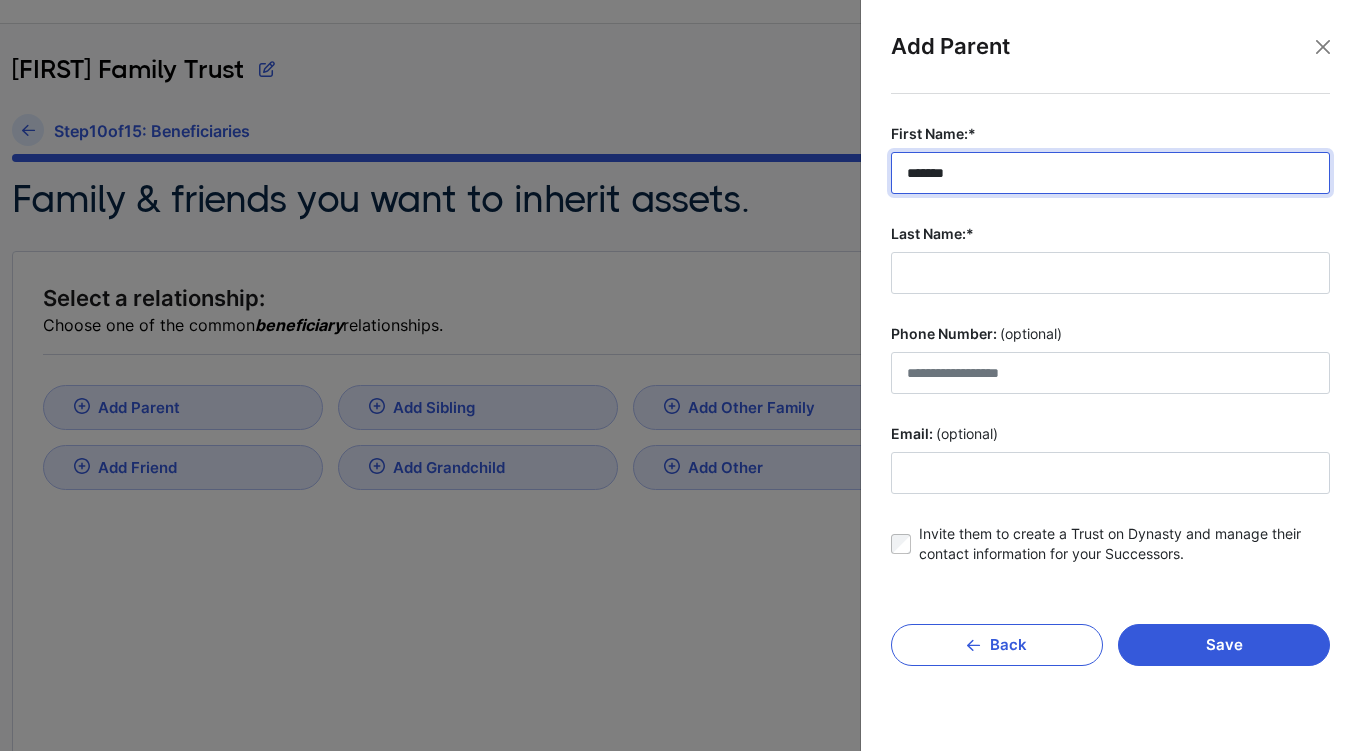 type on "******" 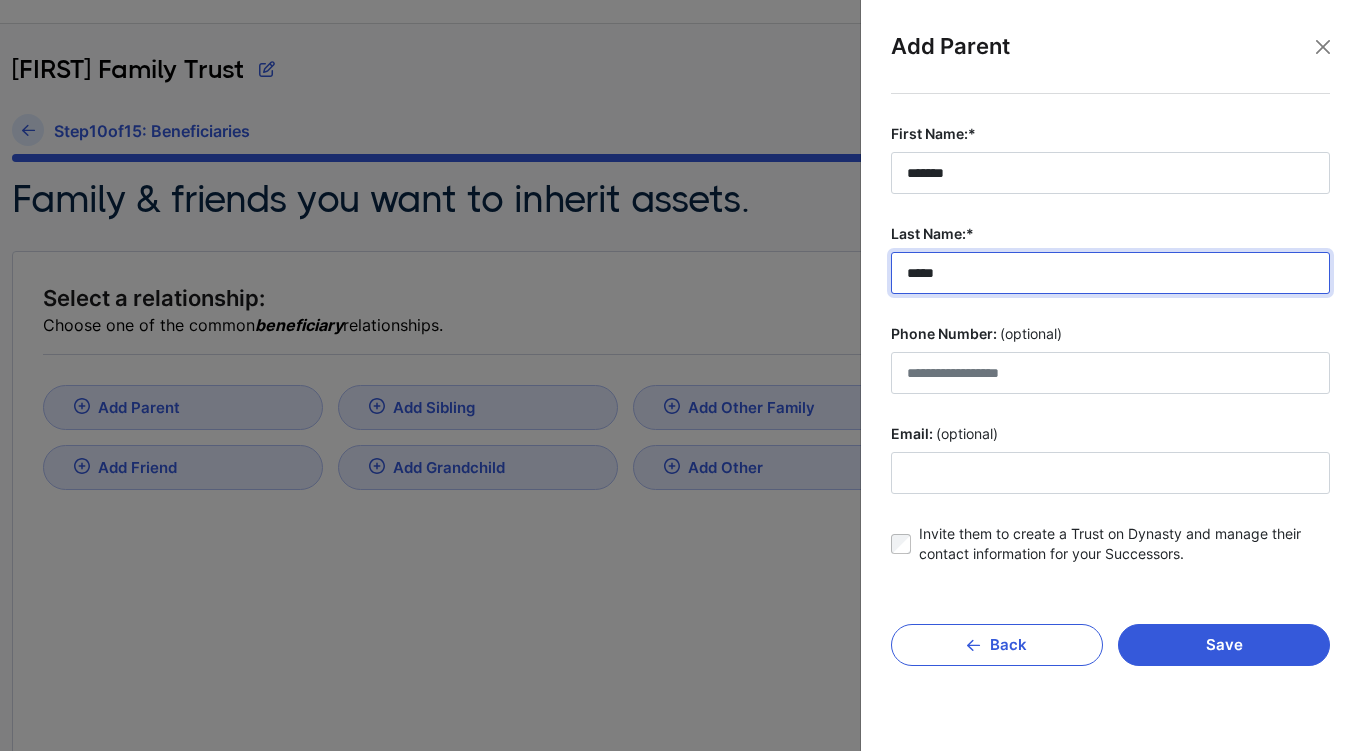 type on "*****" 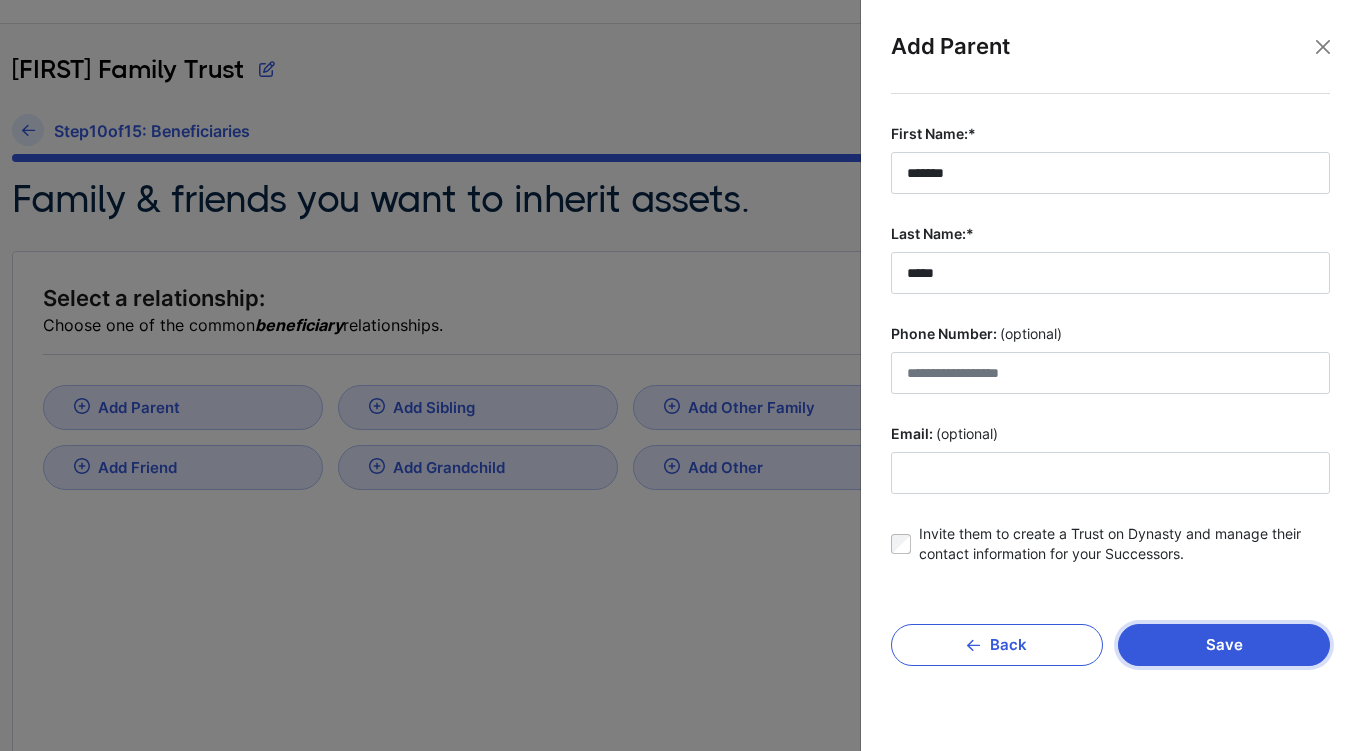 click on "Save" at bounding box center [1224, 645] 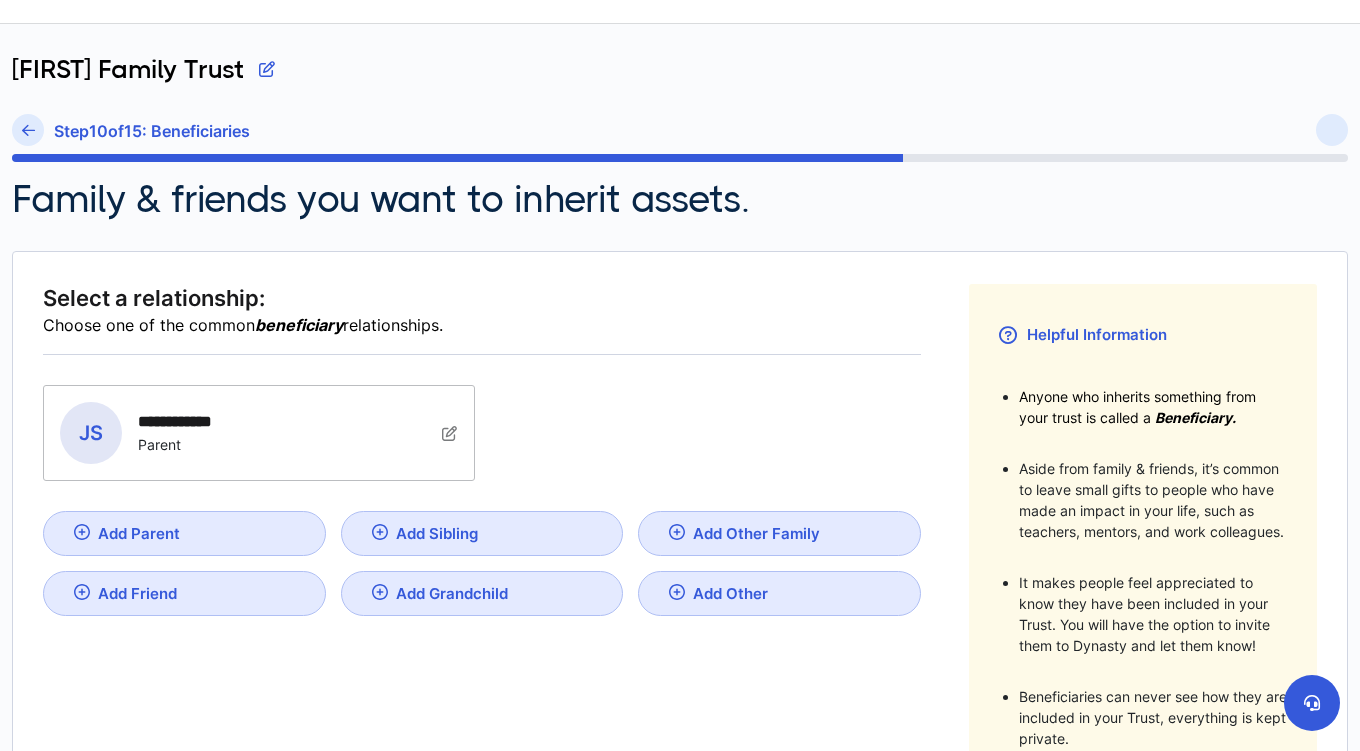 click on "Add Parent" at bounding box center [139, 533] 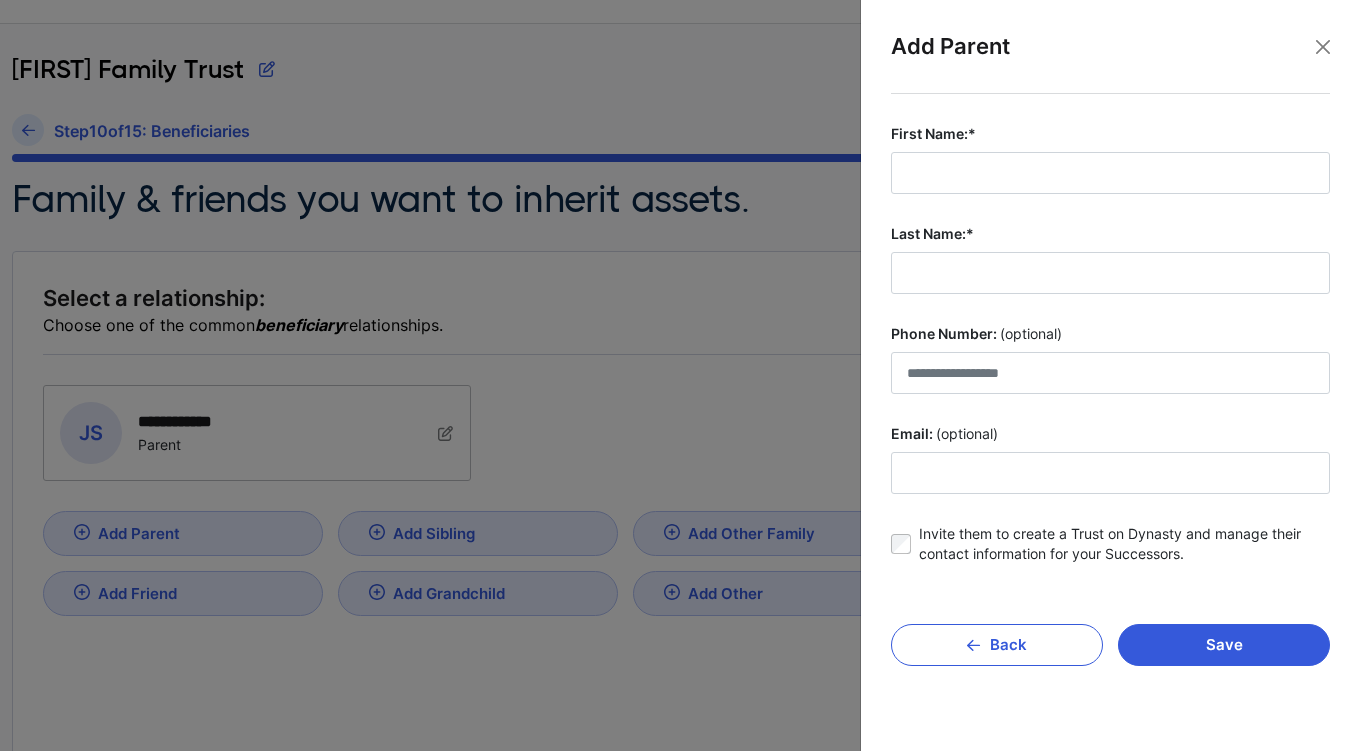 click on "First Name:*" at bounding box center (1110, 134) 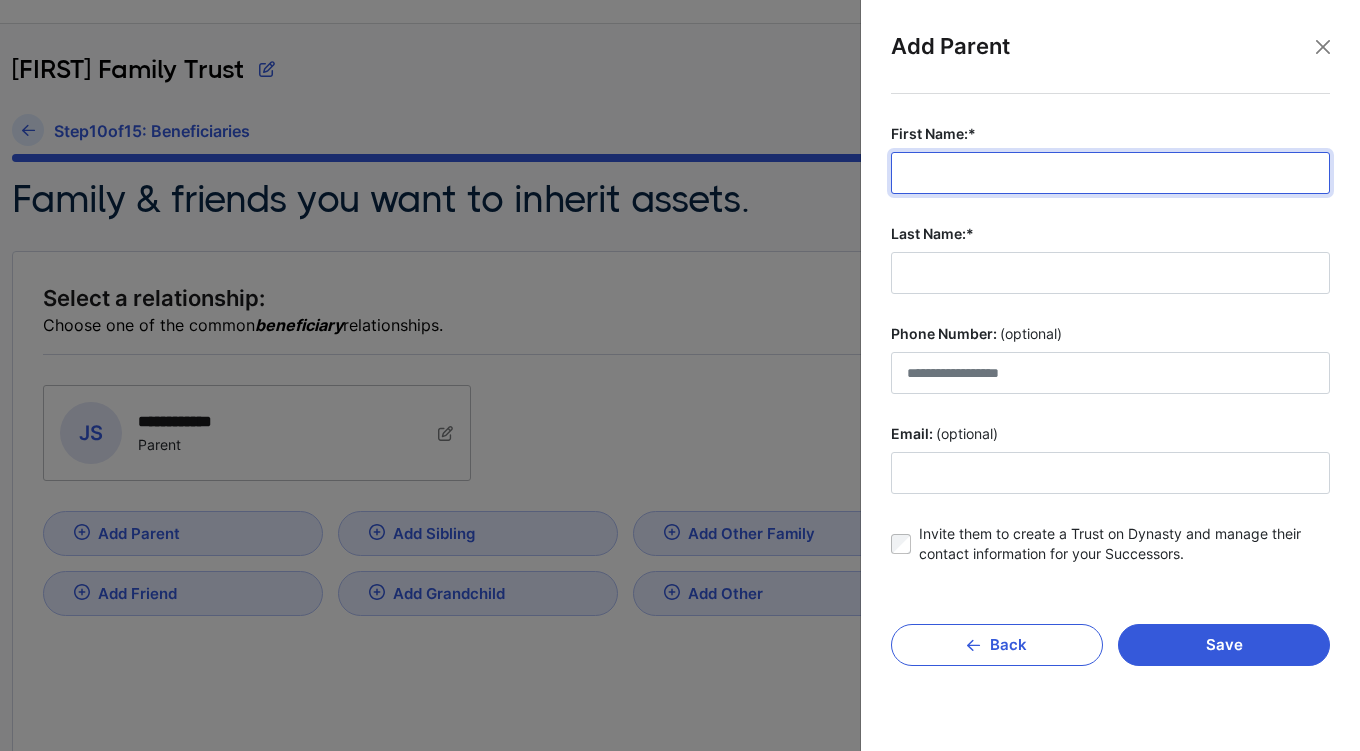 click on "First Name:*" at bounding box center [1110, 173] 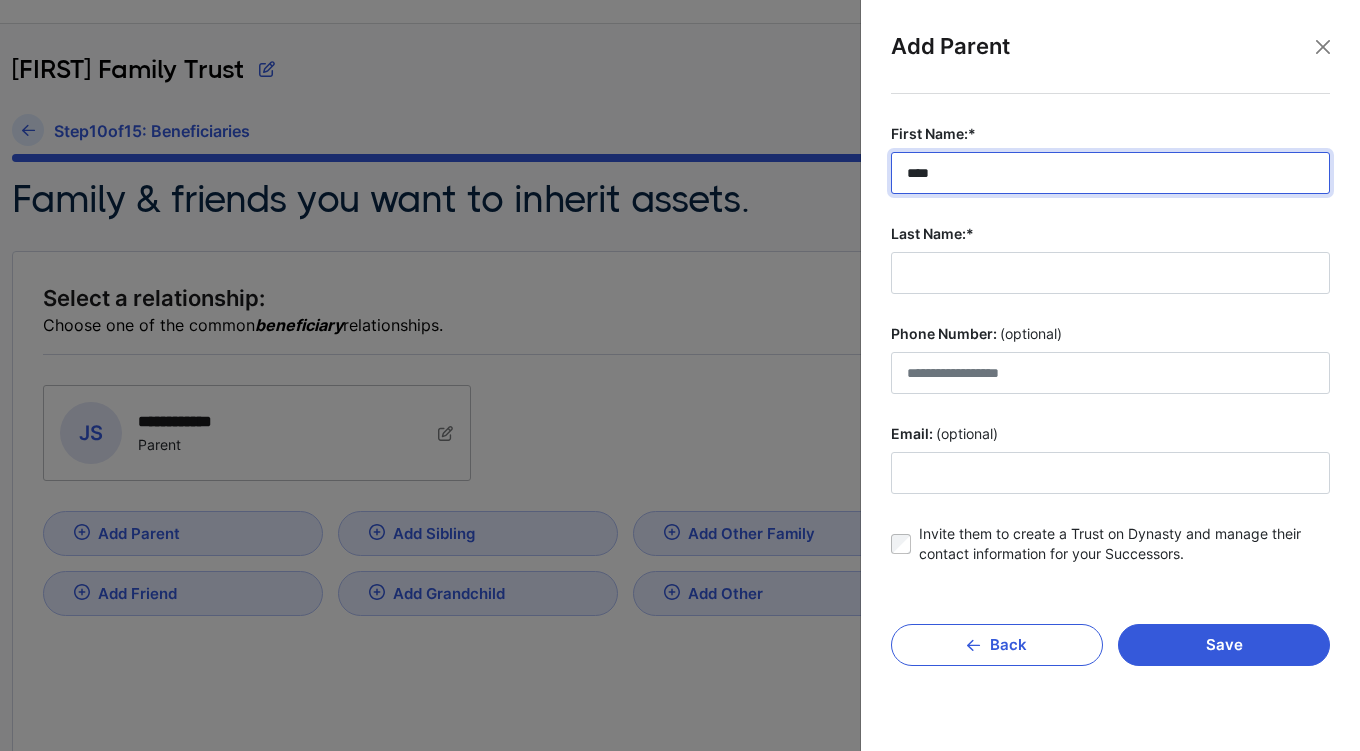 type on "****" 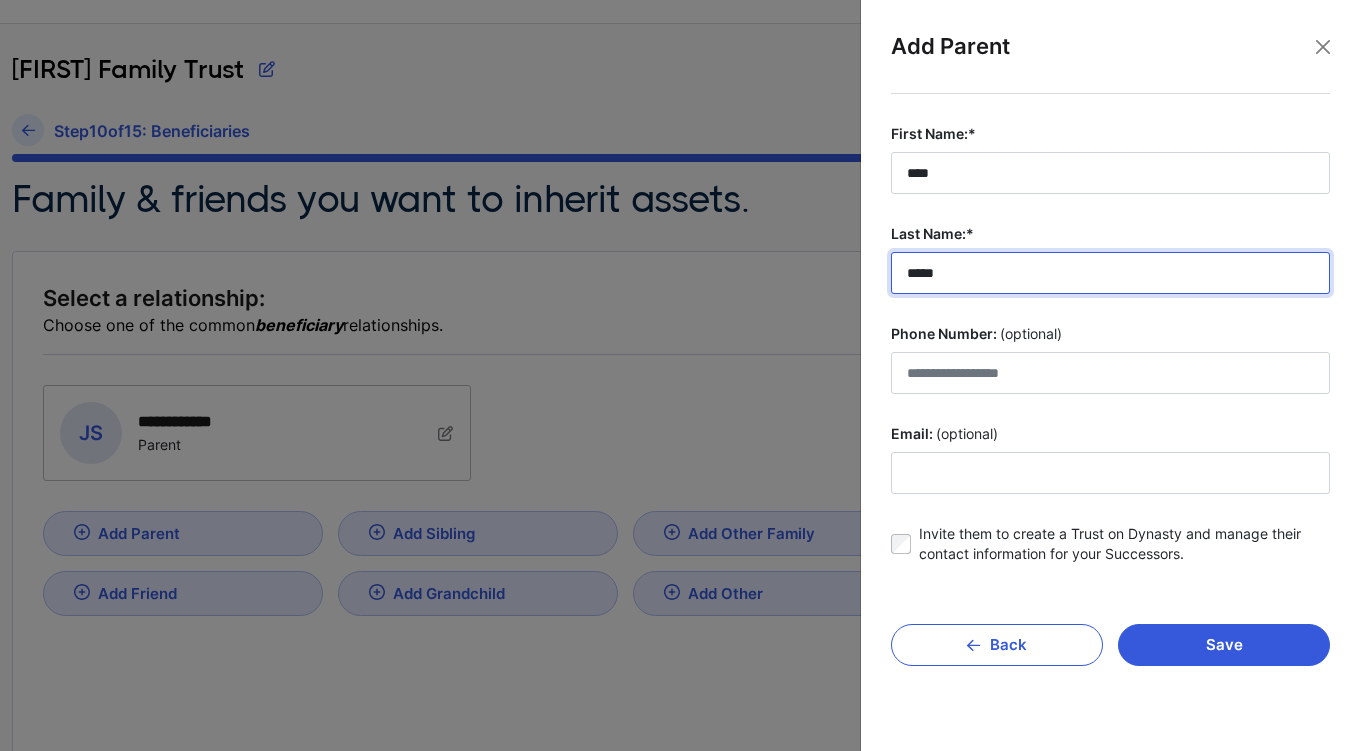 type on "*****" 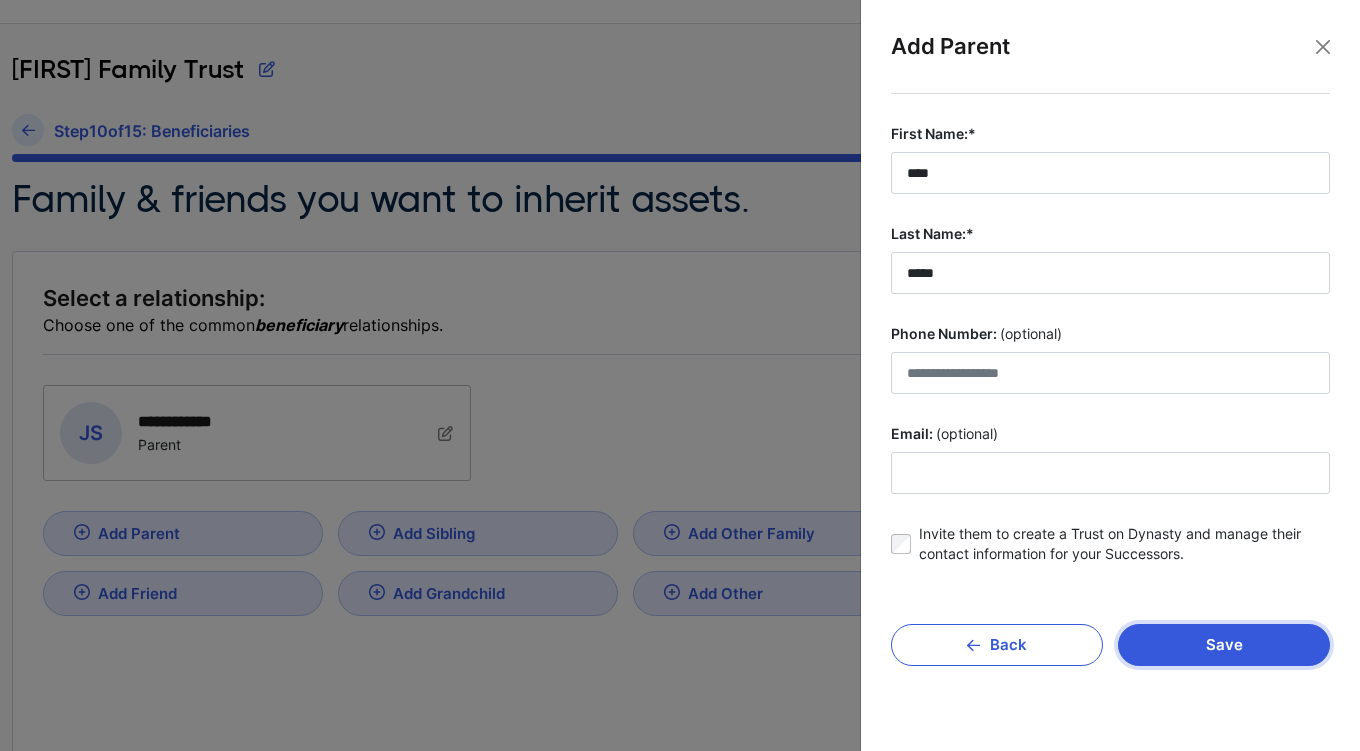click on "Save" at bounding box center [1224, 645] 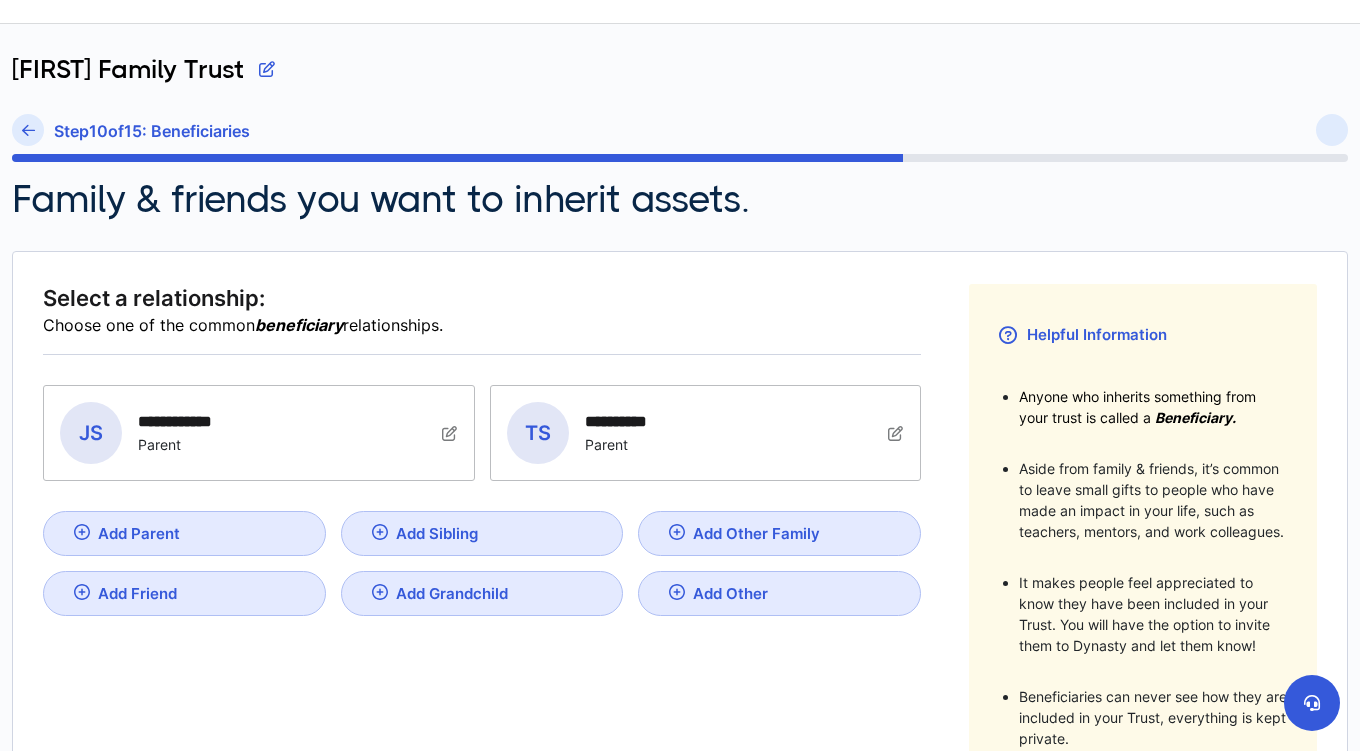 click on "Add Parent" at bounding box center (184, 533) 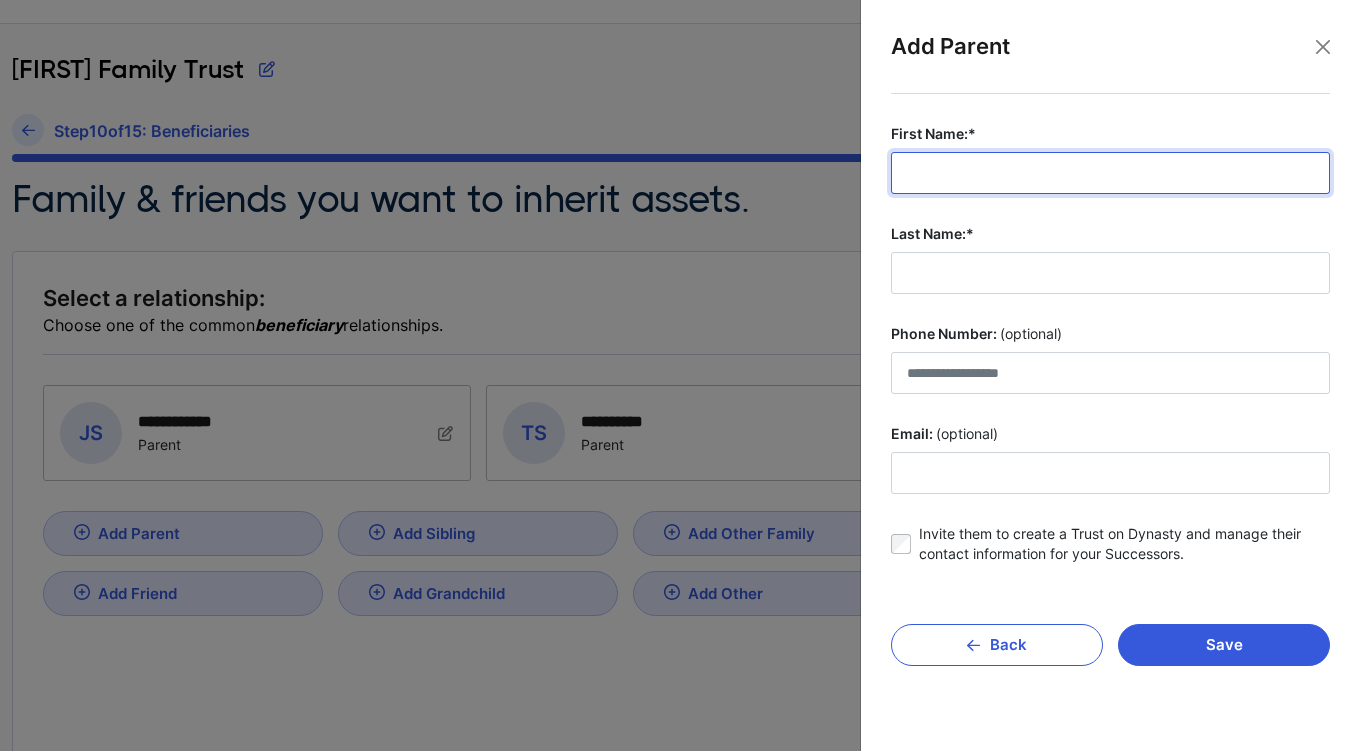 click on "First Name:*" at bounding box center (1110, 173) 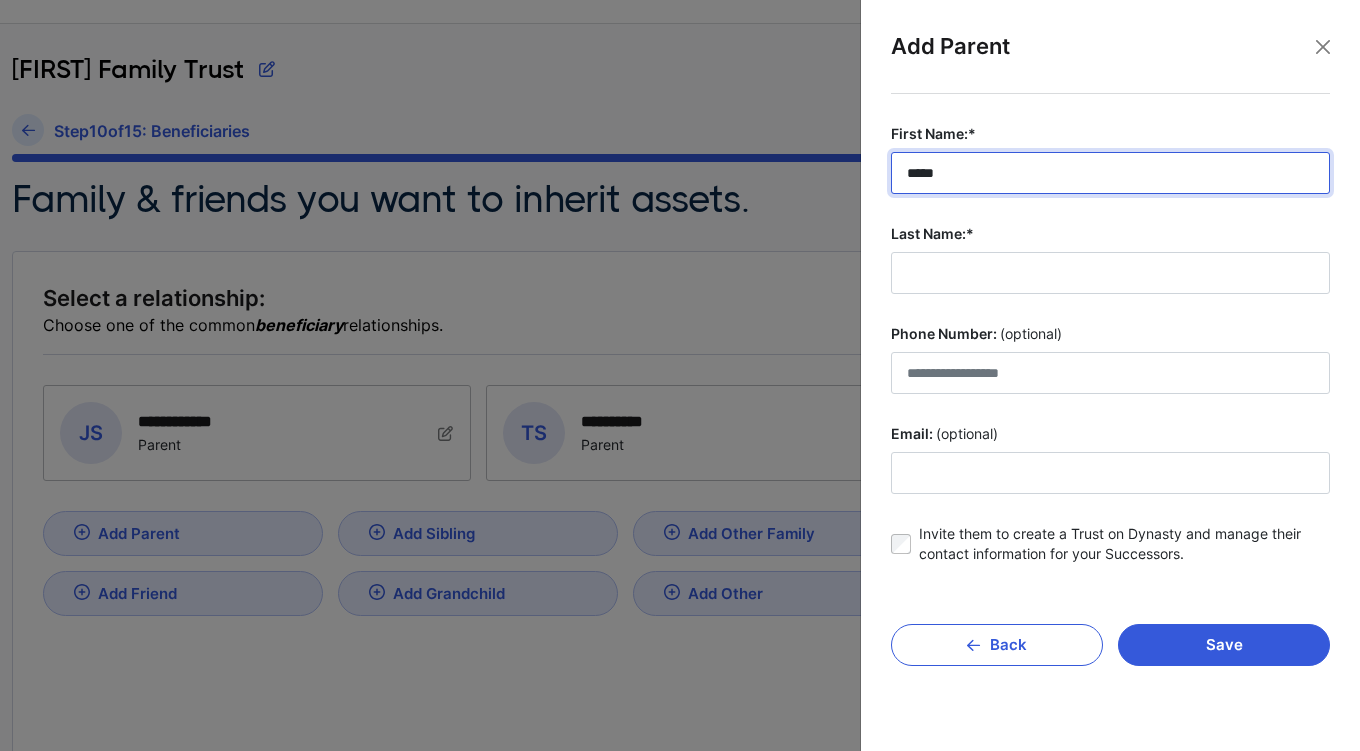 type on "*****" 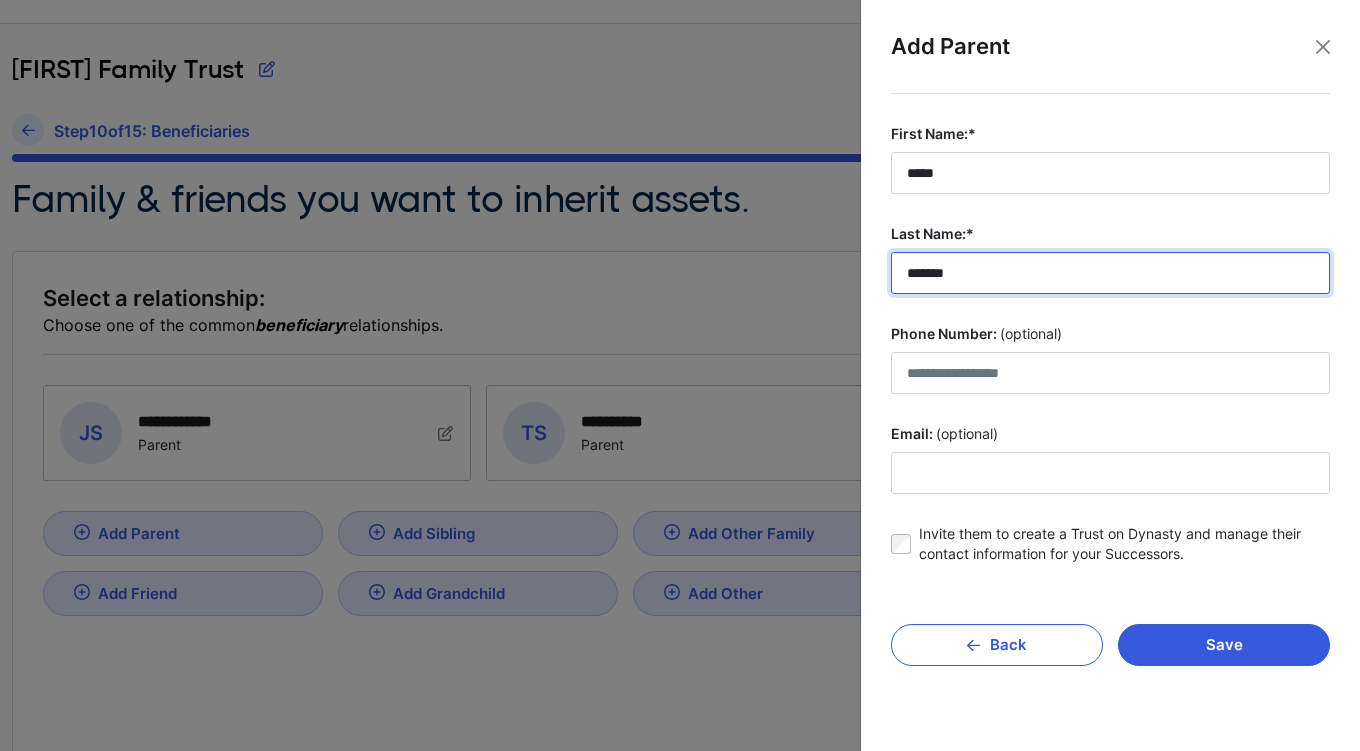 type on "*******" 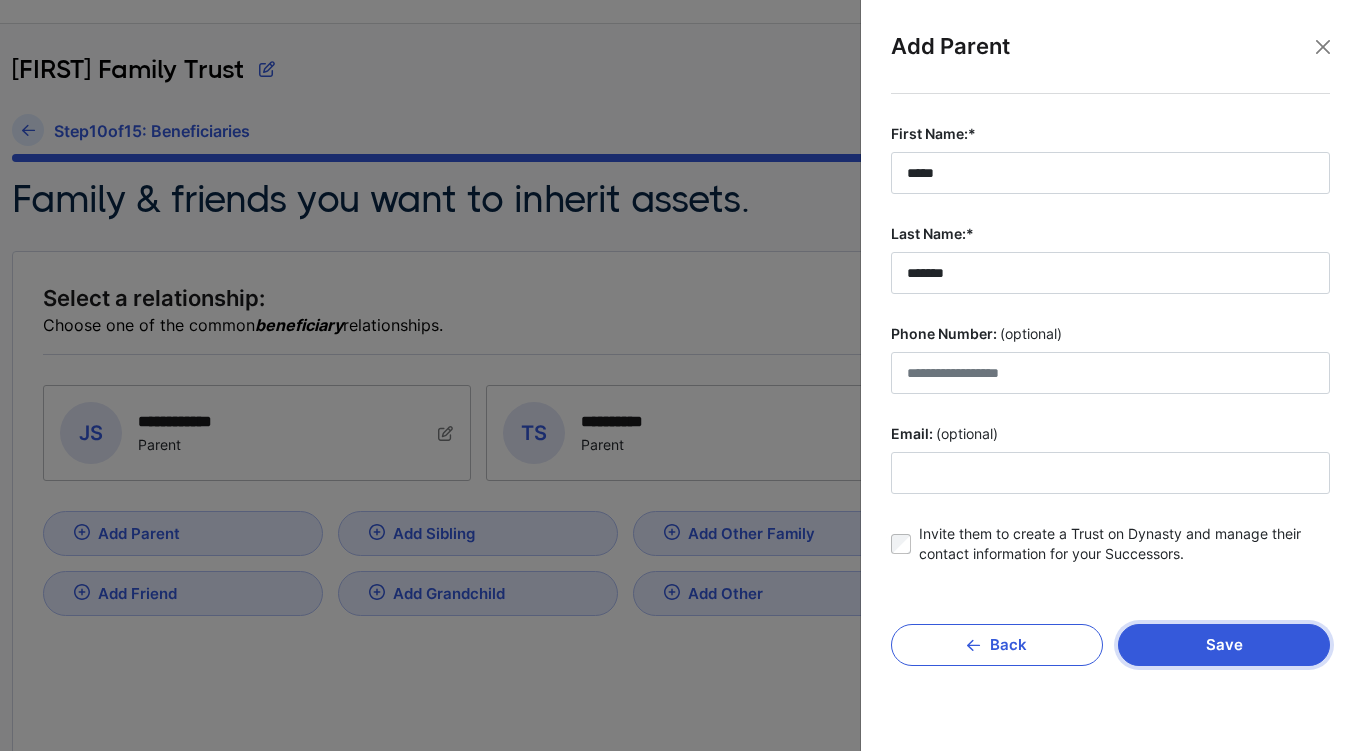 click on "Save" at bounding box center [1224, 645] 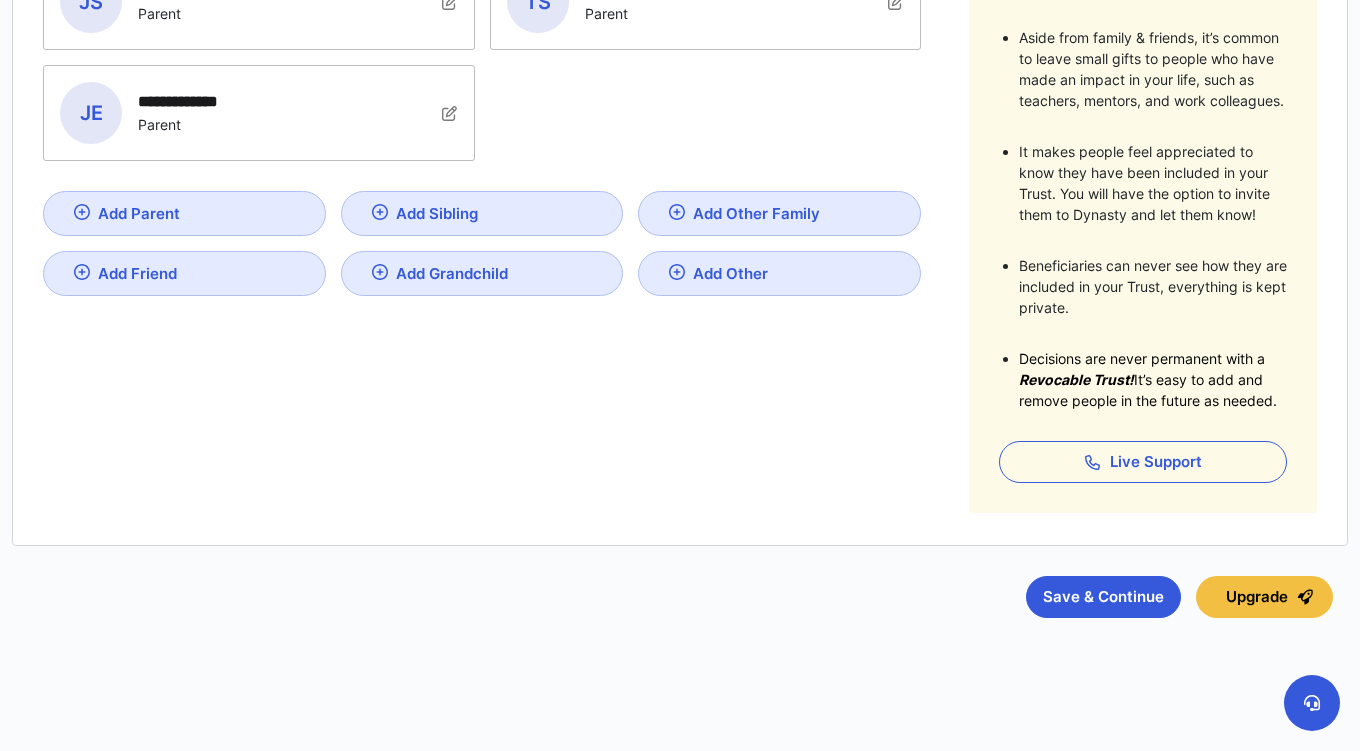 scroll, scrollTop: 502, scrollLeft: 0, axis: vertical 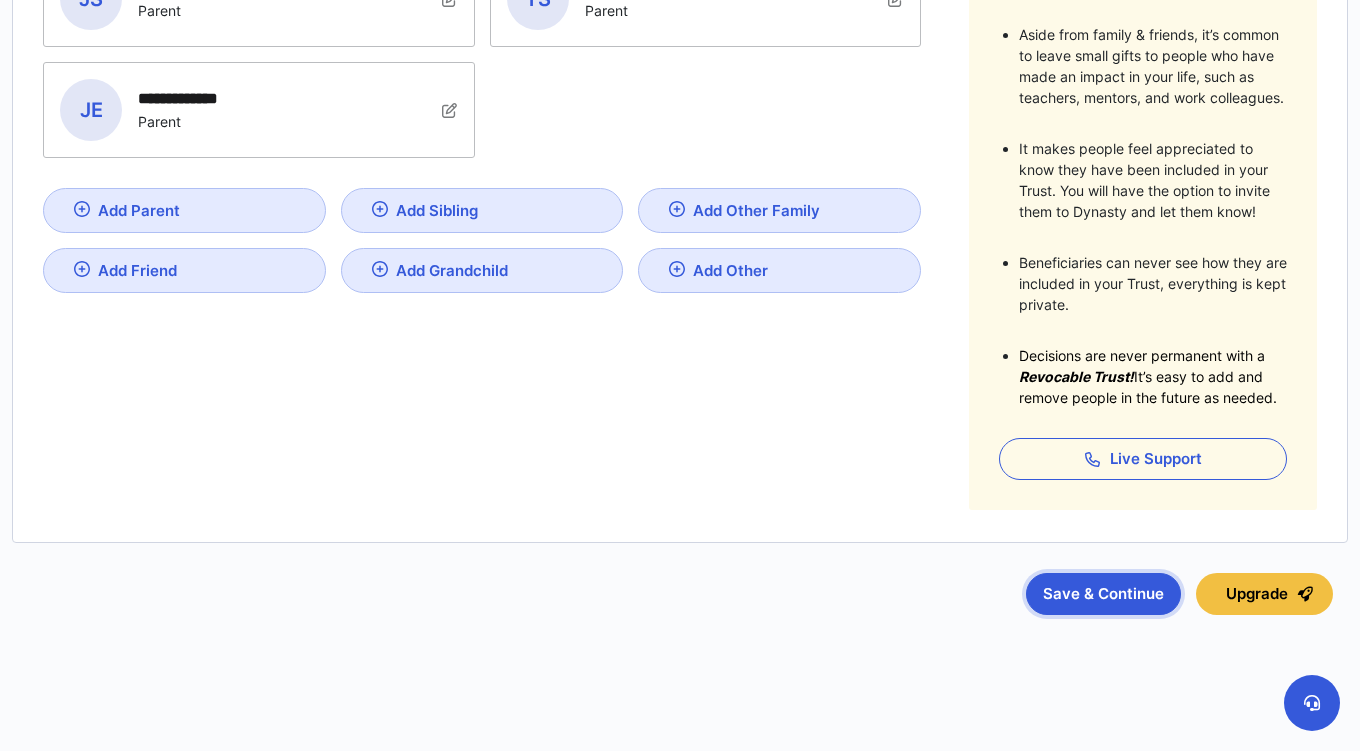 click on "Save & Continue" at bounding box center (1103, 594) 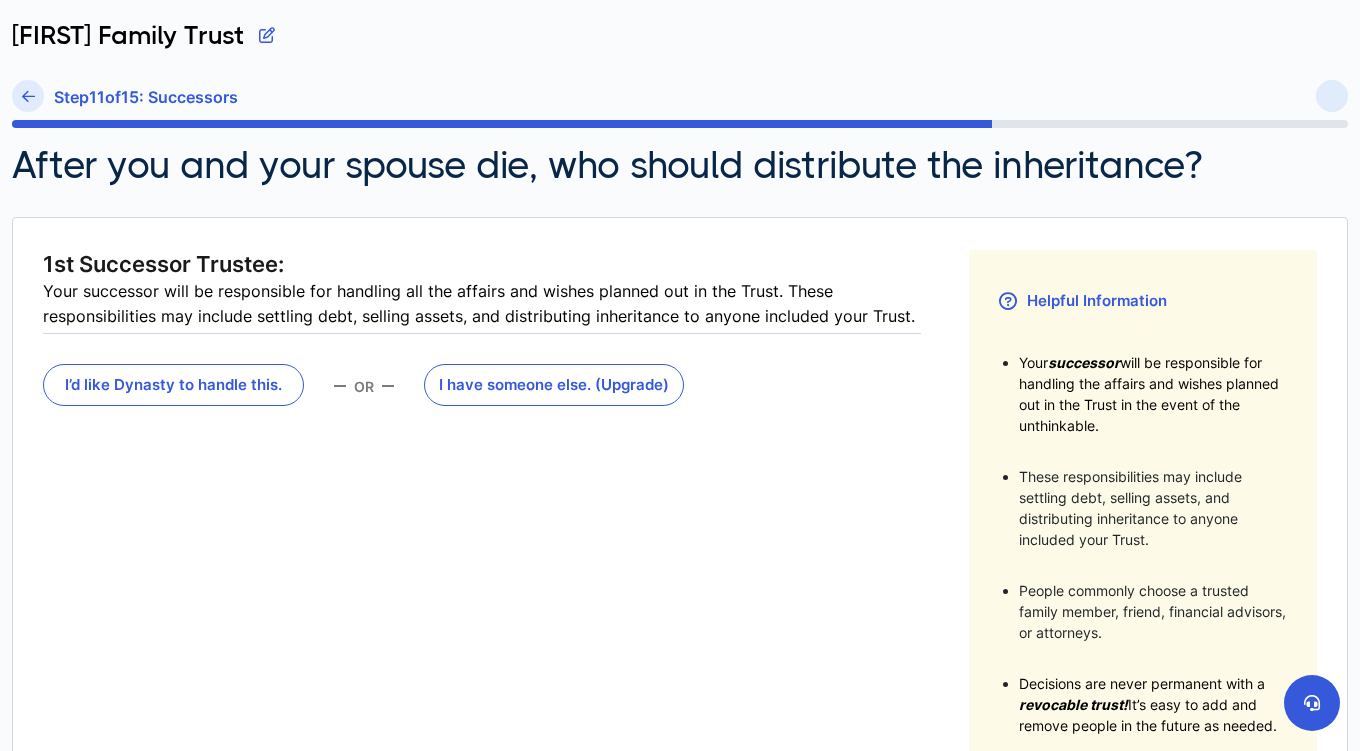 scroll, scrollTop: 100, scrollLeft: 0, axis: vertical 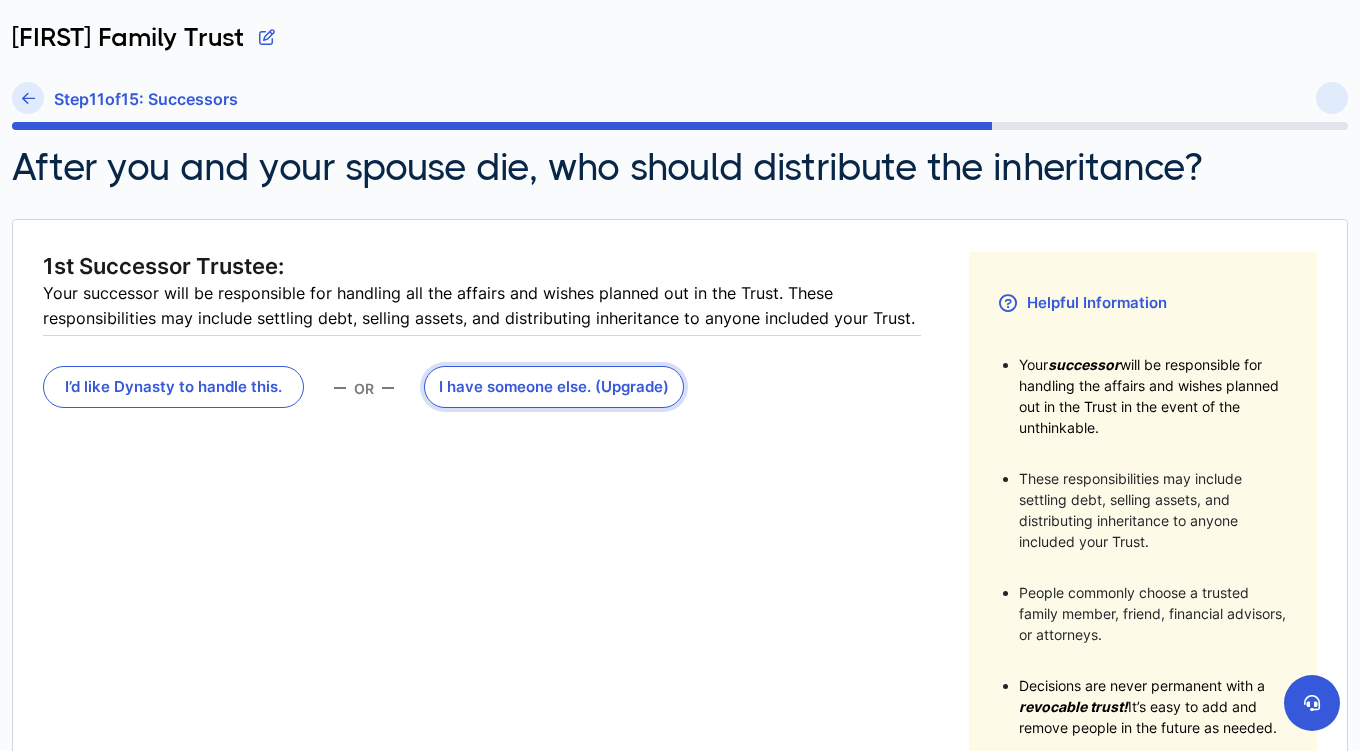 click on "I have someone else . (Upgrade)" at bounding box center [554, 387] 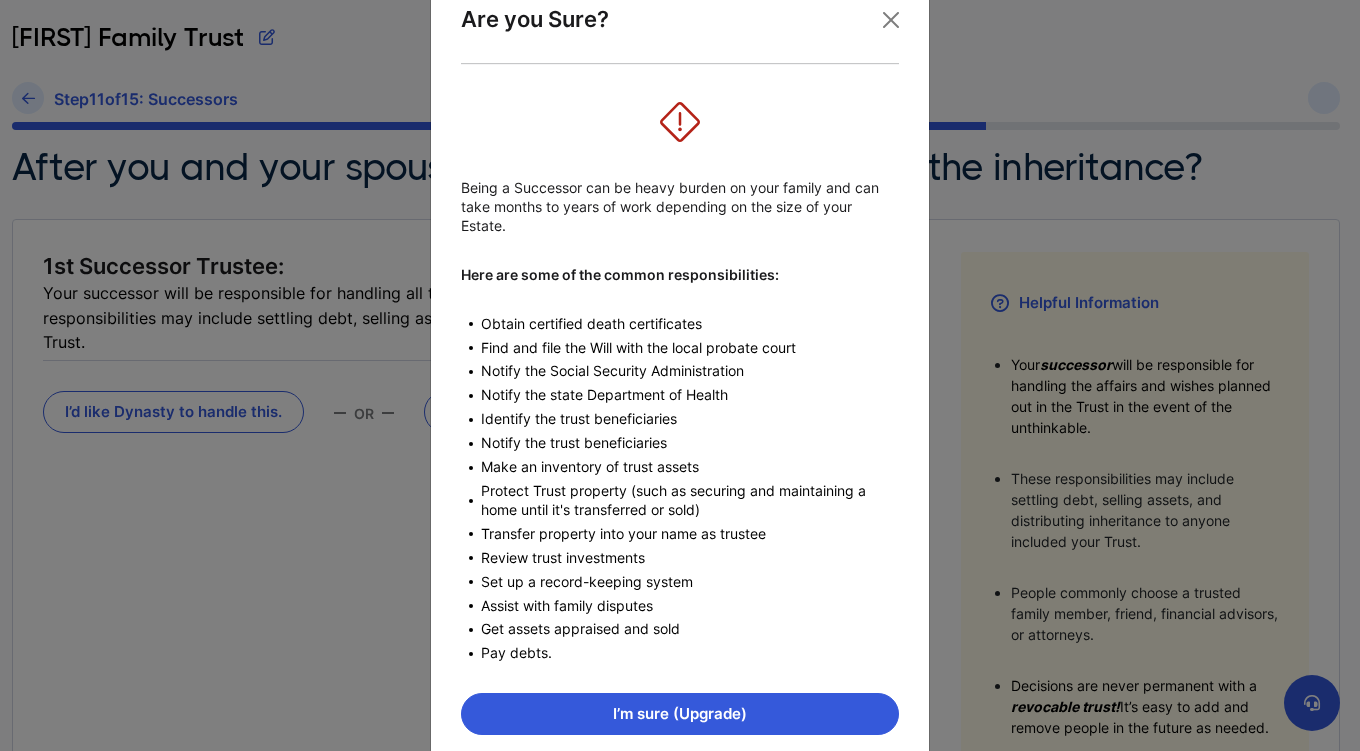 scroll, scrollTop: 100, scrollLeft: 0, axis: vertical 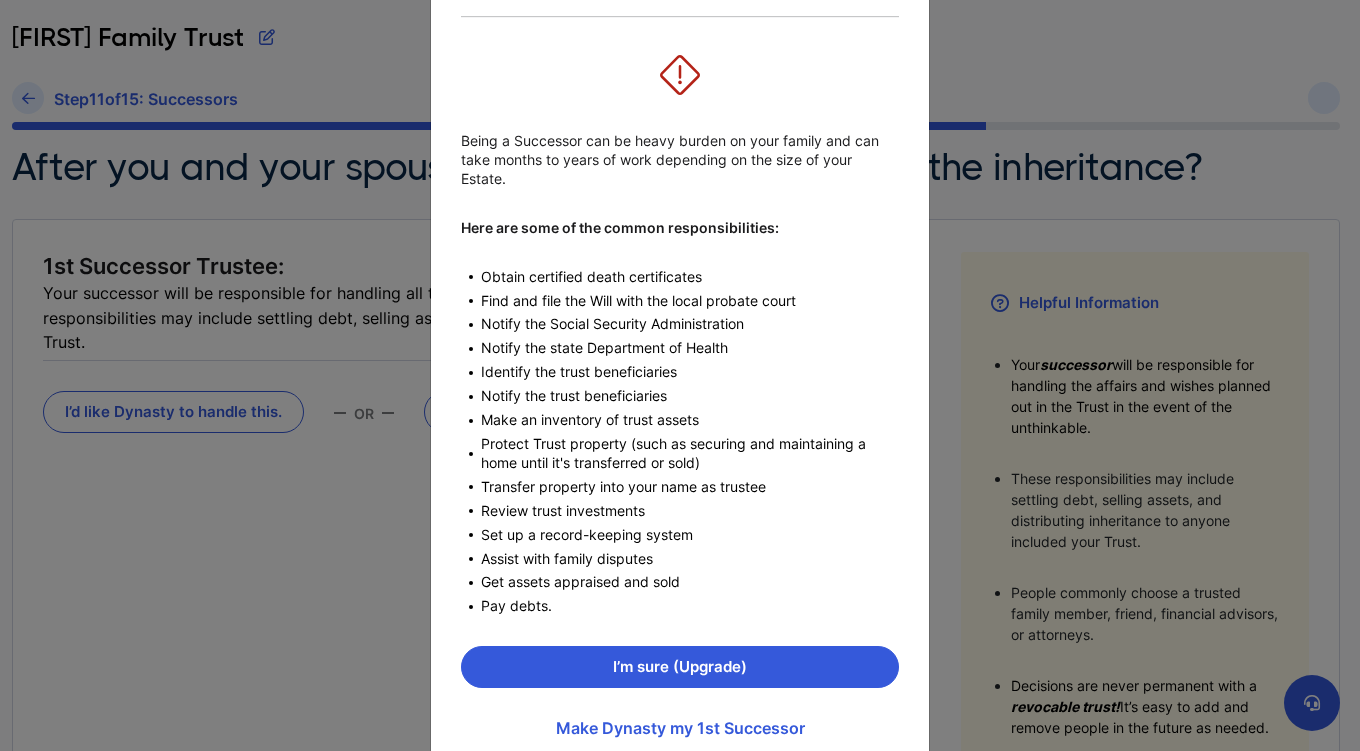 click on "Are you Sure? Being a Successor can be heavy burden on your family and can take months to years of work depending on the size of your Estate. Here are some of the common responsibilities: Obtain certified death certificates Find and file the Will with the local probate court Notify the Social Security Administration Notify the state Department of Health Identify the trust beneficiaries Notify the trust beneficiaries Make an inventory of trust assets Protect Trust property (such as securing and maintaining a home until it's transferred or sold) Transfer property into your name as trustee Review trust investments Set up a record-keeping system Assist with family disputes Get assets appraised and sold Pay debts. I’m sure (Upgrade) Make Dynasty my 1st Successor" at bounding box center (680, 375) 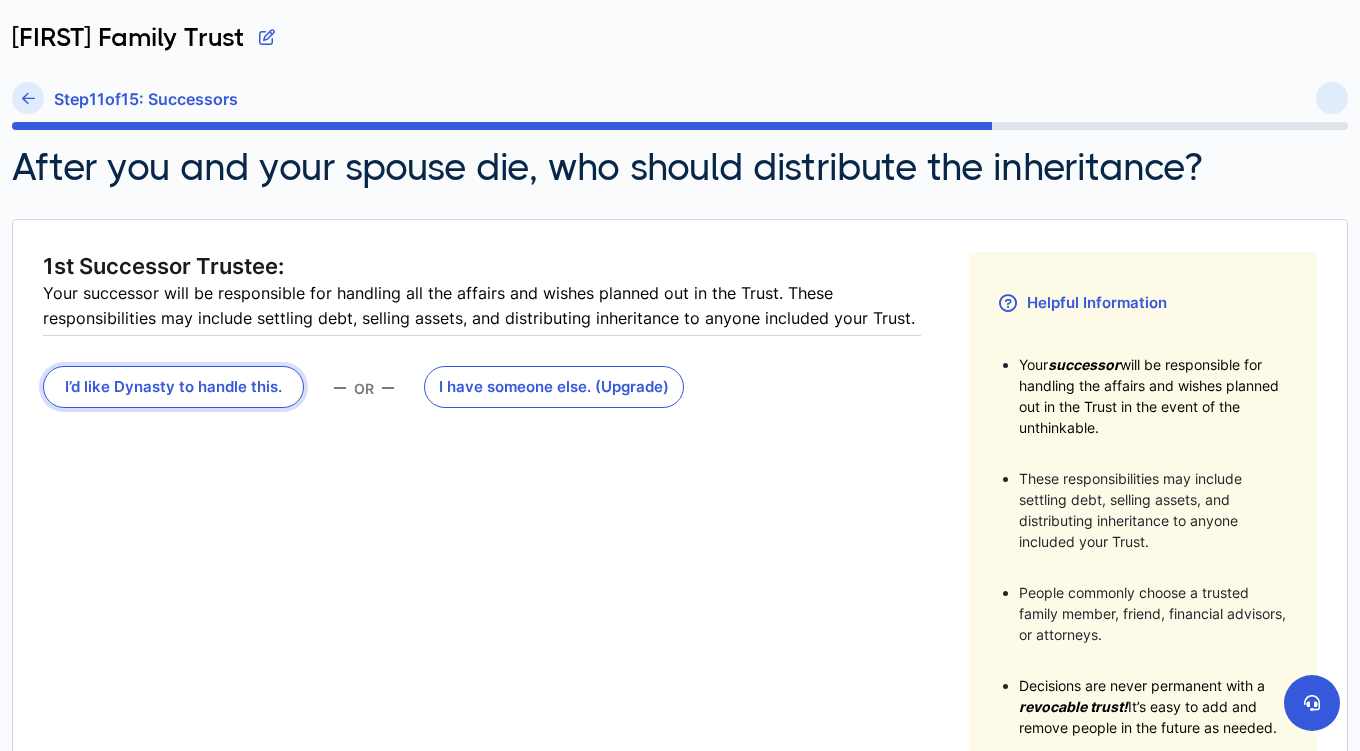 click on "I’d like Dynasty to handle this." at bounding box center (173, 387) 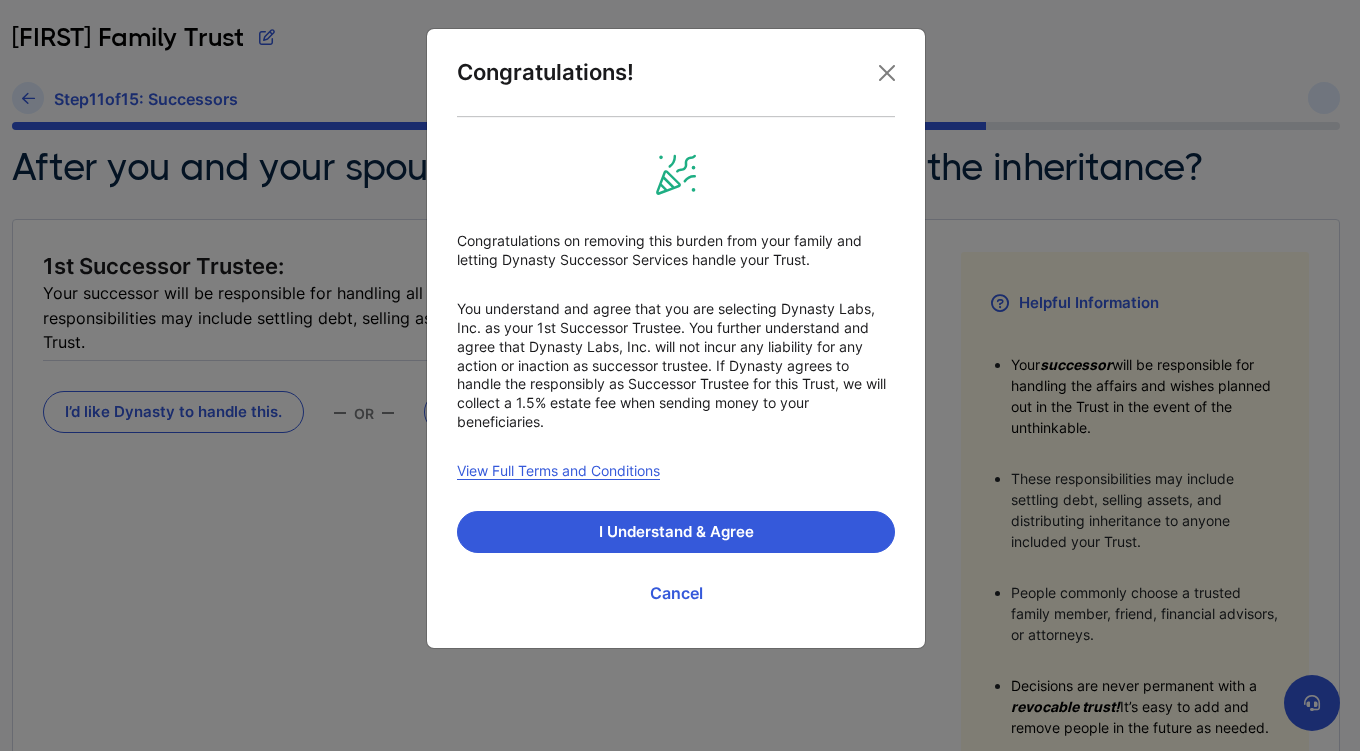drag, startPoint x: 135, startPoint y: 581, endPoint x: 96, endPoint y: 586, distance: 39.319206 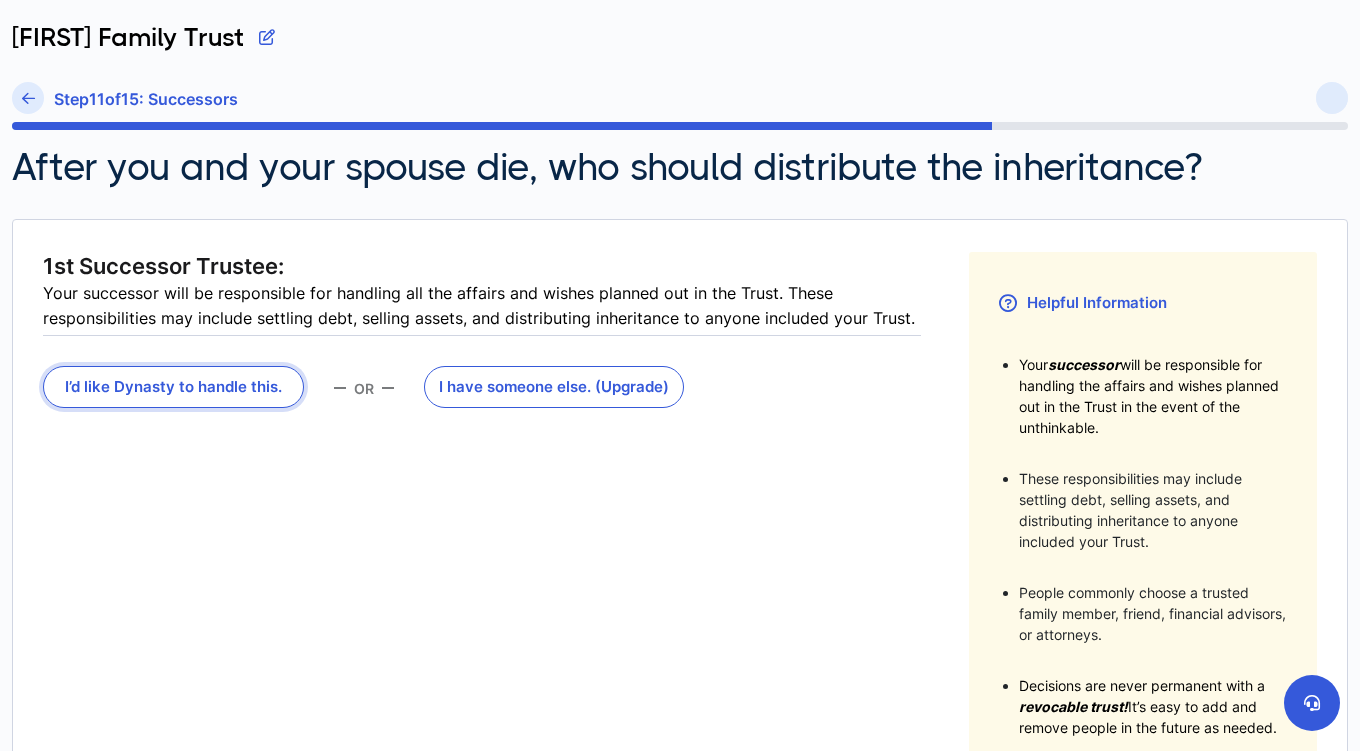 click on "I’d like Dynasty to handle this." at bounding box center (173, 387) 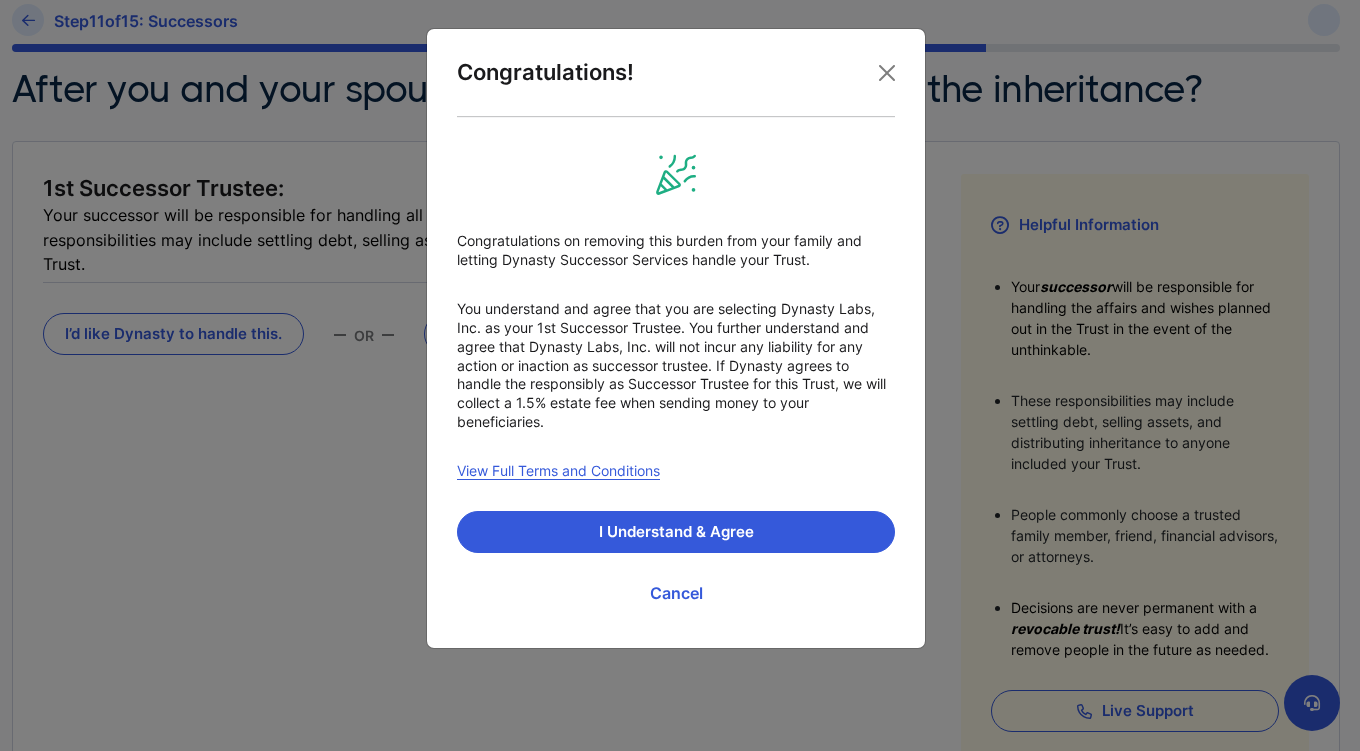 scroll, scrollTop: 166, scrollLeft: 0, axis: vertical 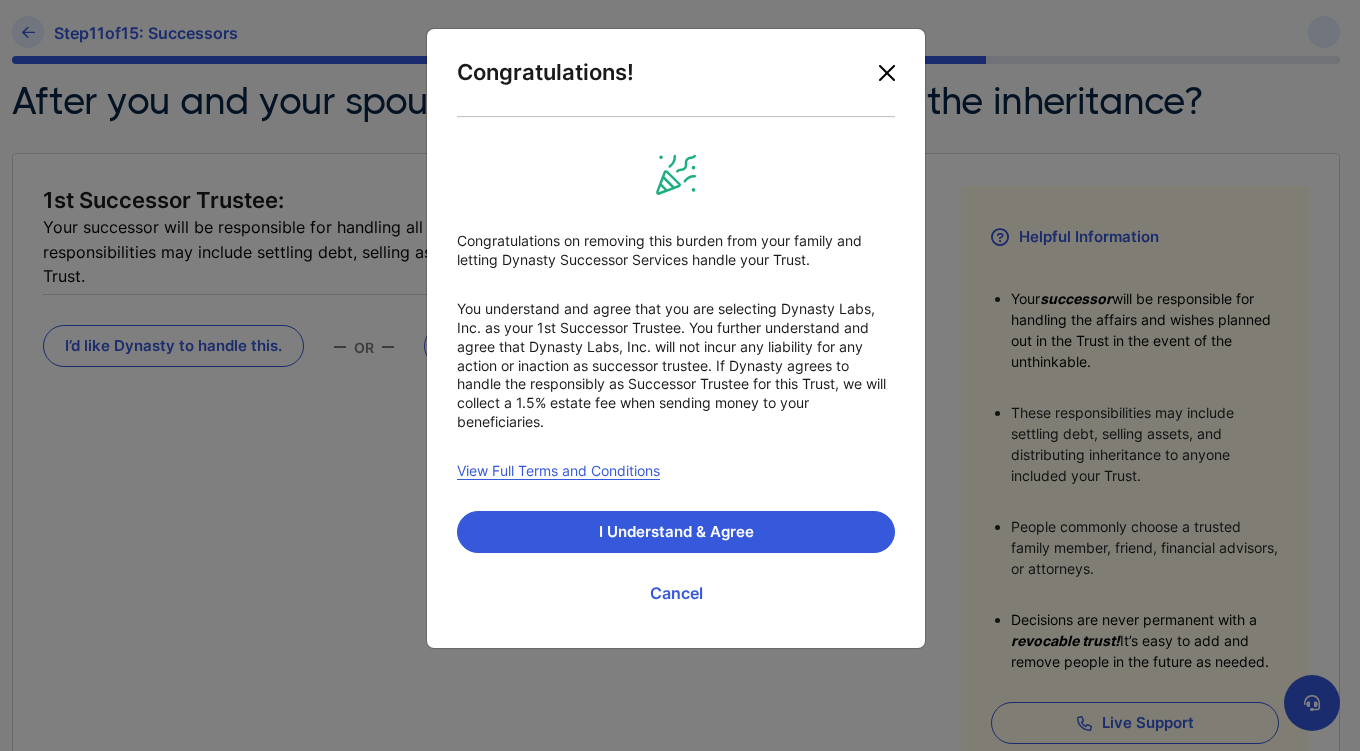 click at bounding box center [887, 73] 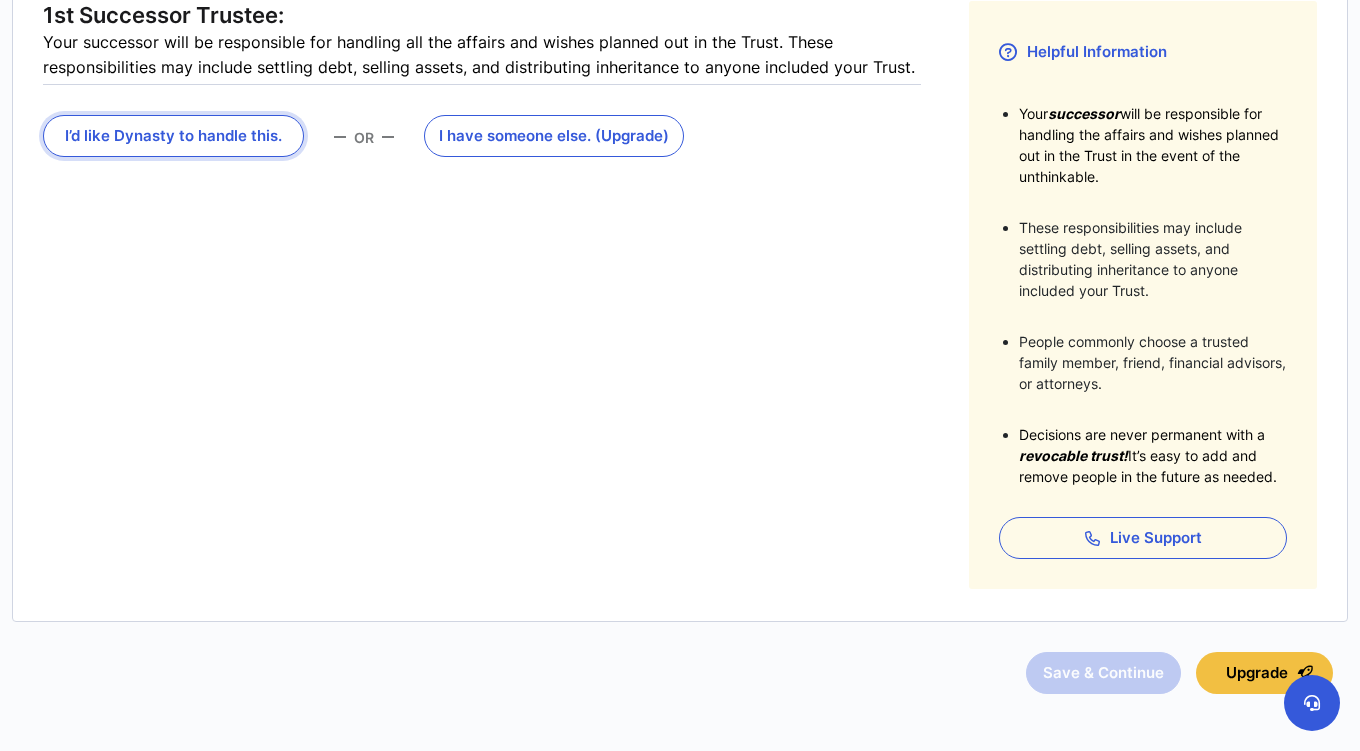 scroll, scrollTop: 196, scrollLeft: 0, axis: vertical 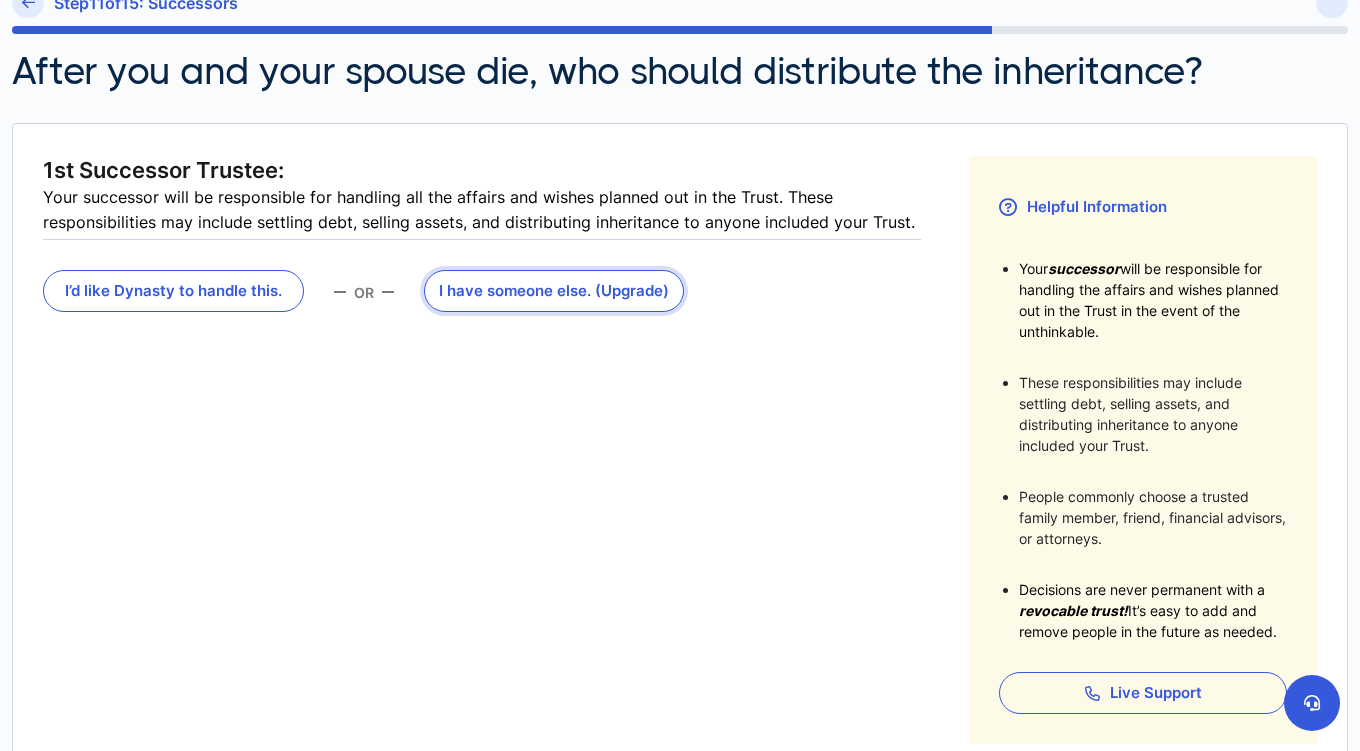 click on "I have someone else . (Upgrade)" at bounding box center (554, 291) 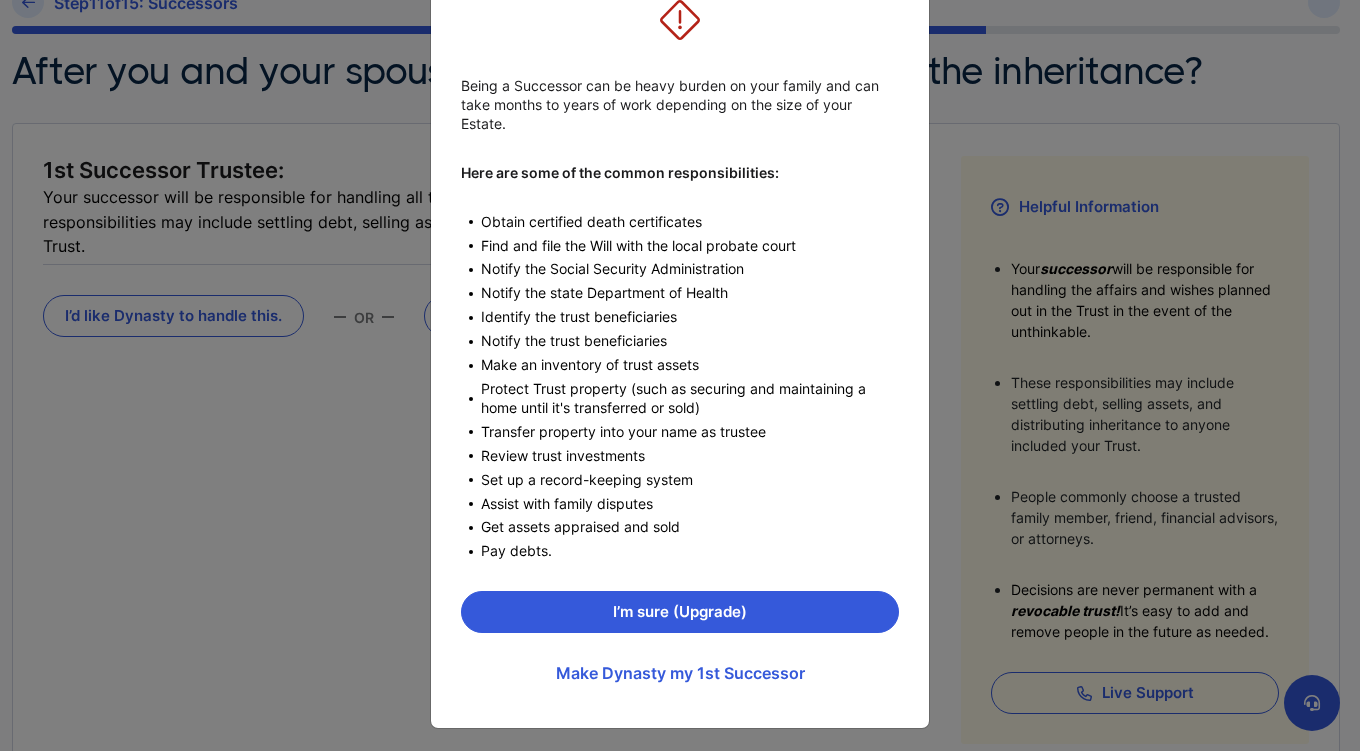 scroll, scrollTop: 161, scrollLeft: 0, axis: vertical 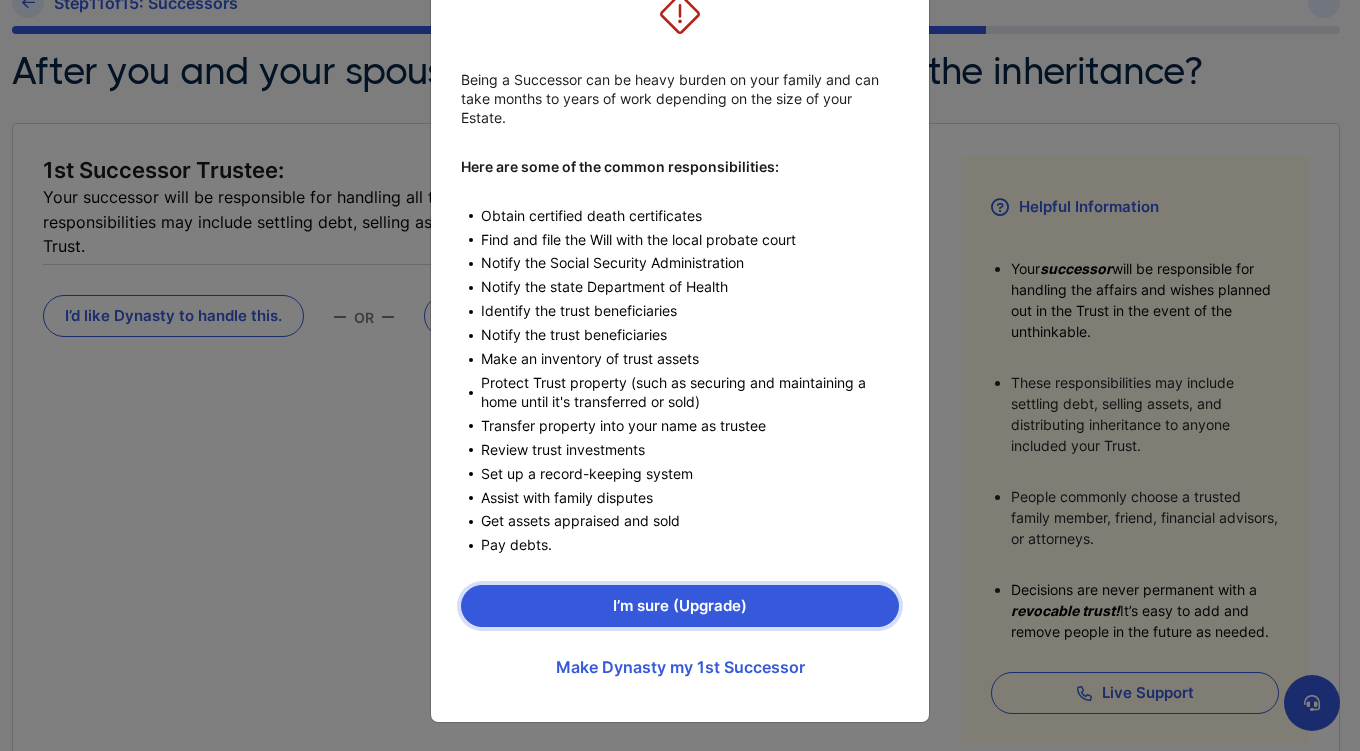 click on "I’m sure (Upgrade)" at bounding box center (680, 606) 